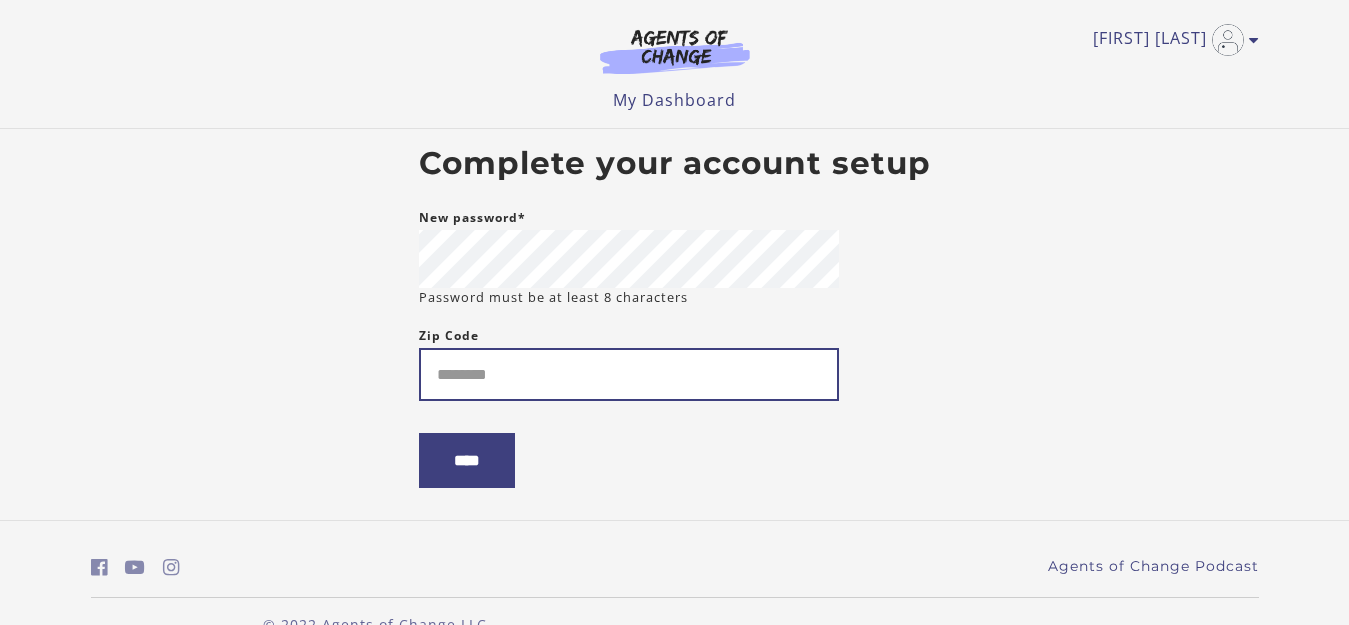 scroll, scrollTop: 0, scrollLeft: 0, axis: both 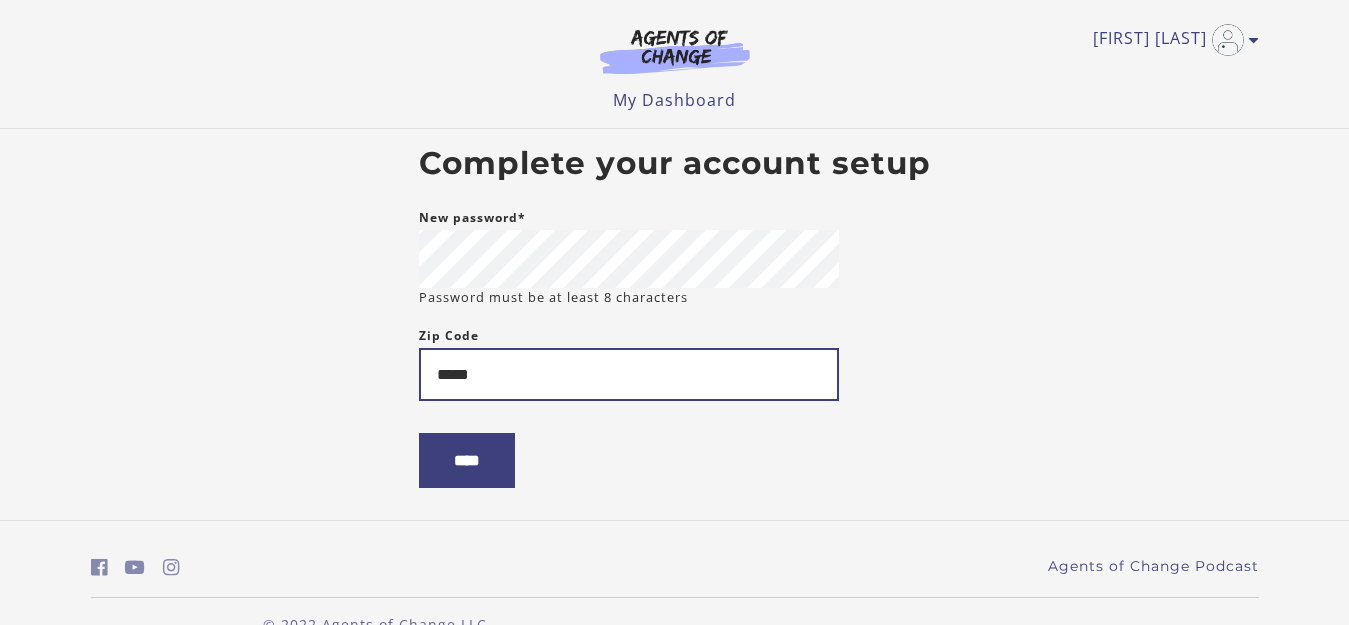 type on "*****" 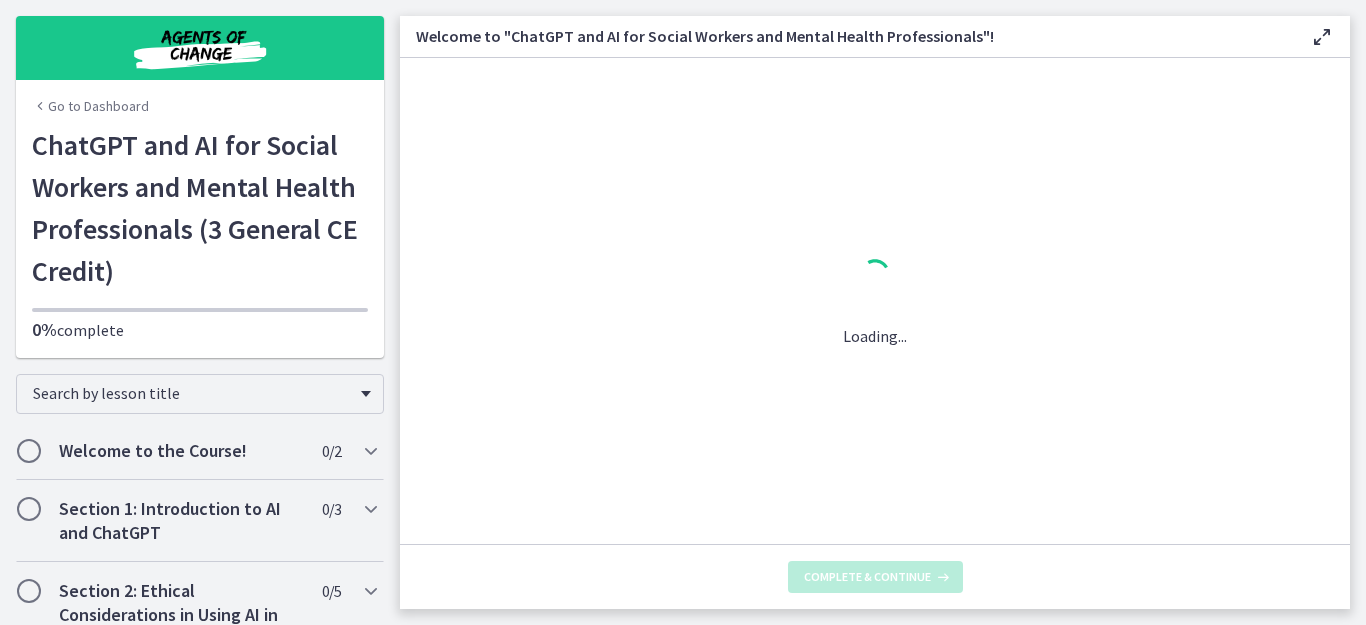 scroll, scrollTop: 0, scrollLeft: 0, axis: both 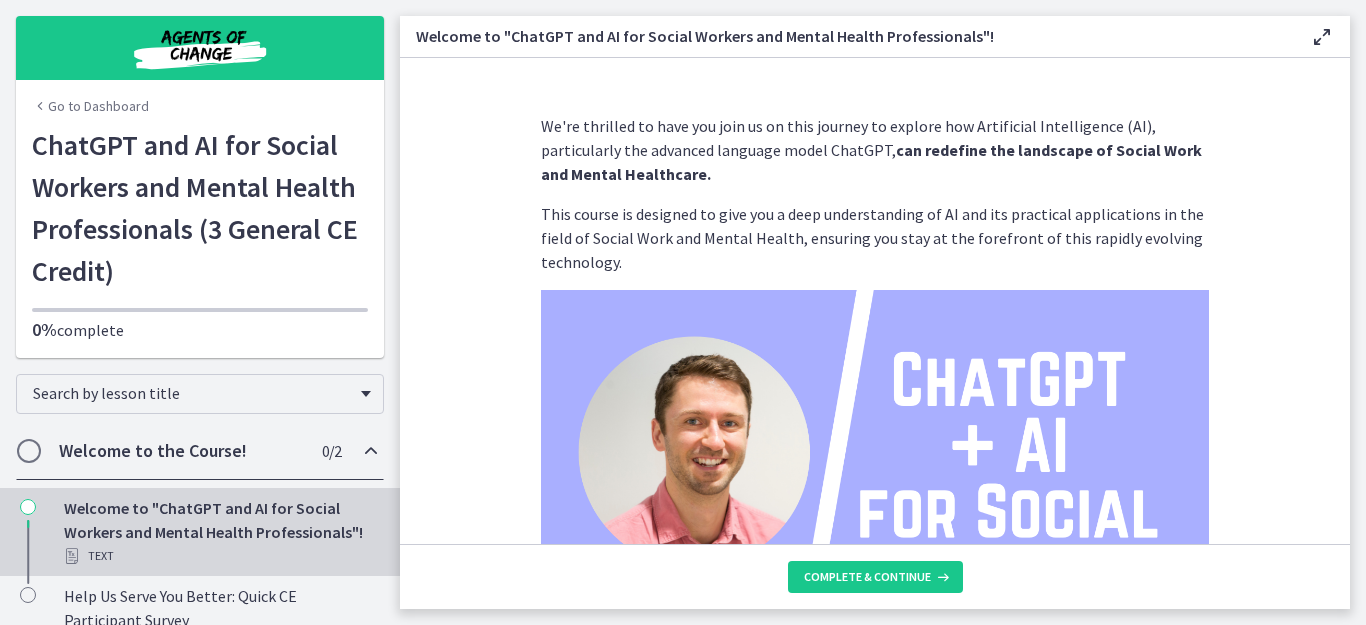 click on "We're thrilled to have you join us on this journey to explore how Artificial Intelligence (AI), particularly the advanced language model ChatGPT,  can redefine the landscape of Social Work and Mental Healthcare.
This course is designed to give you a deep understanding of AI and its practical applications in the field of Social Work and Mental Health, ensuring you stay at the forefront of this rapidly evolving technology.
Throughout this course, you can expect to:
Gain foundational knowledge of AI and the intricate workings of the ChatGPT model.
Navigate the complex ethical considerations associated with AI use in social work and mental healthcare, including issues of privacy, confidentiality, and potential bias.
Learn from real-world case studies how AI can assist in facilitating communication and performing predictive analytics, with a focus on diverse sectors within social work and mental healthcare.
Who am I?
I'm" at bounding box center (875, 301) 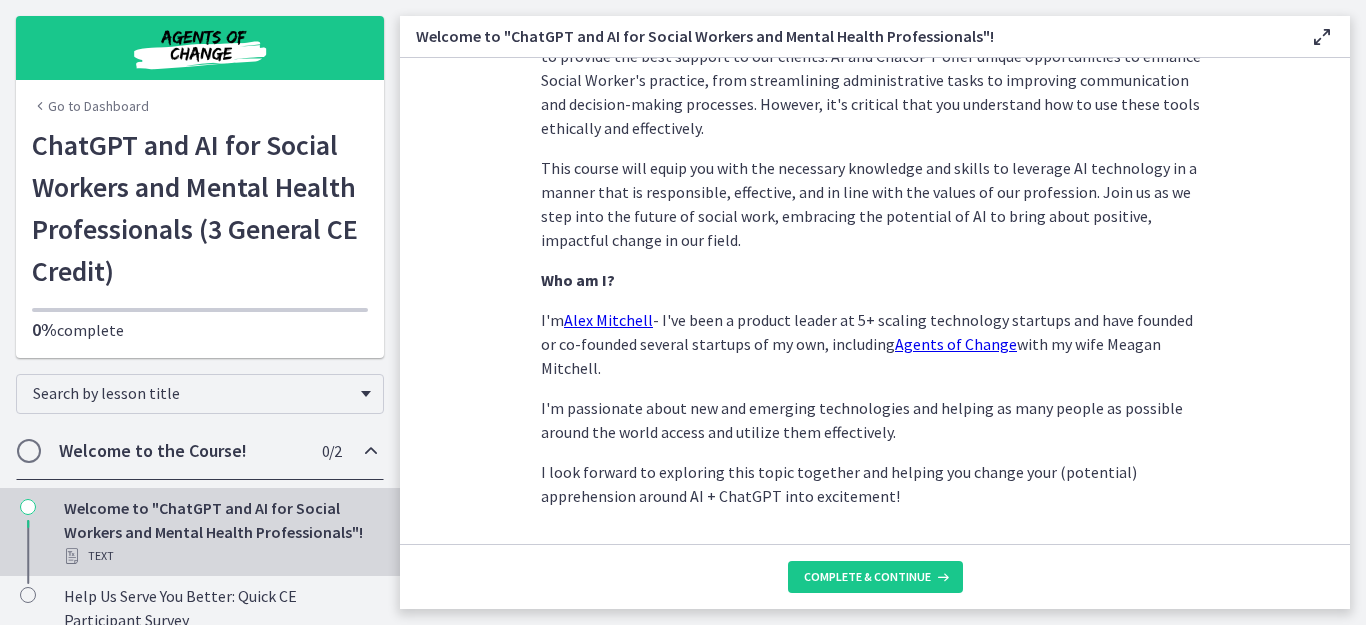 scroll, scrollTop: 1058, scrollLeft: 0, axis: vertical 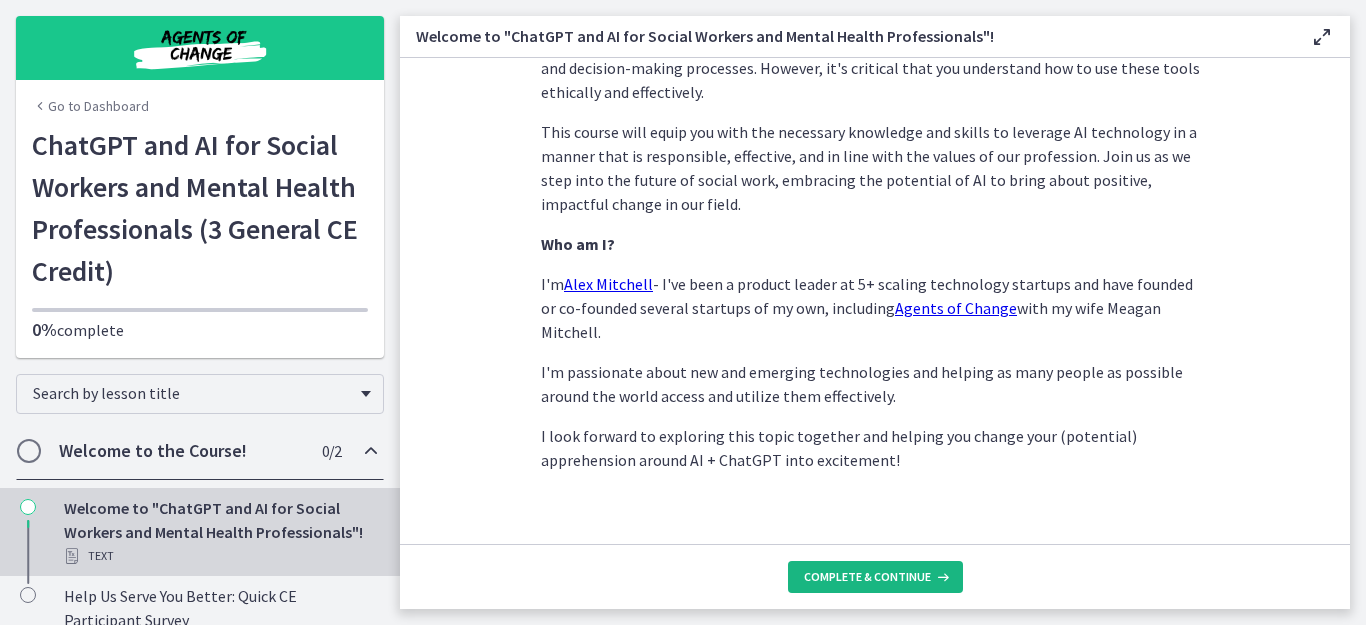 click on "Complete & continue" at bounding box center (867, 577) 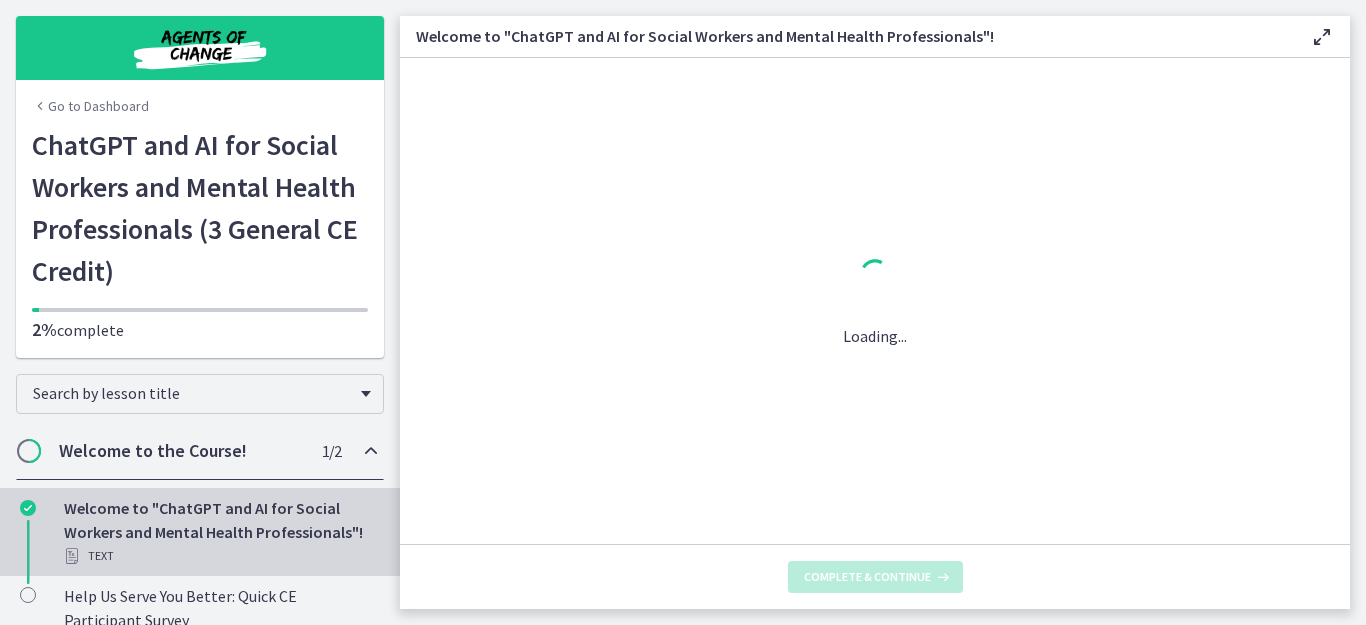 scroll, scrollTop: 0, scrollLeft: 0, axis: both 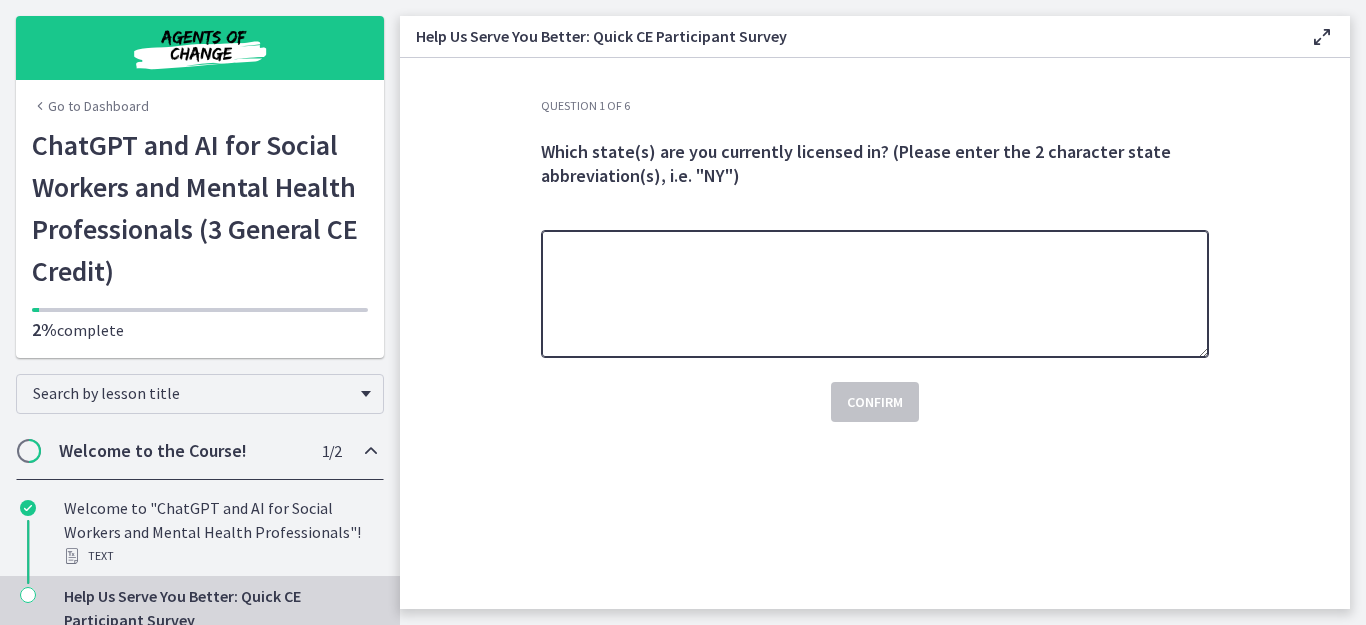 click at bounding box center [875, 294] 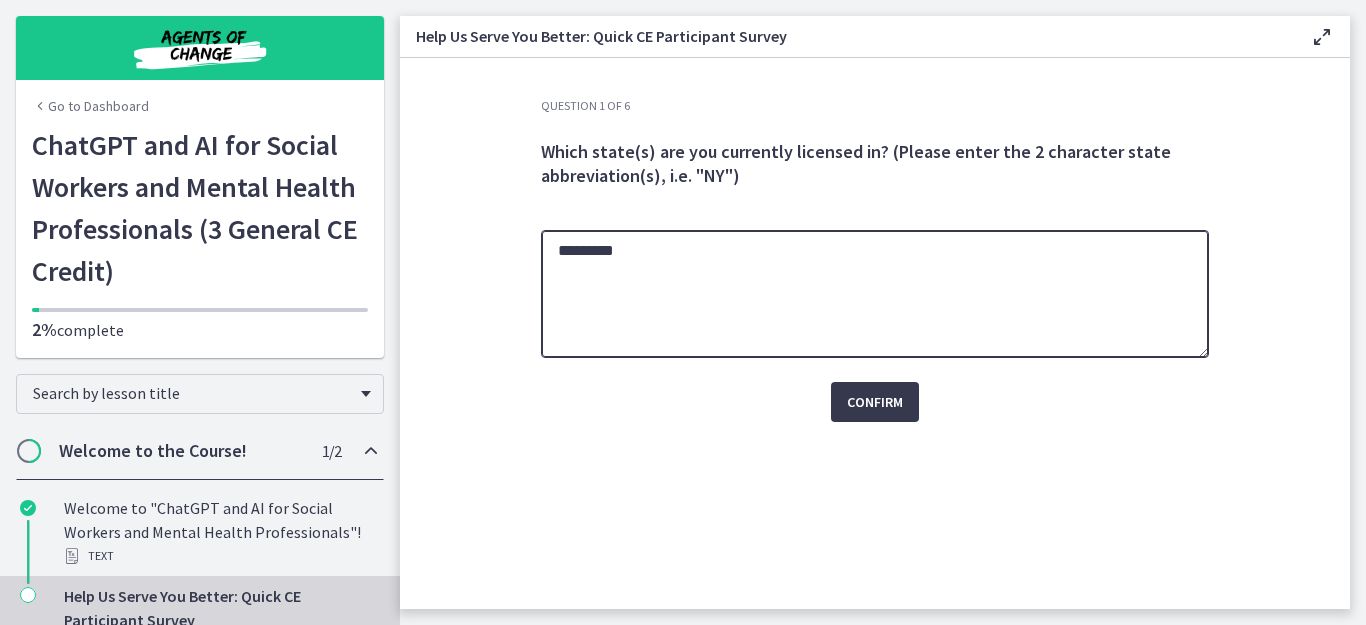 drag, startPoint x: 615, startPoint y: 258, endPoint x: 515, endPoint y: 253, distance: 100.12492 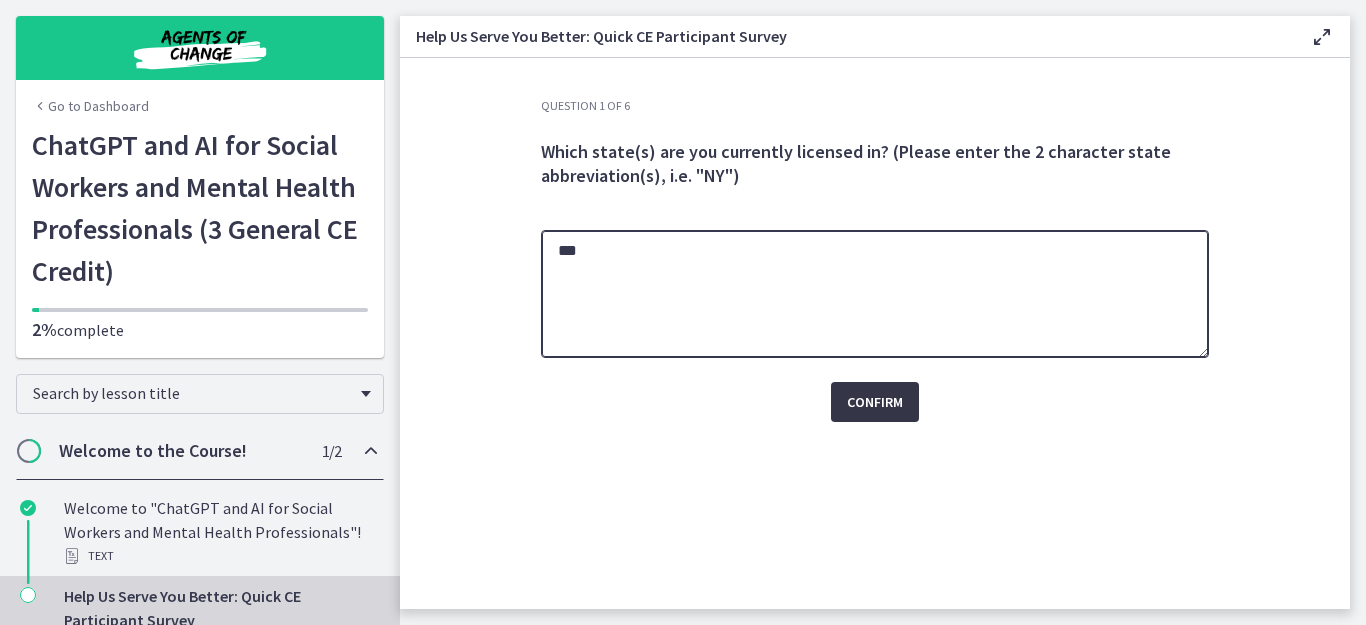 type on "**" 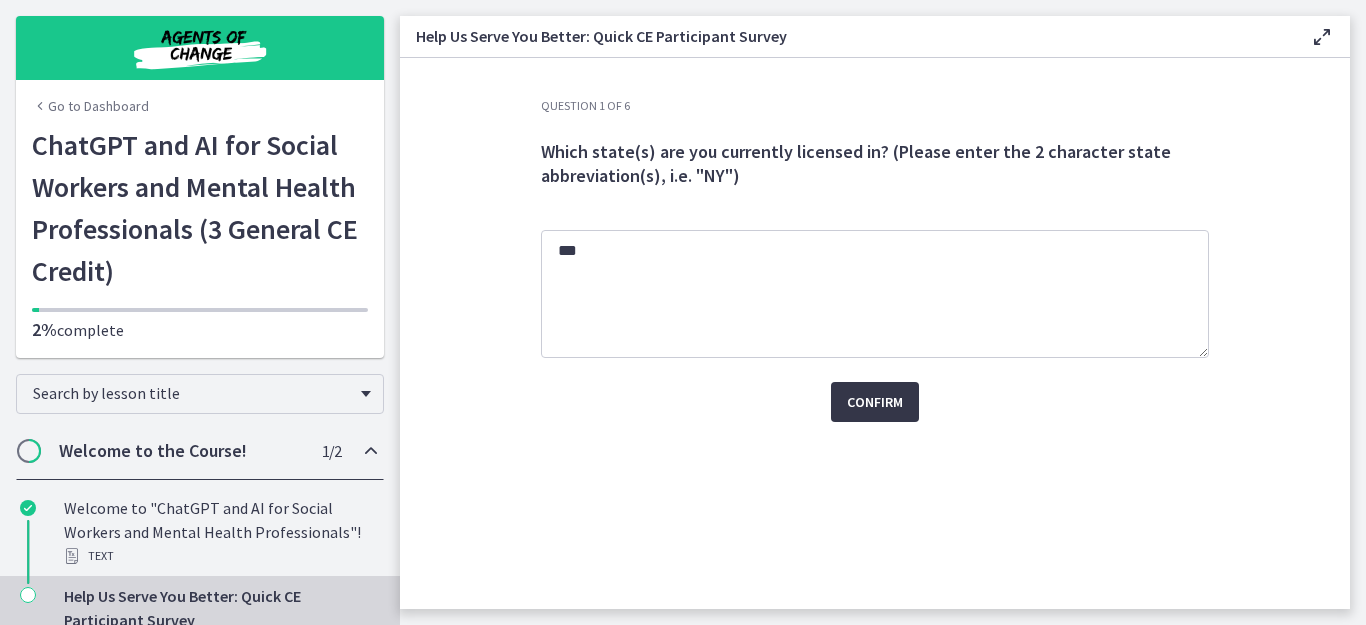 click on "Confirm" at bounding box center [875, 402] 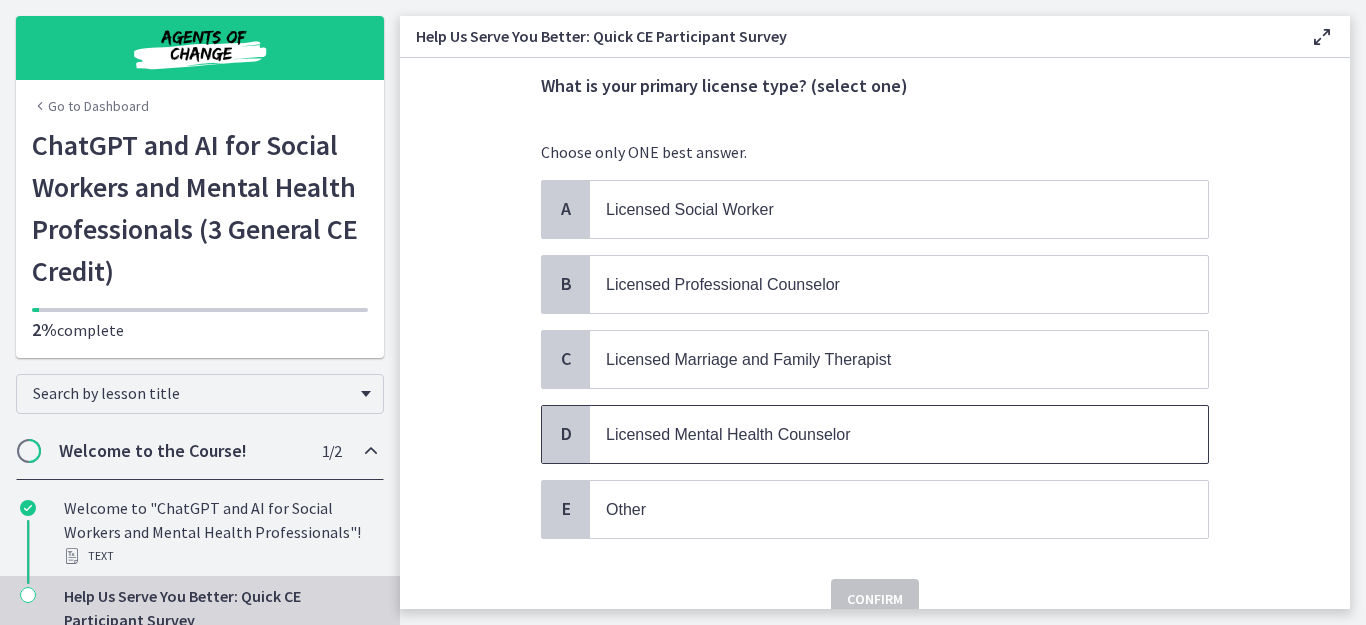 scroll, scrollTop: 120, scrollLeft: 0, axis: vertical 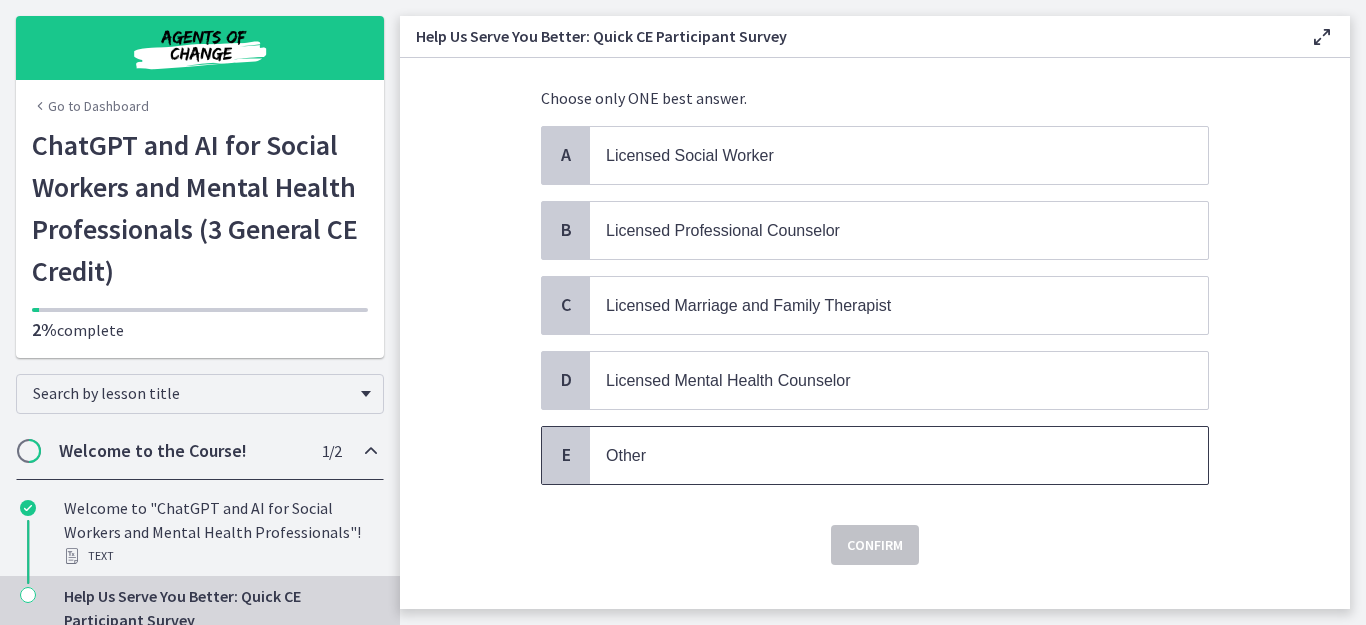 click on "Other" at bounding box center (879, 455) 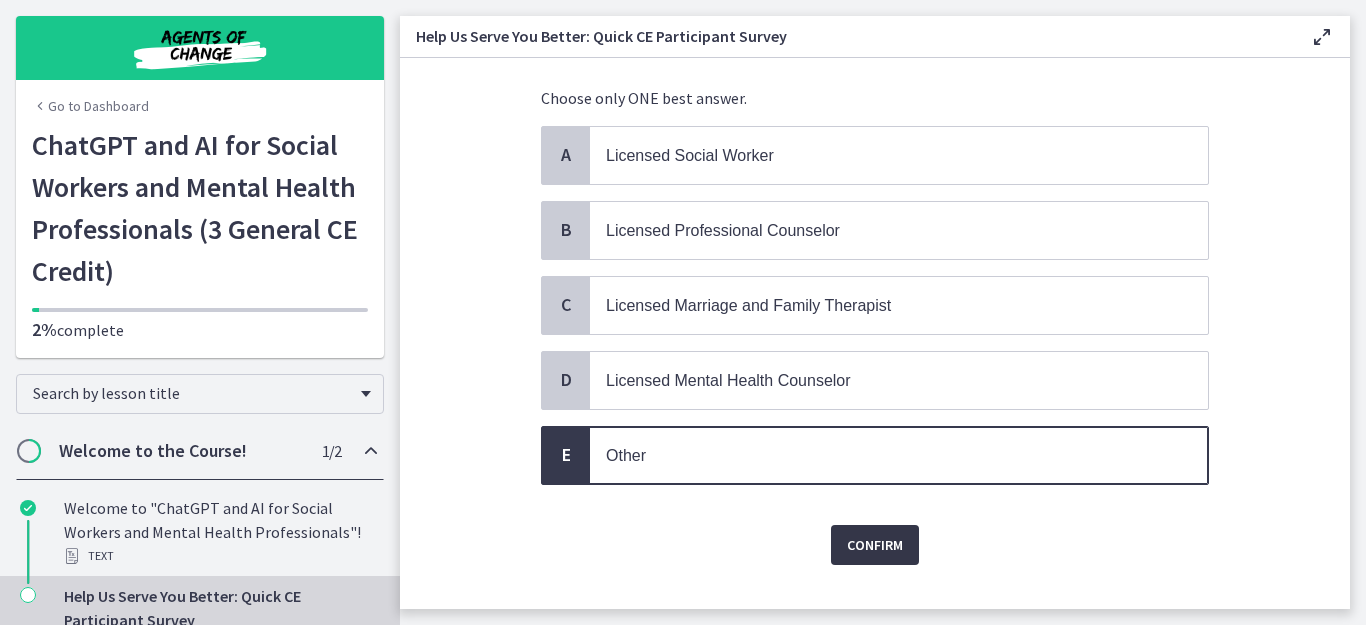 click on "Confirm" at bounding box center (875, 545) 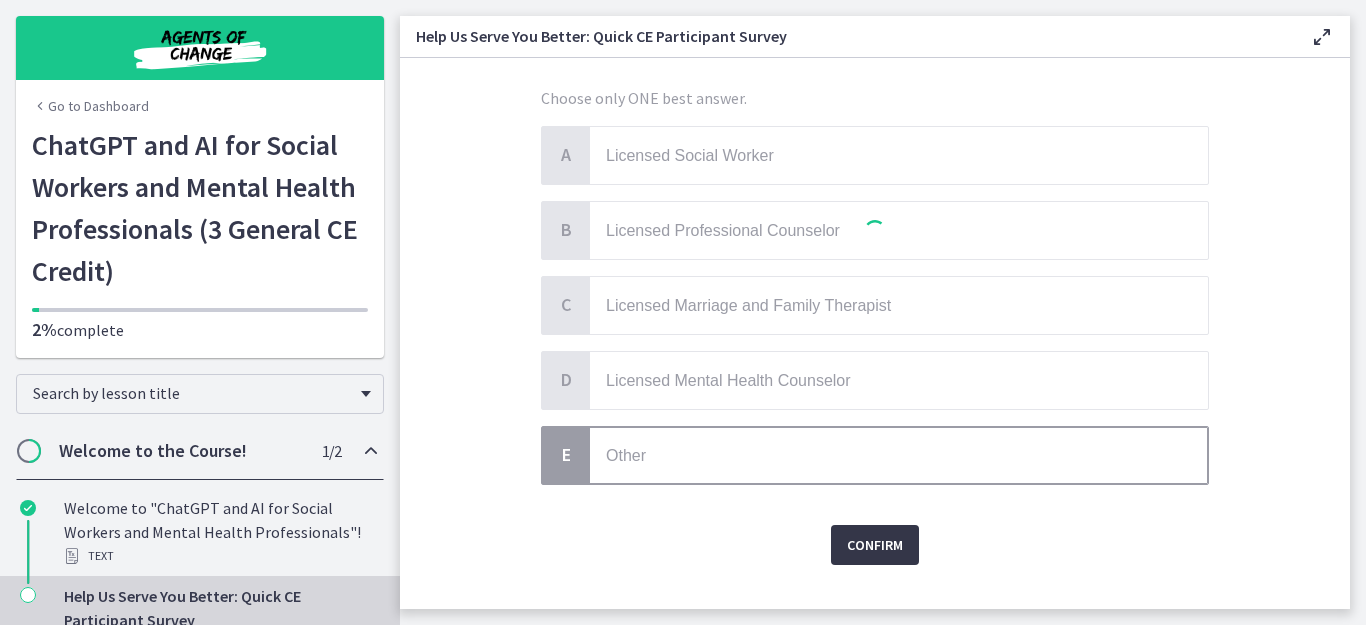 scroll, scrollTop: 0, scrollLeft: 0, axis: both 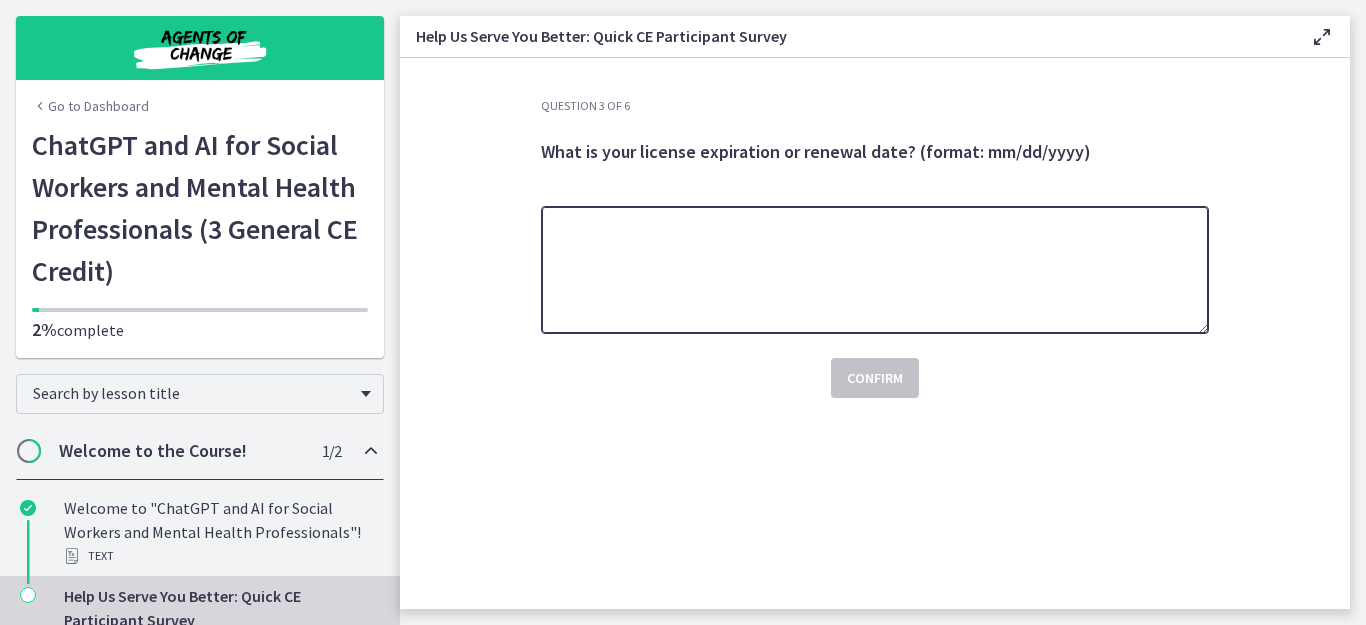 click at bounding box center (875, 270) 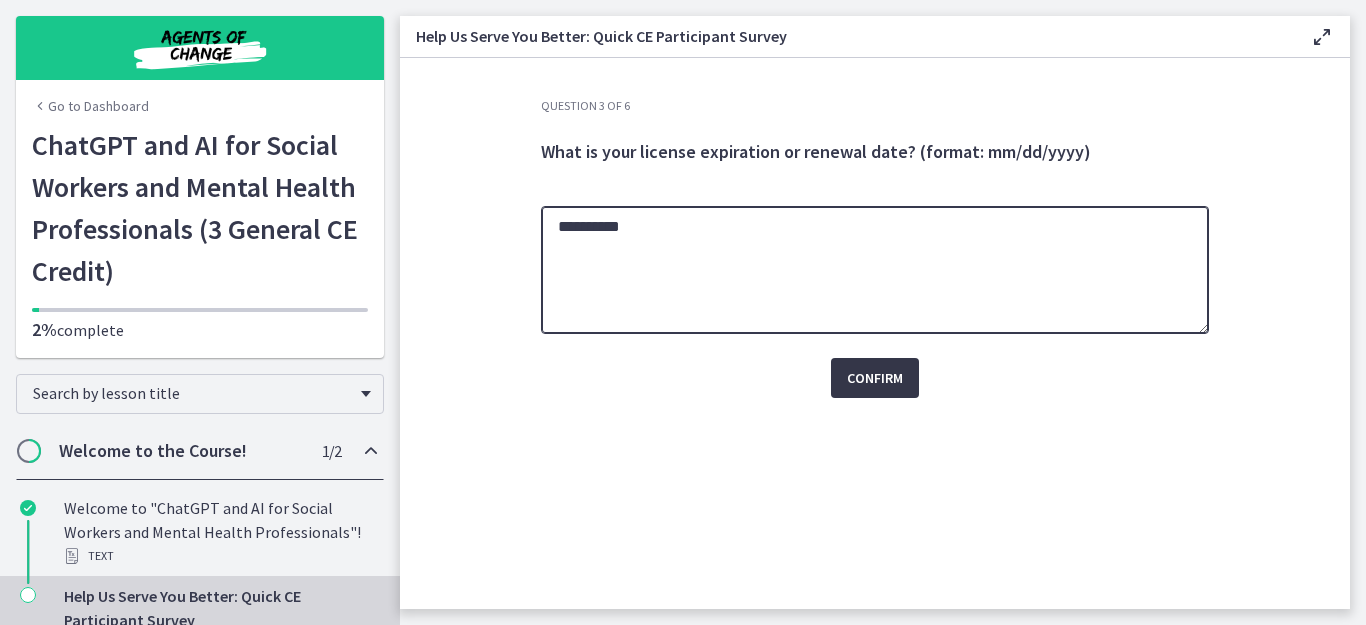 type on "**********" 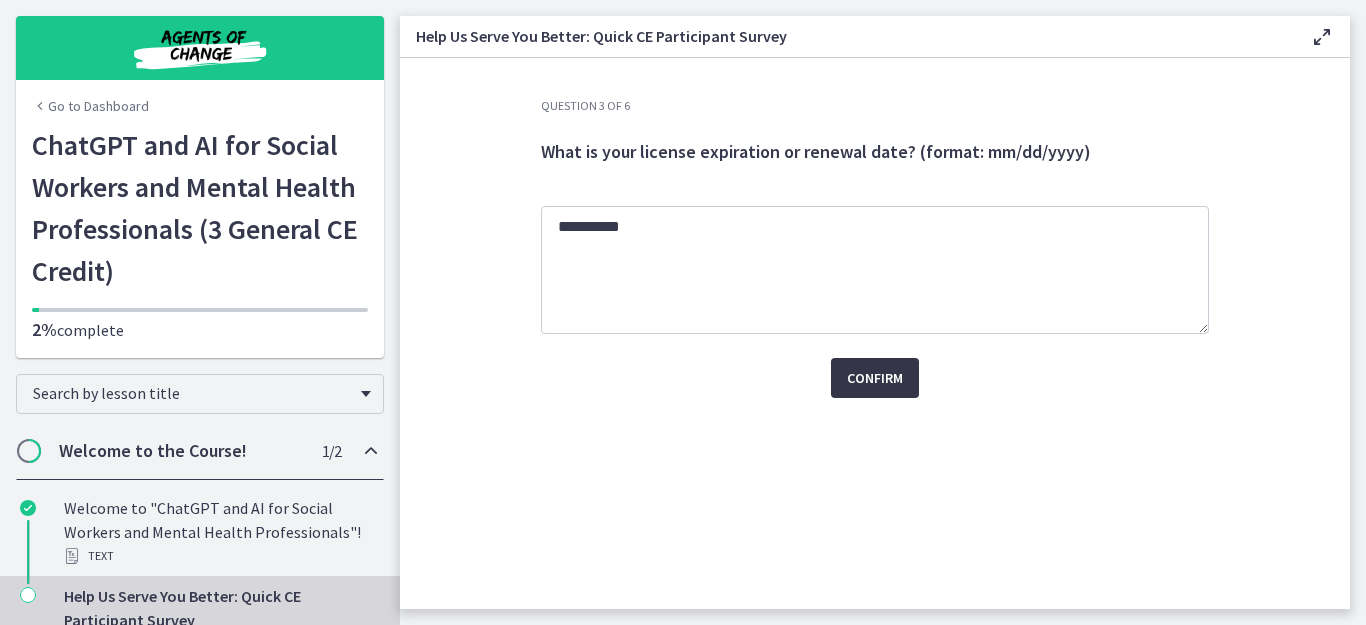 click on "Confirm" at bounding box center (875, 378) 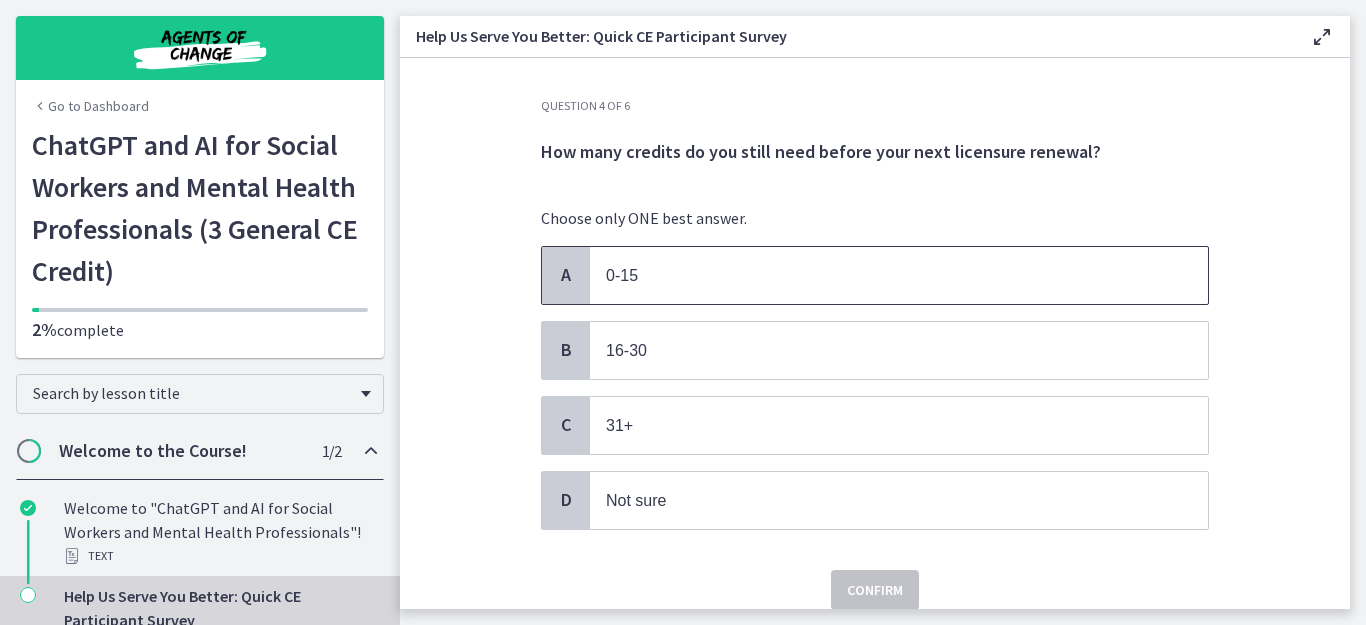 click on "0-15" at bounding box center (879, 275) 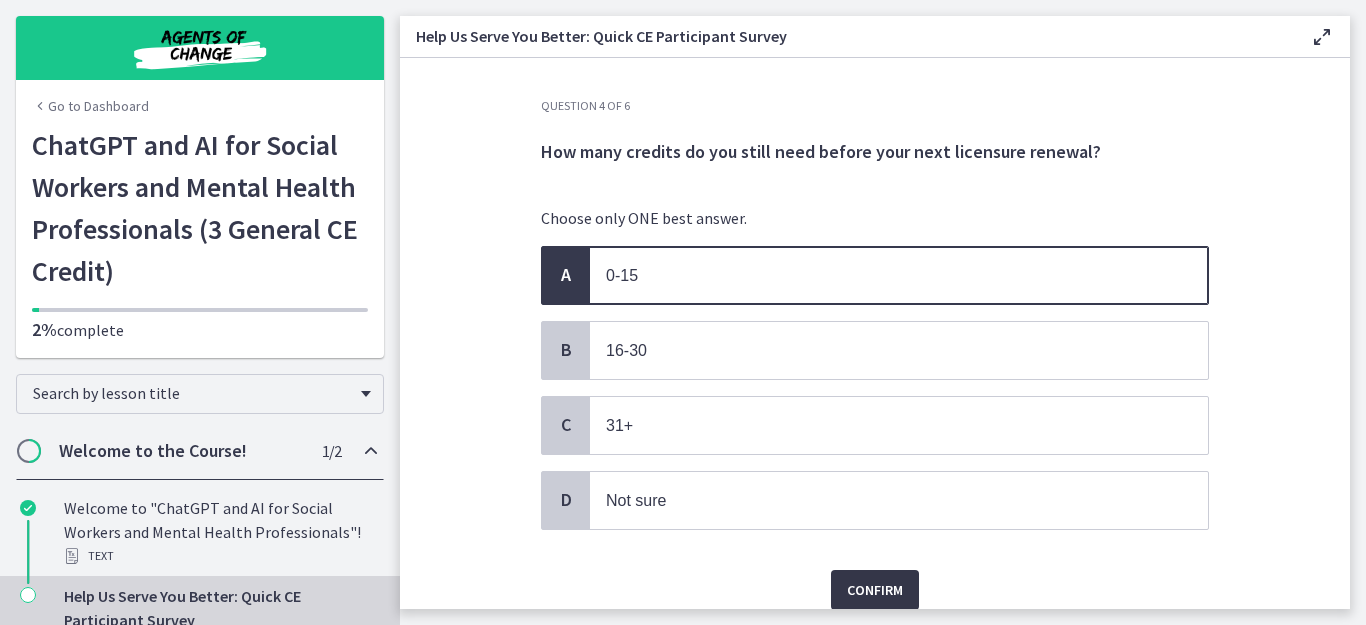 click on "Confirm" at bounding box center [875, 590] 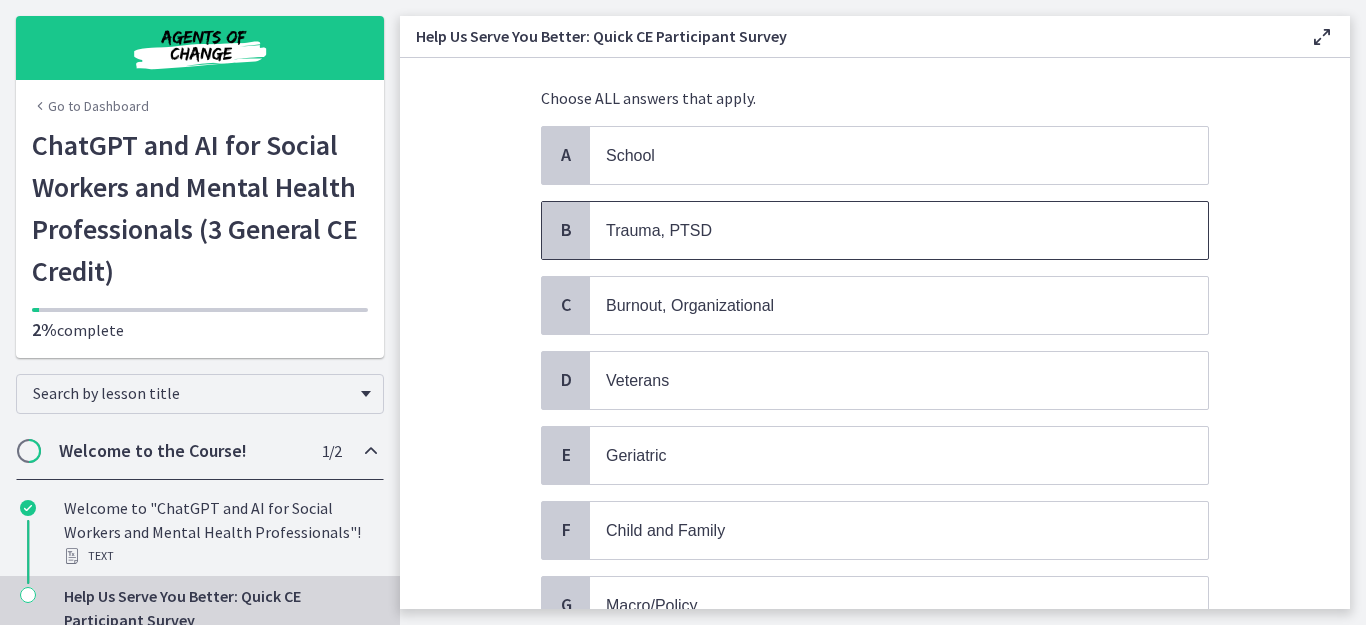 scroll, scrollTop: 240, scrollLeft: 0, axis: vertical 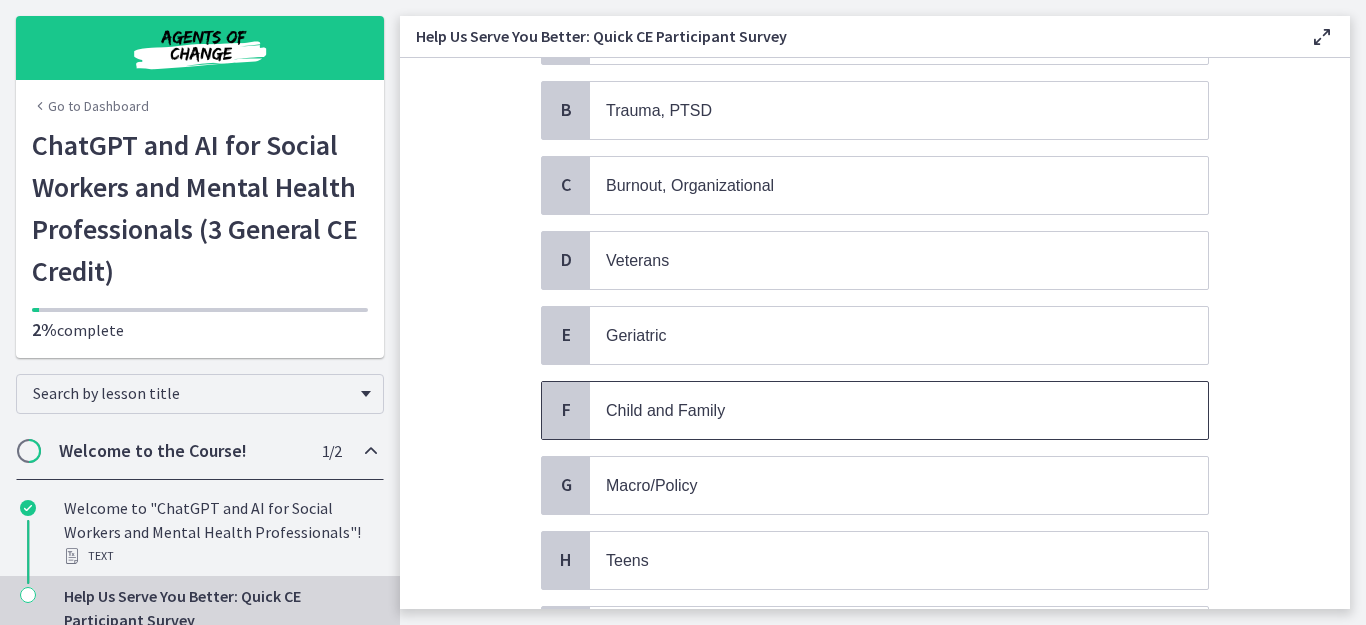 click on "Child and Family" at bounding box center (879, 410) 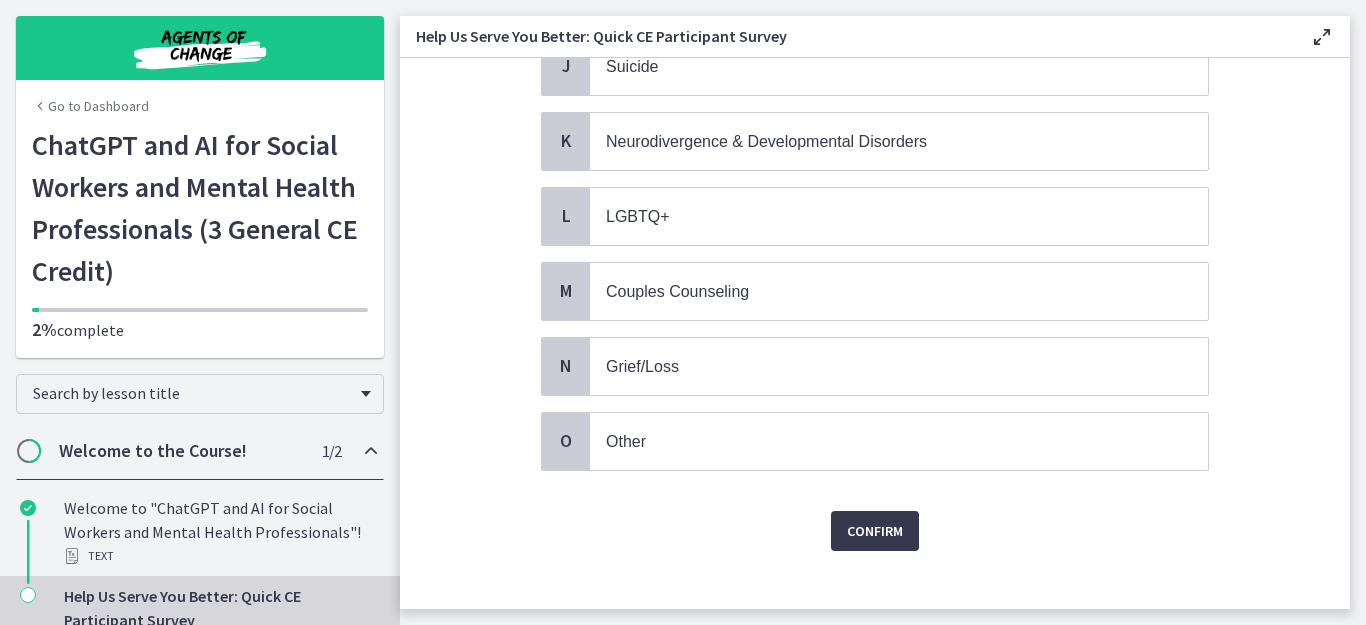 scroll, scrollTop: 899, scrollLeft: 0, axis: vertical 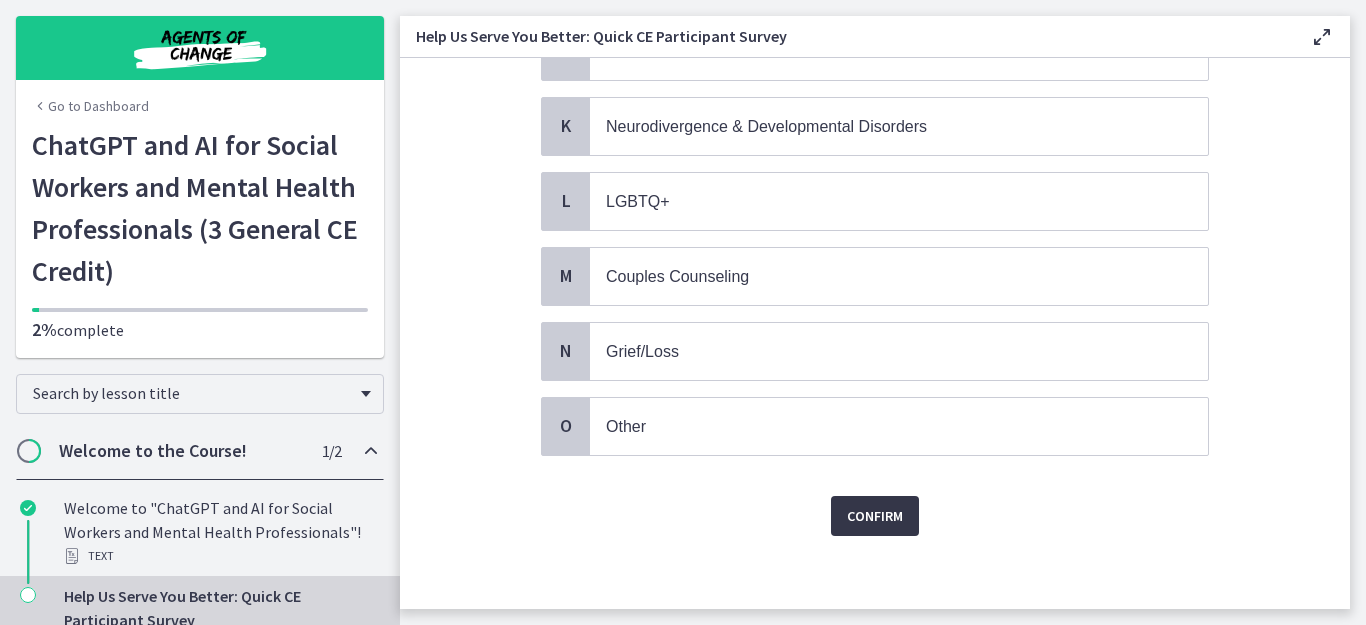 click on "Confirm" at bounding box center (875, 516) 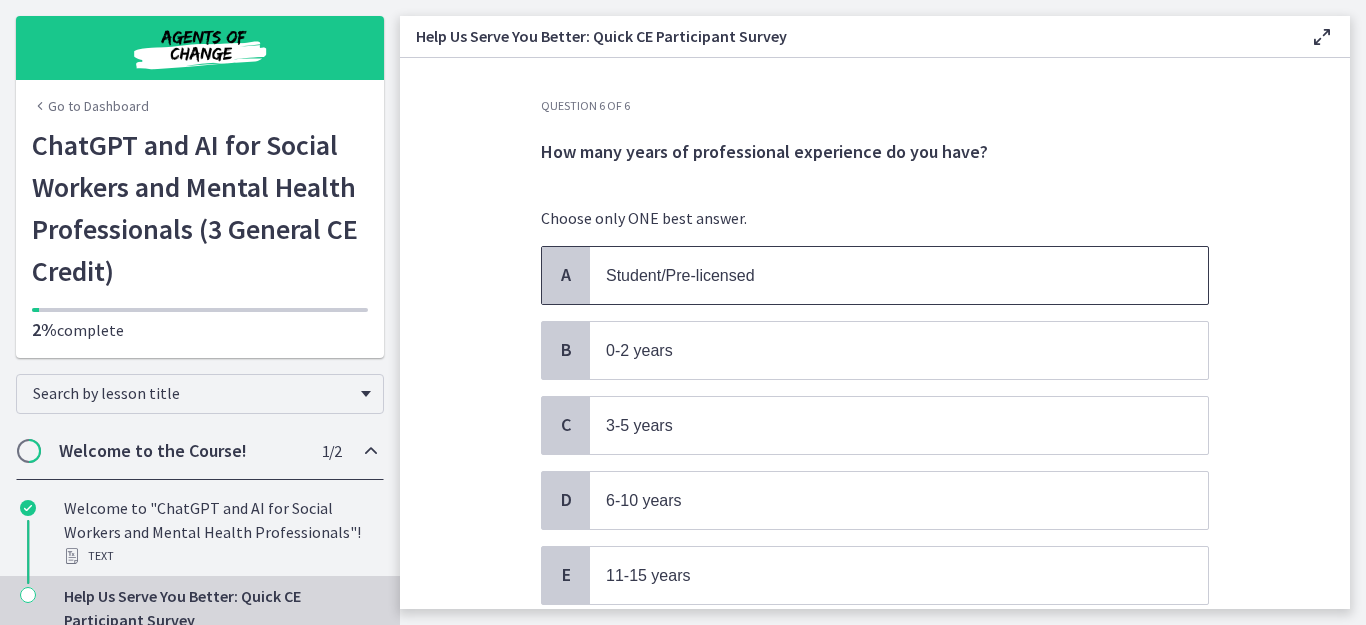 click on "Student/Pre-licensed" at bounding box center [879, 275] 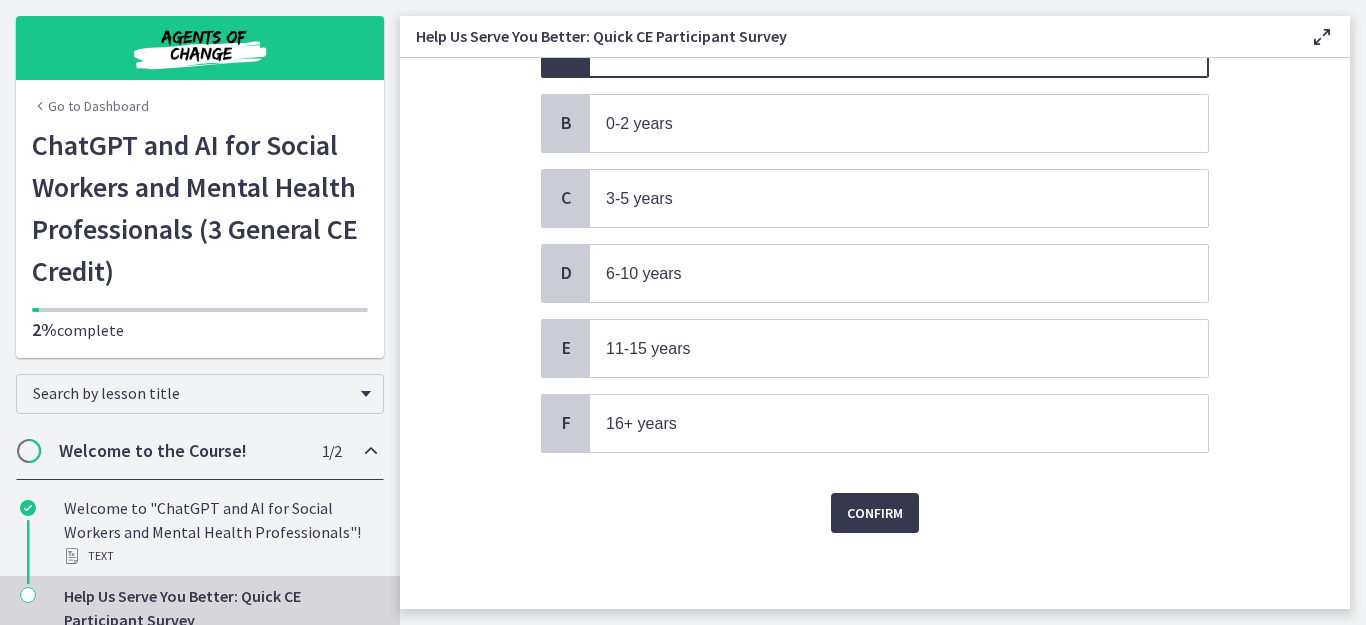 scroll, scrollTop: 228, scrollLeft: 0, axis: vertical 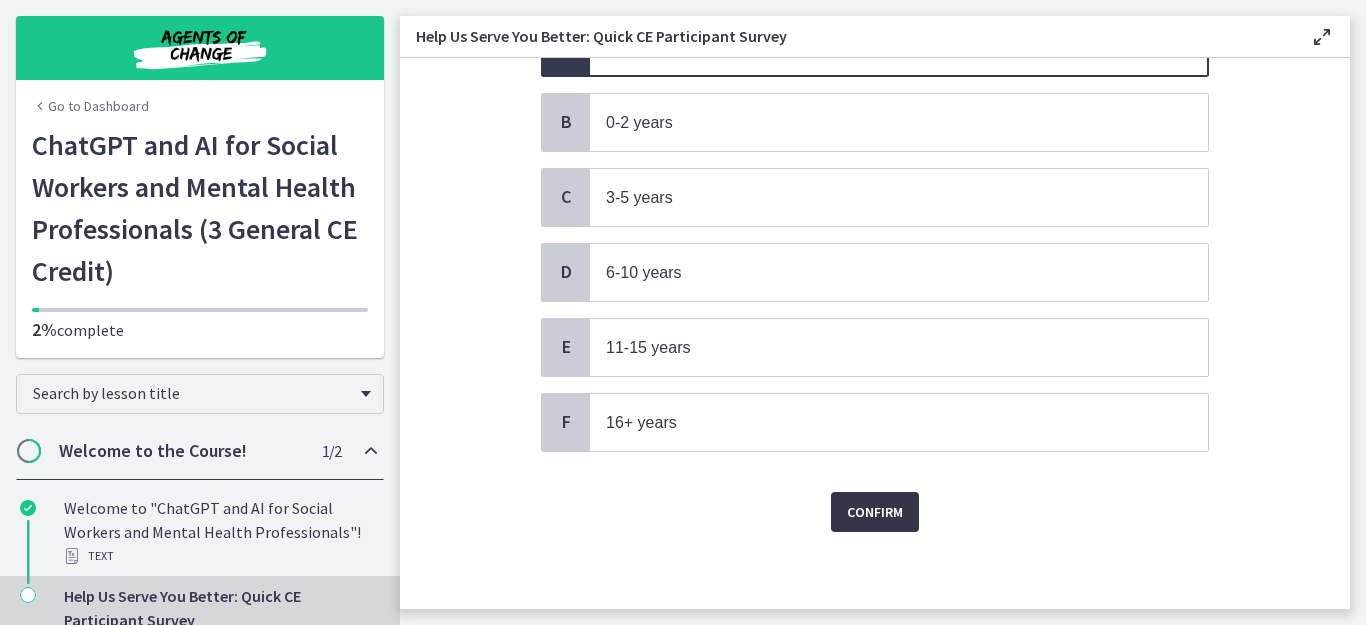 click on "Confirm" at bounding box center (875, 512) 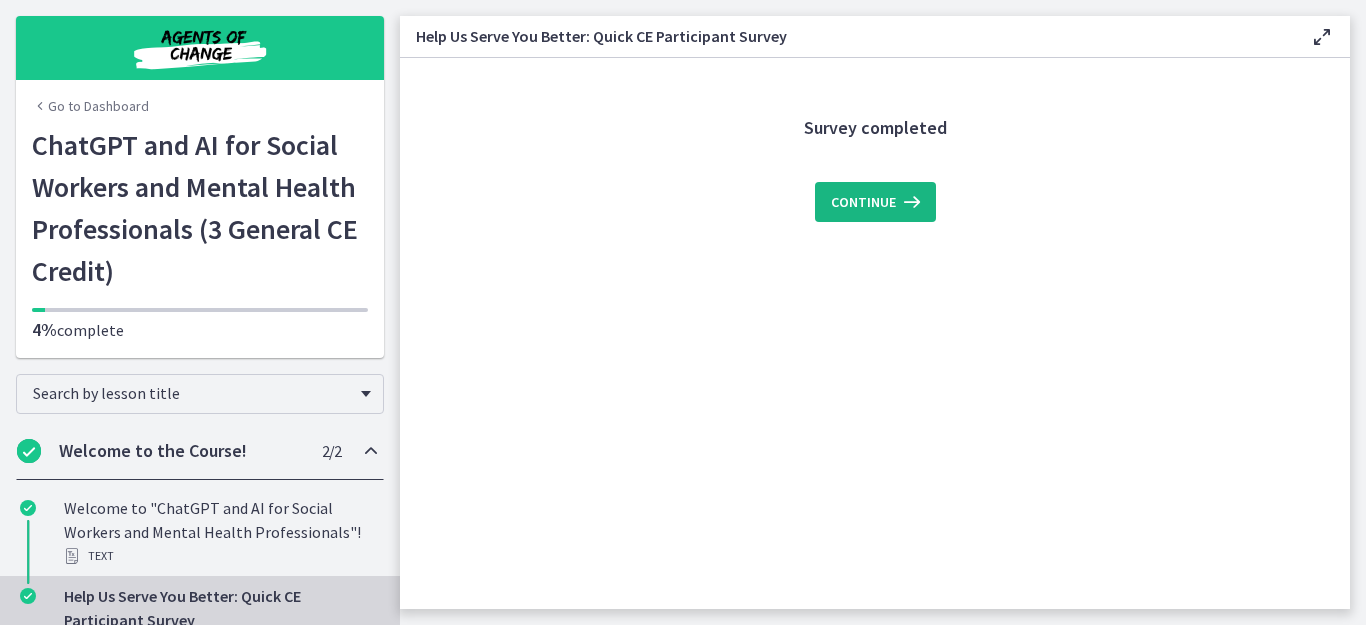scroll, scrollTop: 0, scrollLeft: 0, axis: both 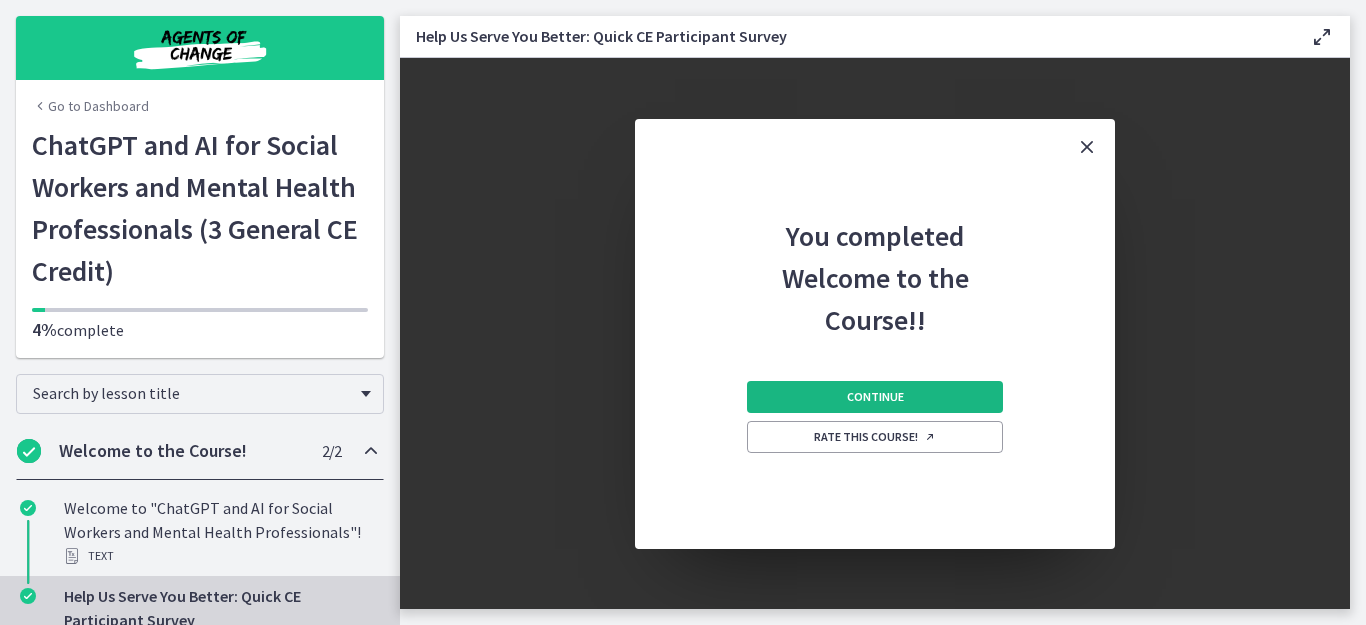 click on "Continue" at bounding box center [875, 397] 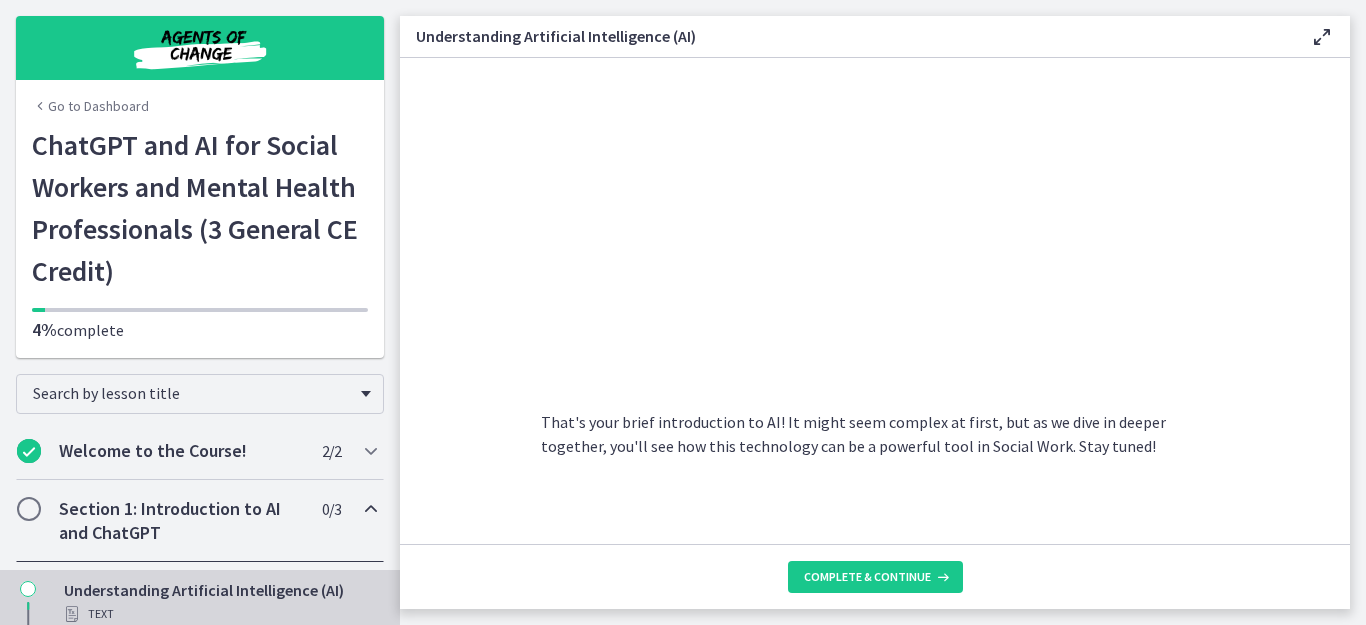 scroll, scrollTop: 984, scrollLeft: 0, axis: vertical 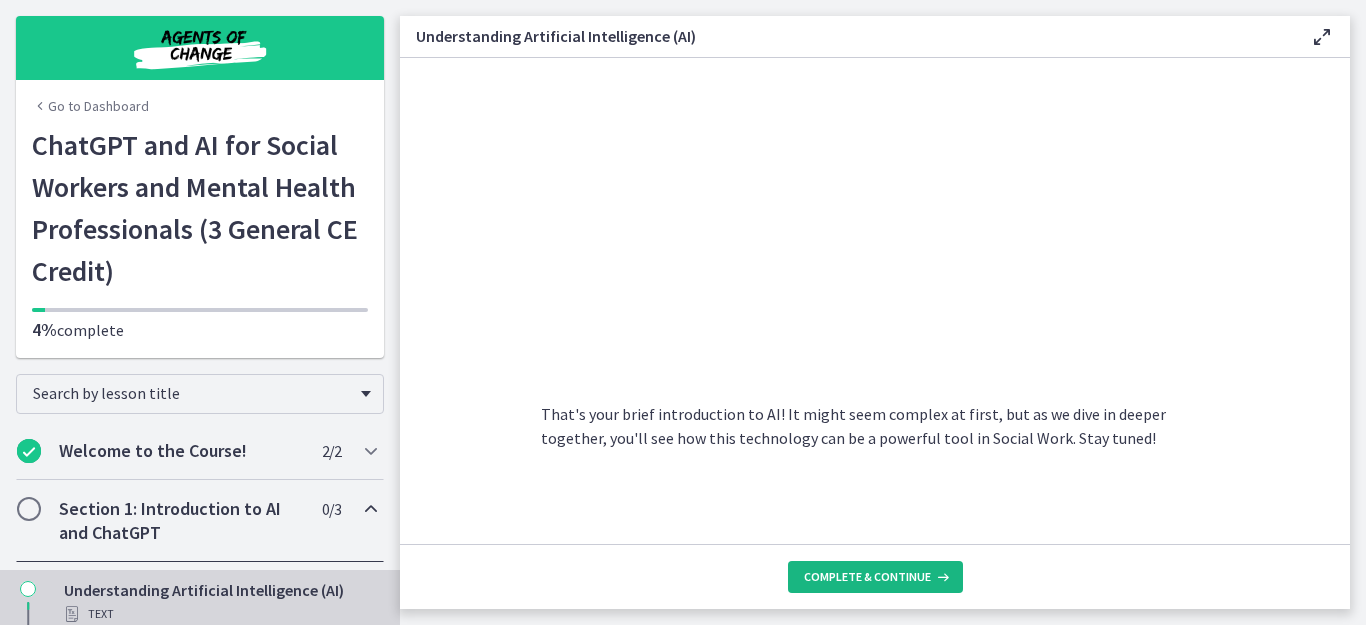 click on "Complete & continue" at bounding box center (867, 577) 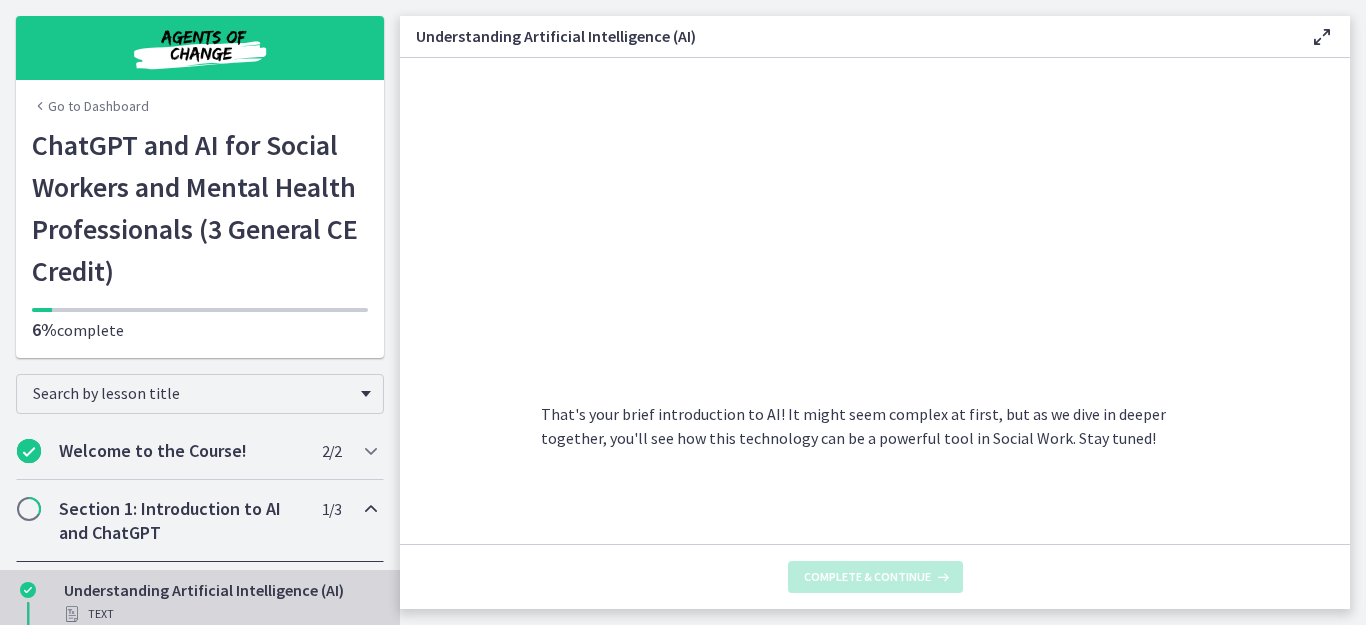scroll, scrollTop: 0, scrollLeft: 0, axis: both 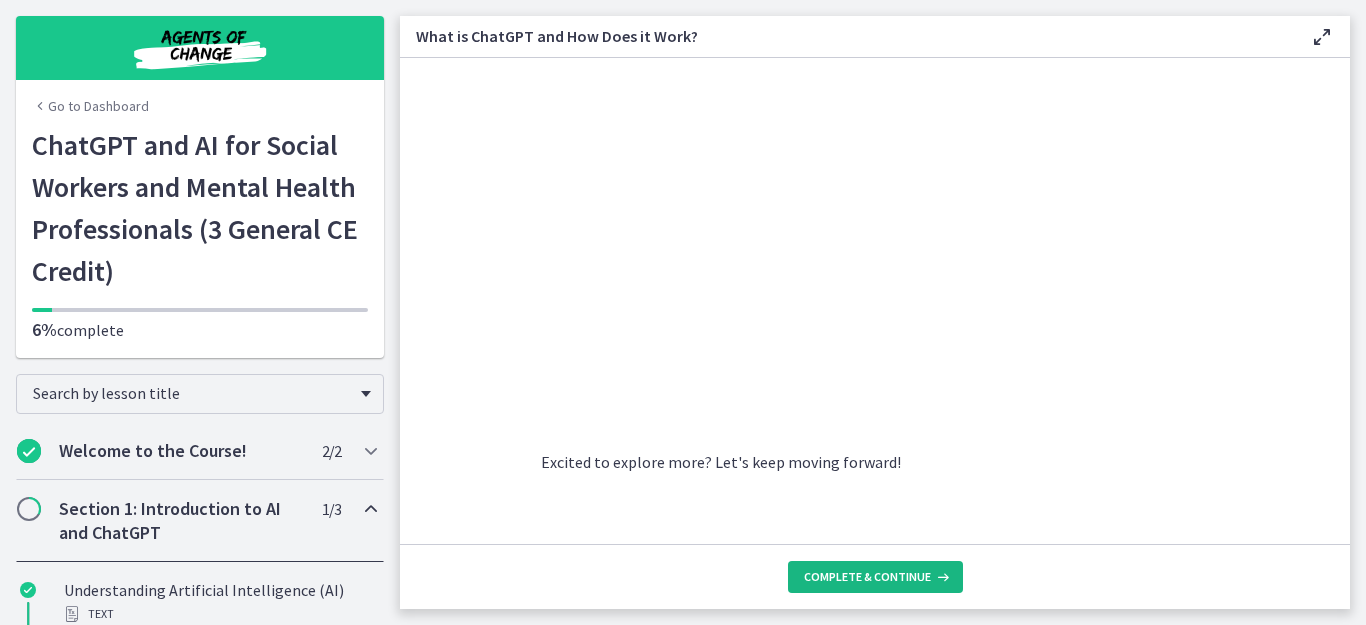 click on "Complete & continue" at bounding box center (867, 577) 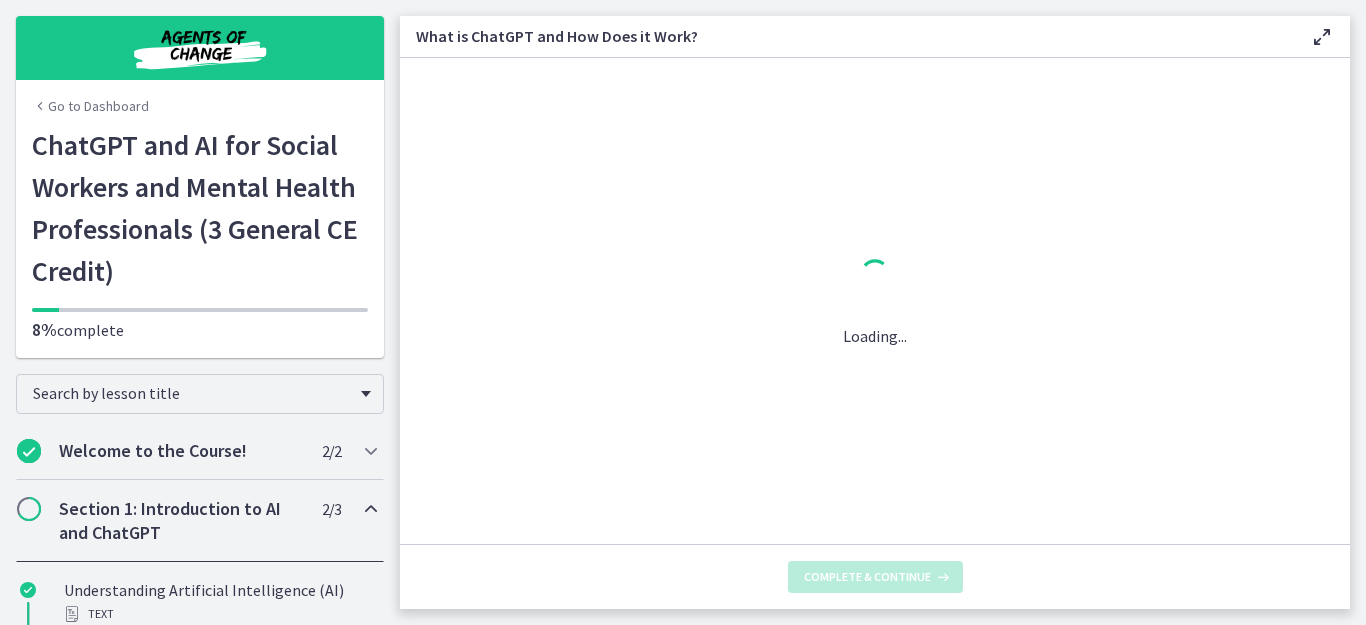 scroll, scrollTop: 0, scrollLeft: 0, axis: both 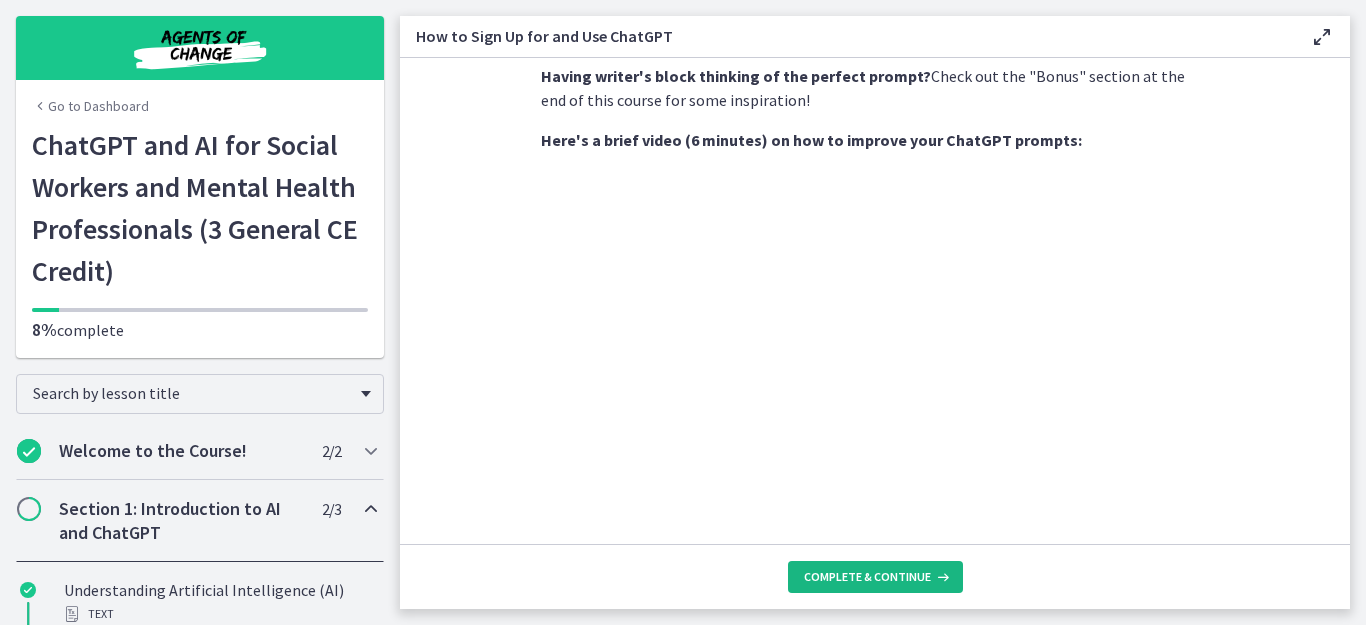 click on "Complete & continue" at bounding box center (867, 577) 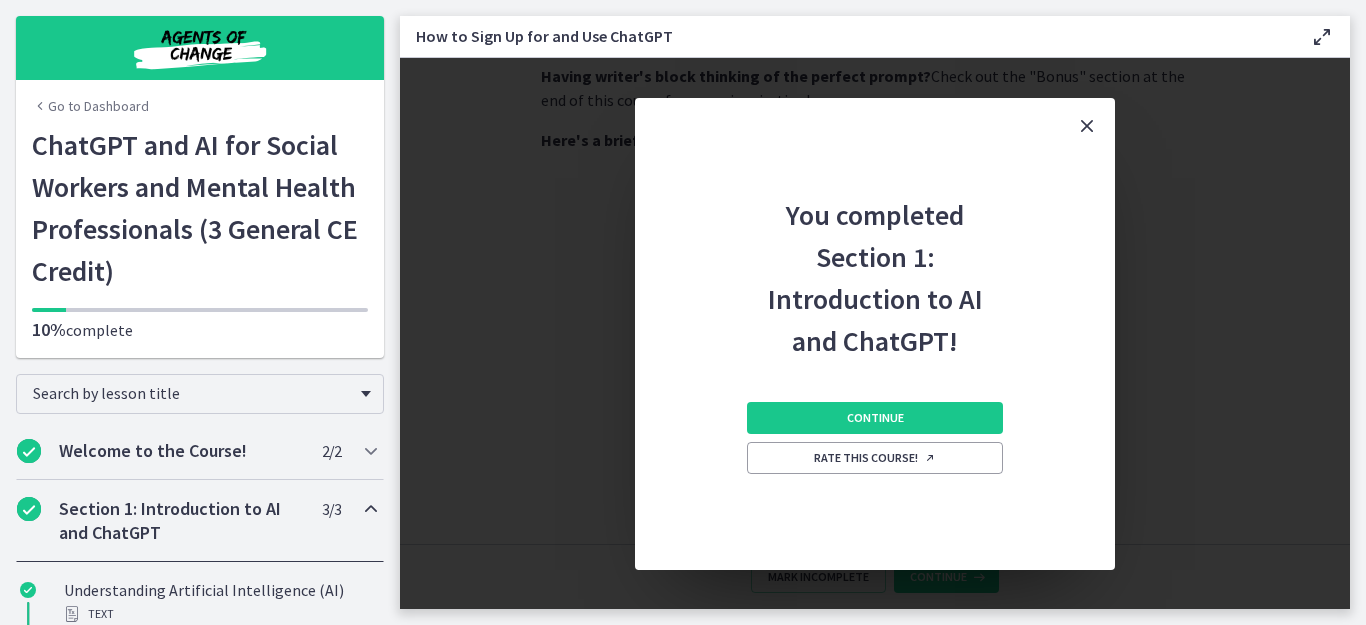 scroll, scrollTop: 720, scrollLeft: 0, axis: vertical 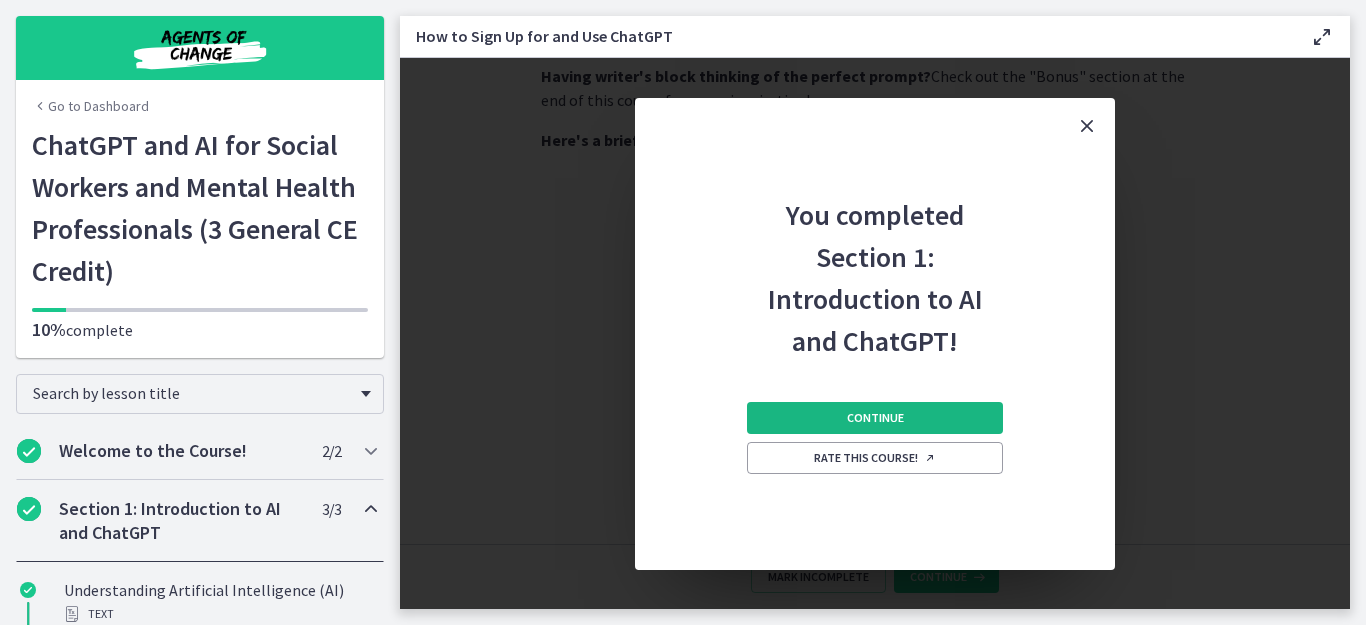 click on "Continue" at bounding box center (875, 418) 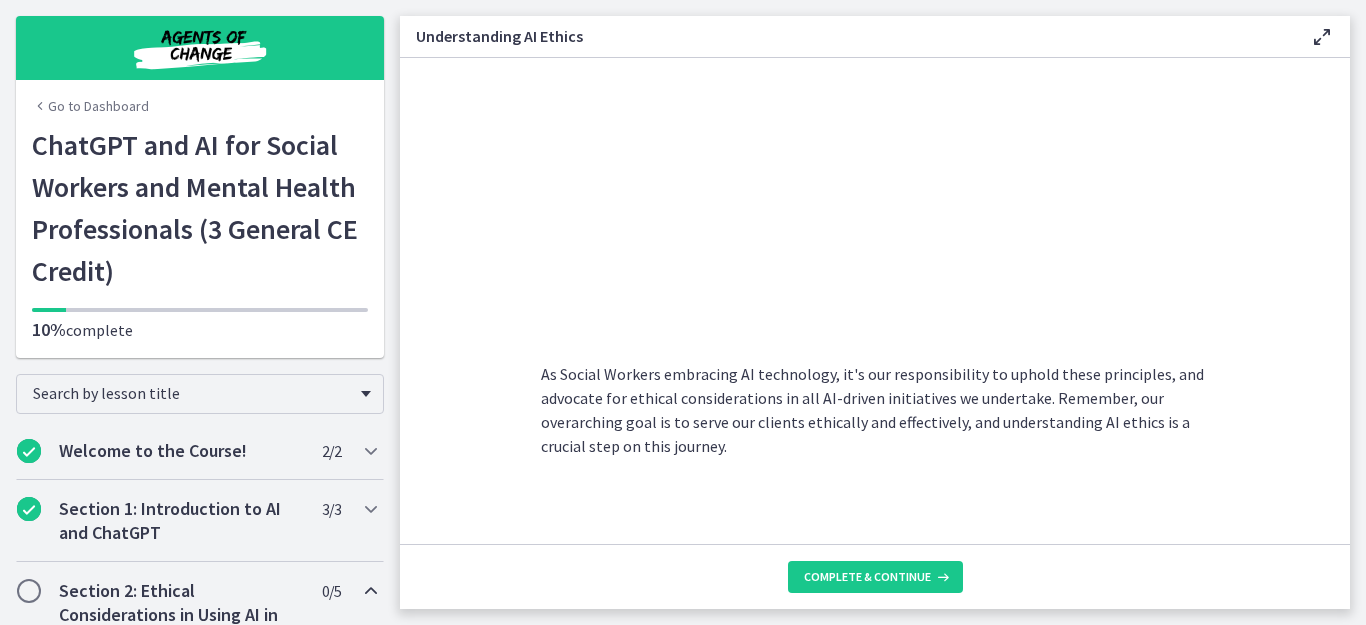 scroll, scrollTop: 1112, scrollLeft: 0, axis: vertical 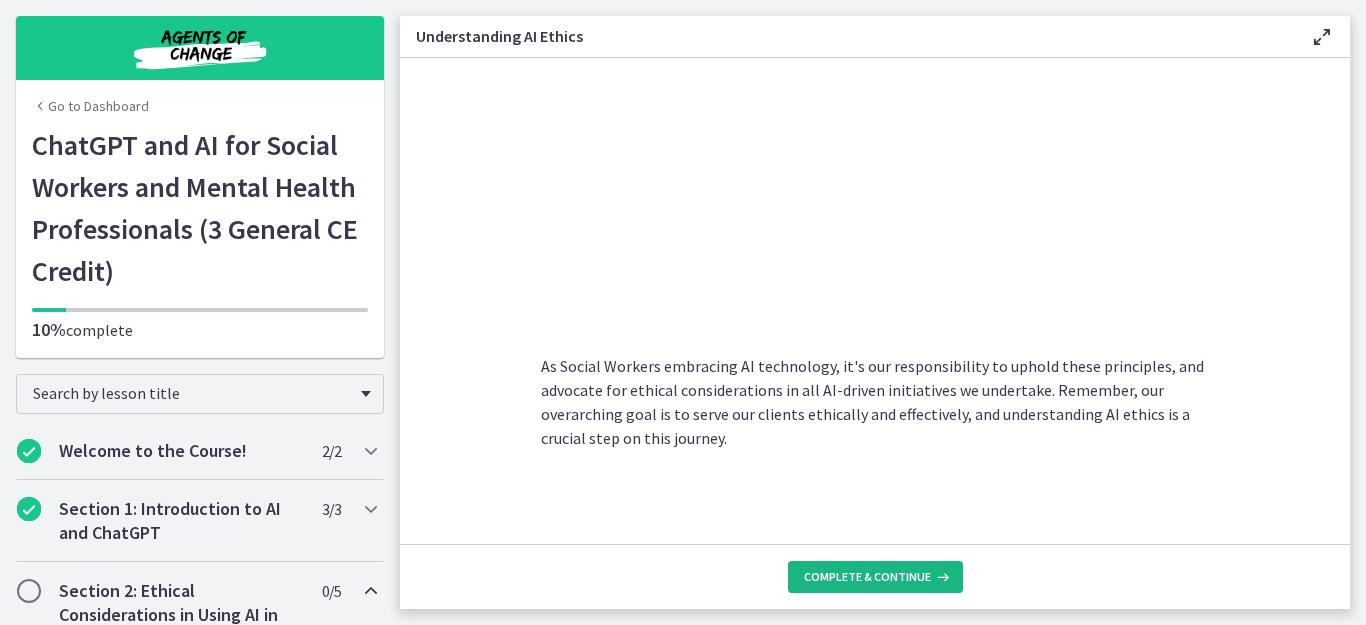 click on "Complete & continue" at bounding box center (867, 577) 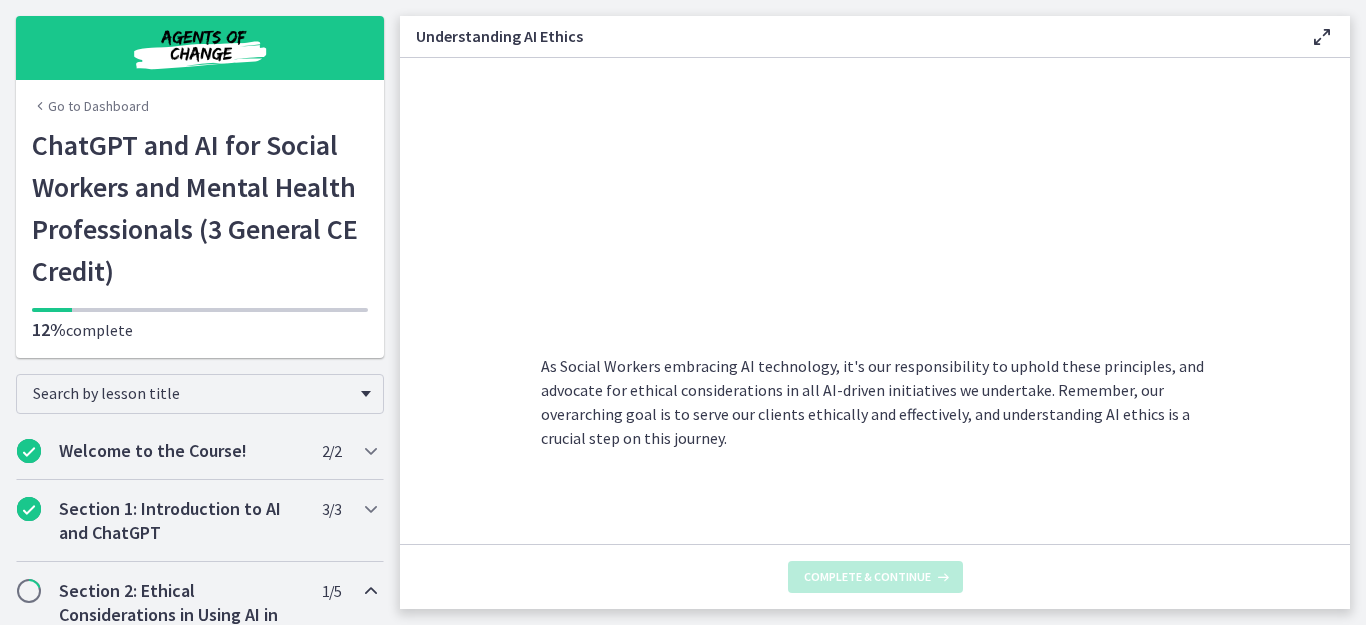 scroll, scrollTop: 0, scrollLeft: 0, axis: both 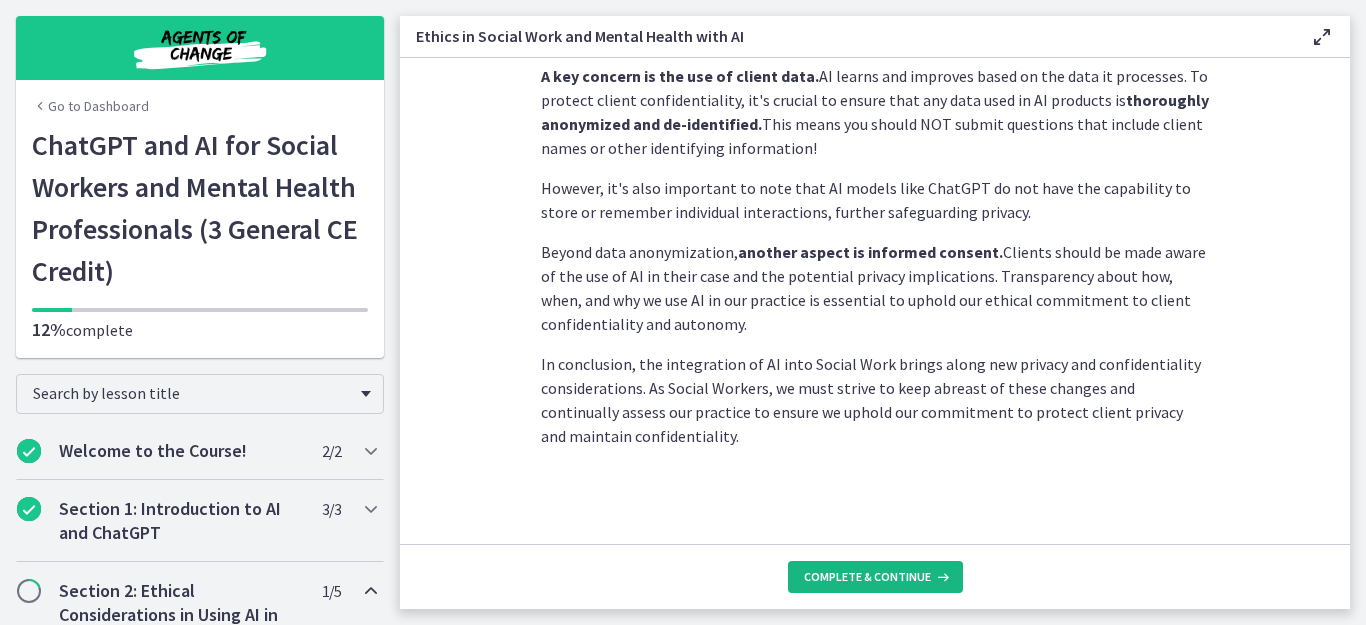 click on "Complete & continue" at bounding box center (867, 577) 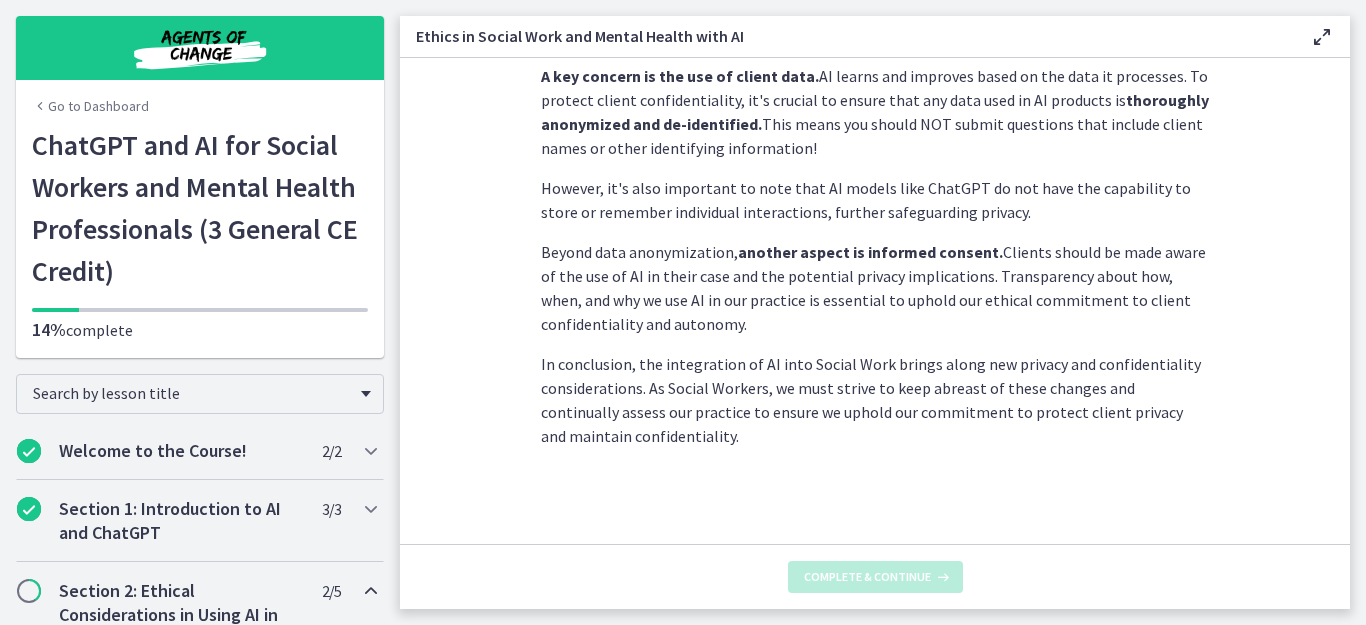 scroll, scrollTop: 0, scrollLeft: 0, axis: both 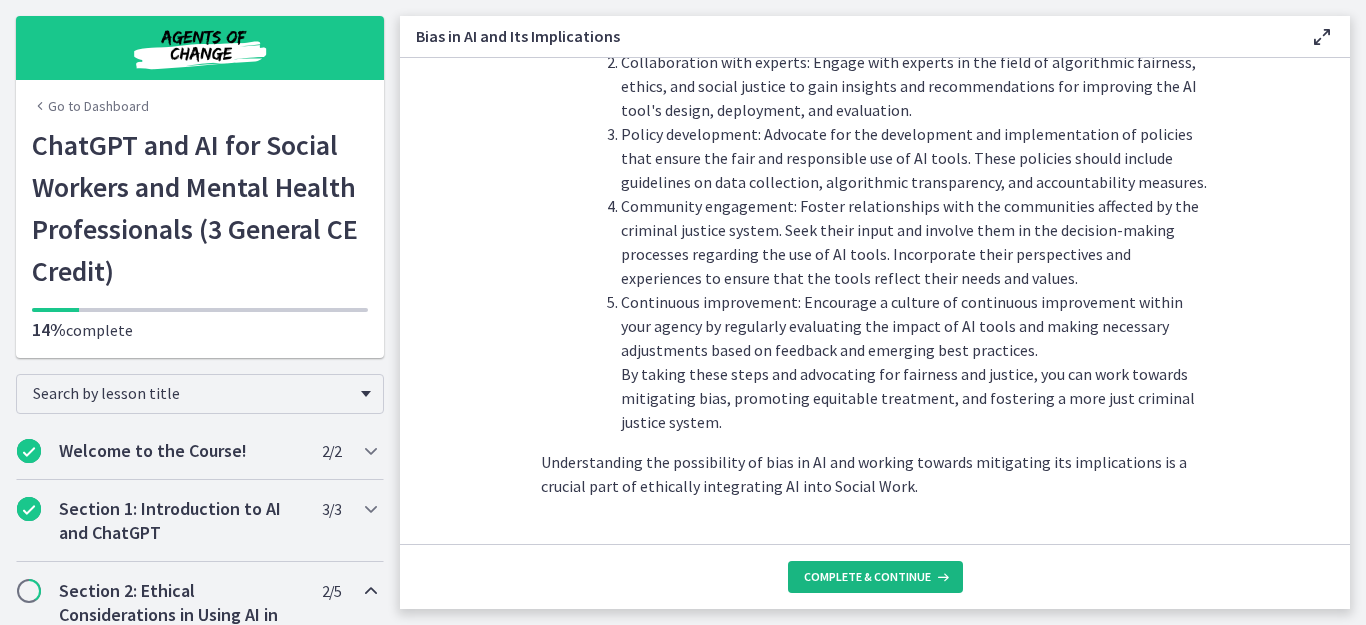 click on "Complete & continue" at bounding box center [867, 577] 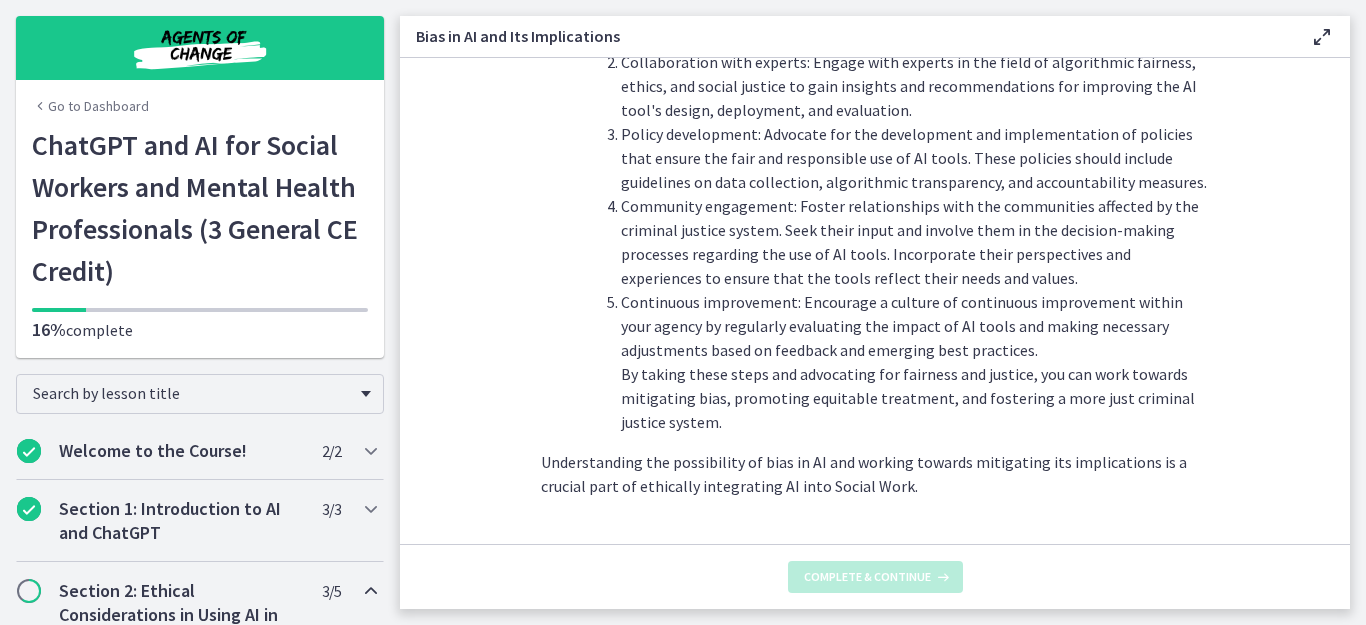 scroll, scrollTop: 0, scrollLeft: 0, axis: both 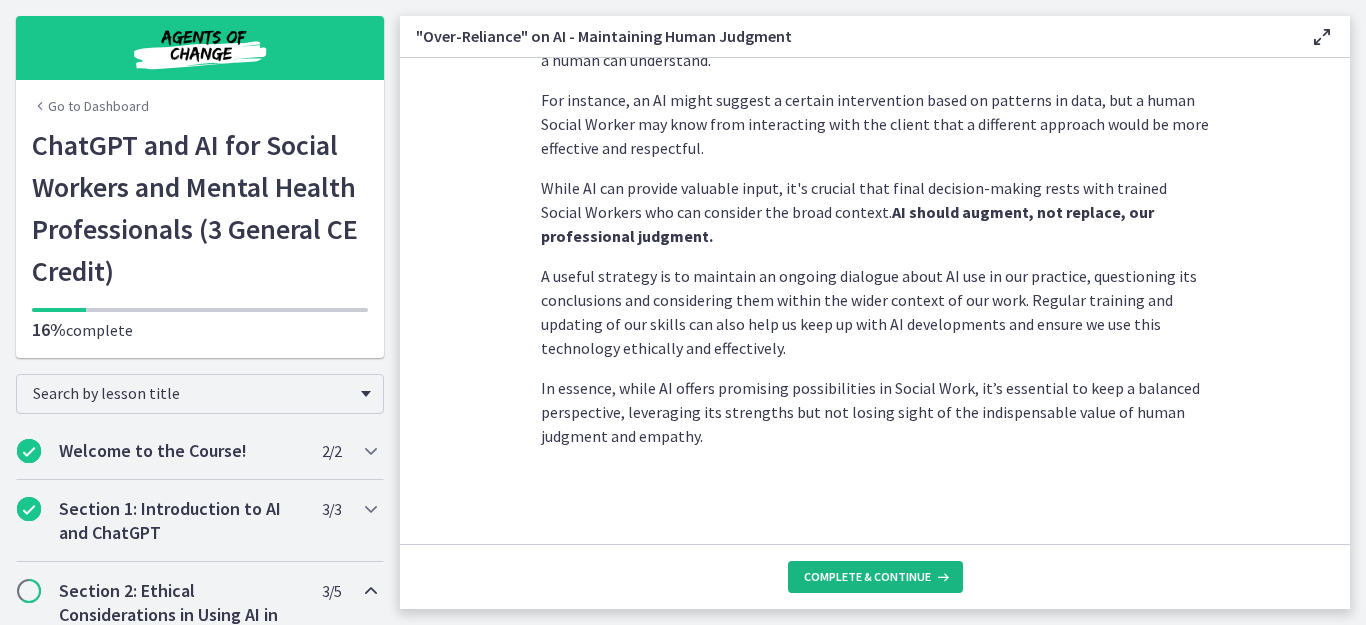 click on "Complete & continue" at bounding box center (875, 577) 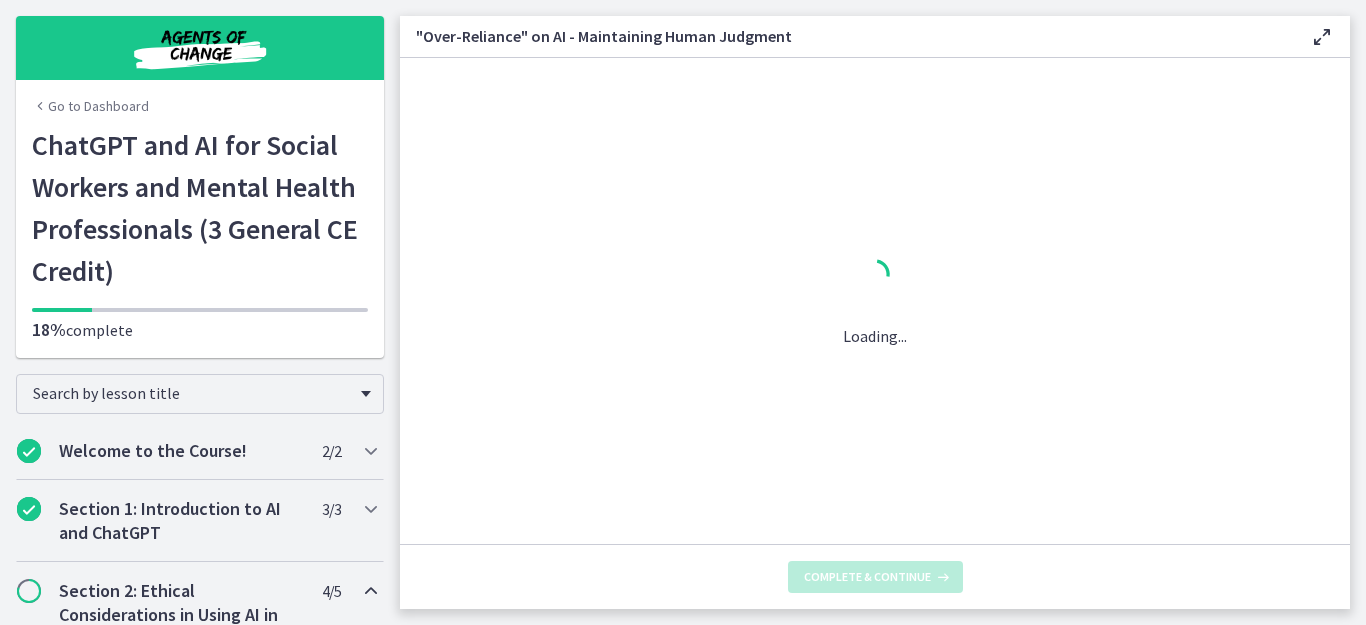 scroll, scrollTop: 0, scrollLeft: 0, axis: both 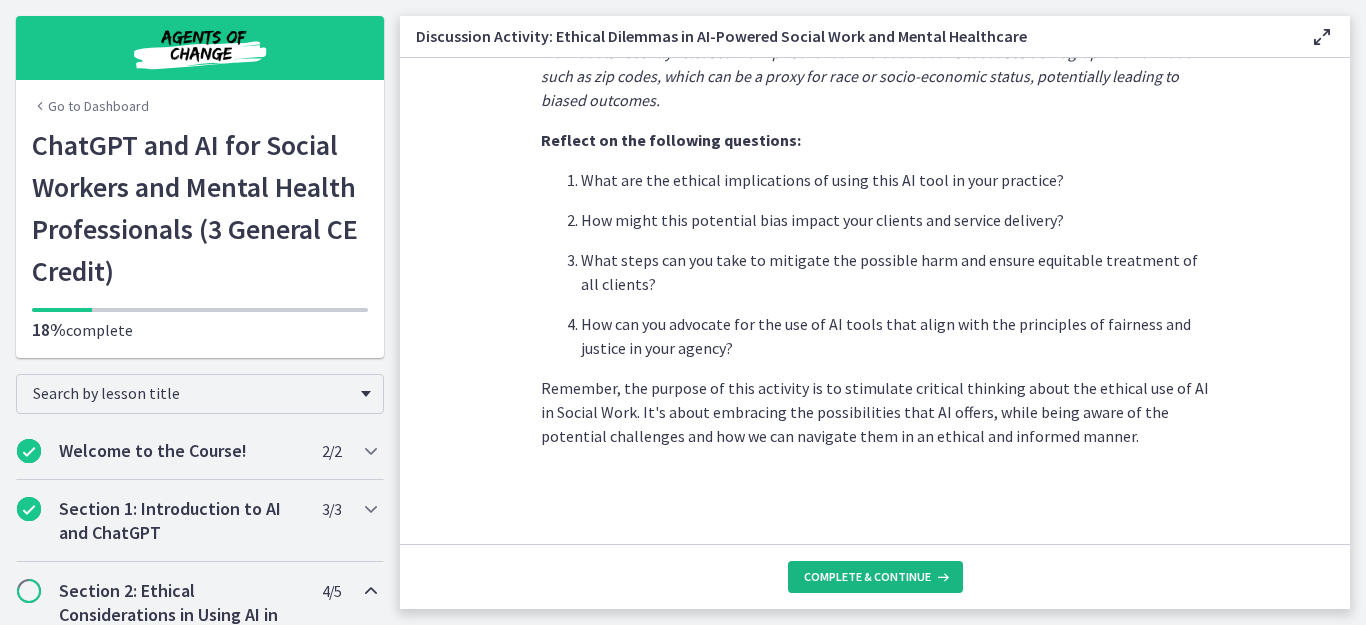 click on "Complete & continue" at bounding box center (875, 577) 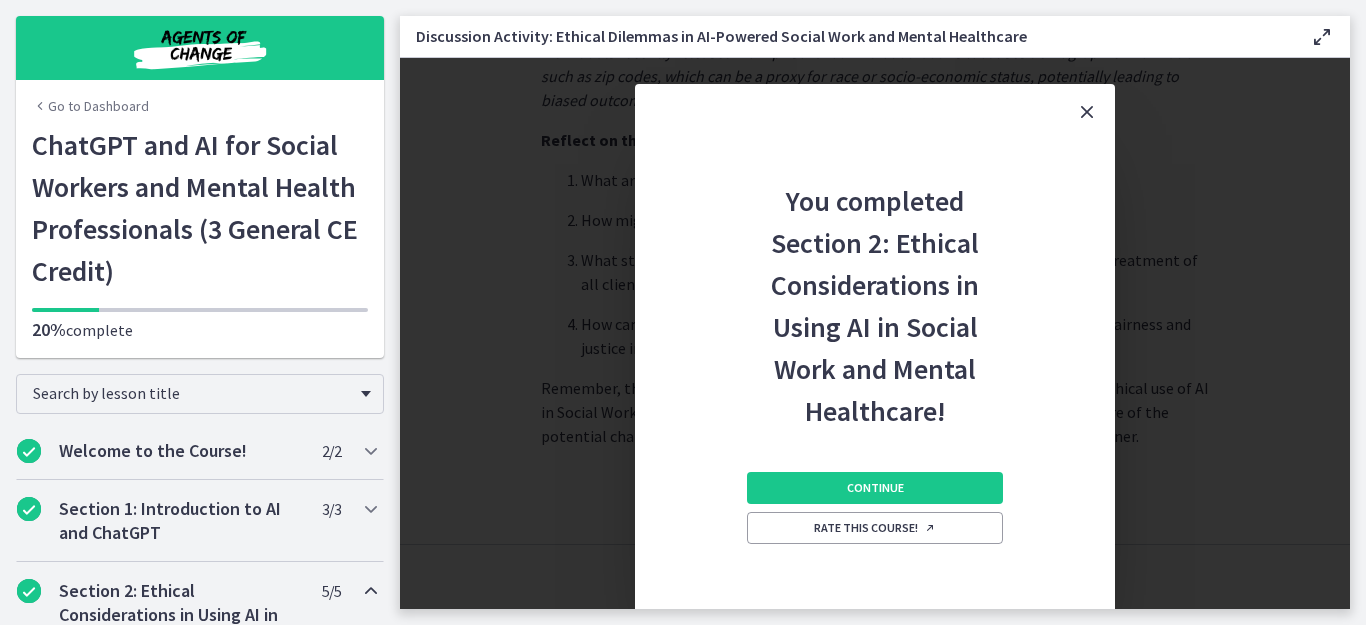 scroll, scrollTop: 618, scrollLeft: 0, axis: vertical 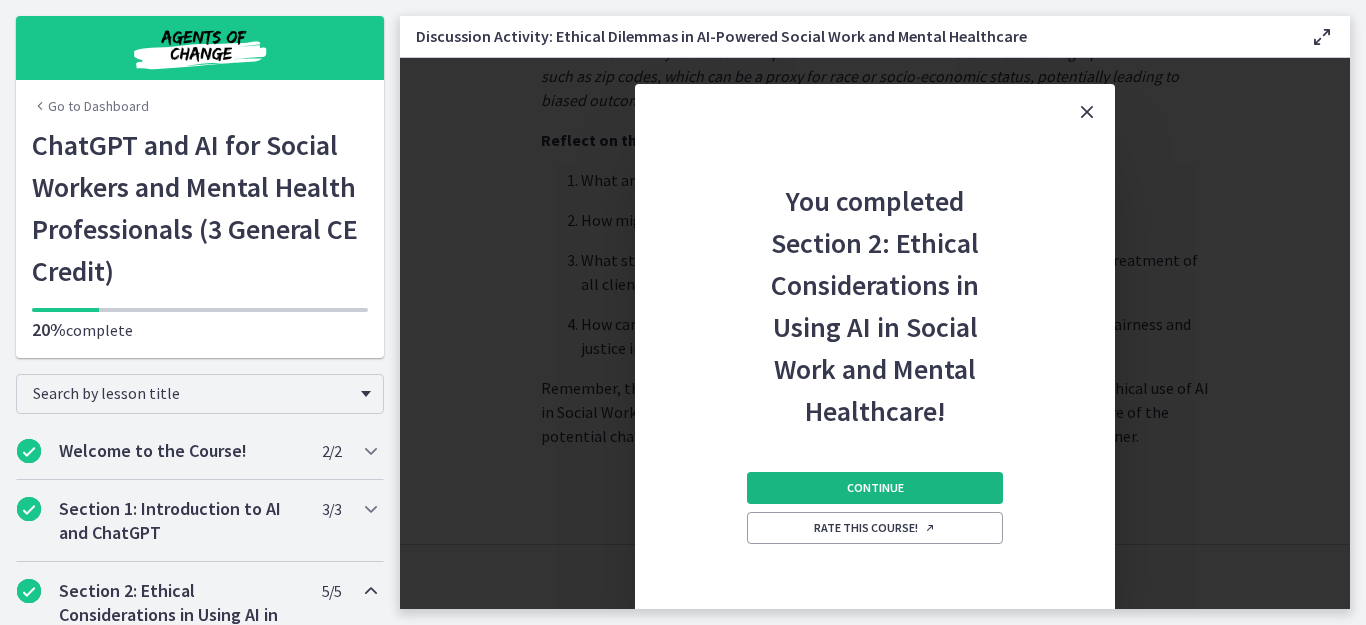 click on "Continue" at bounding box center (875, 488) 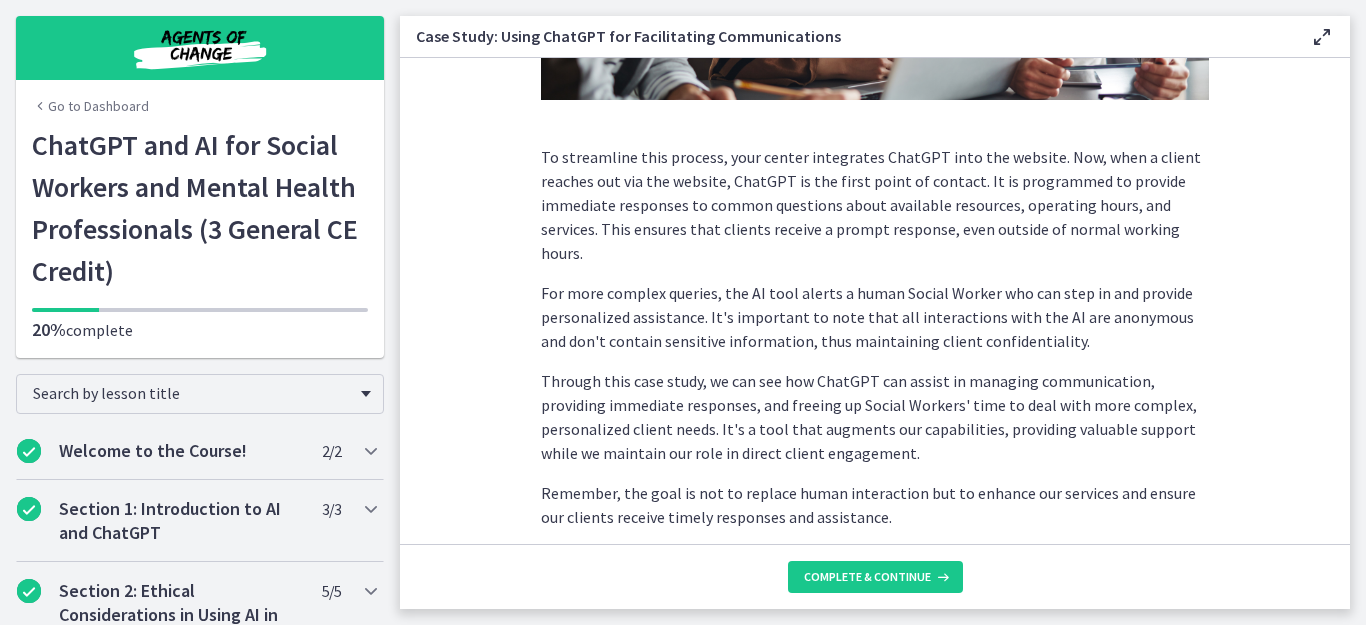 scroll, scrollTop: 623, scrollLeft: 0, axis: vertical 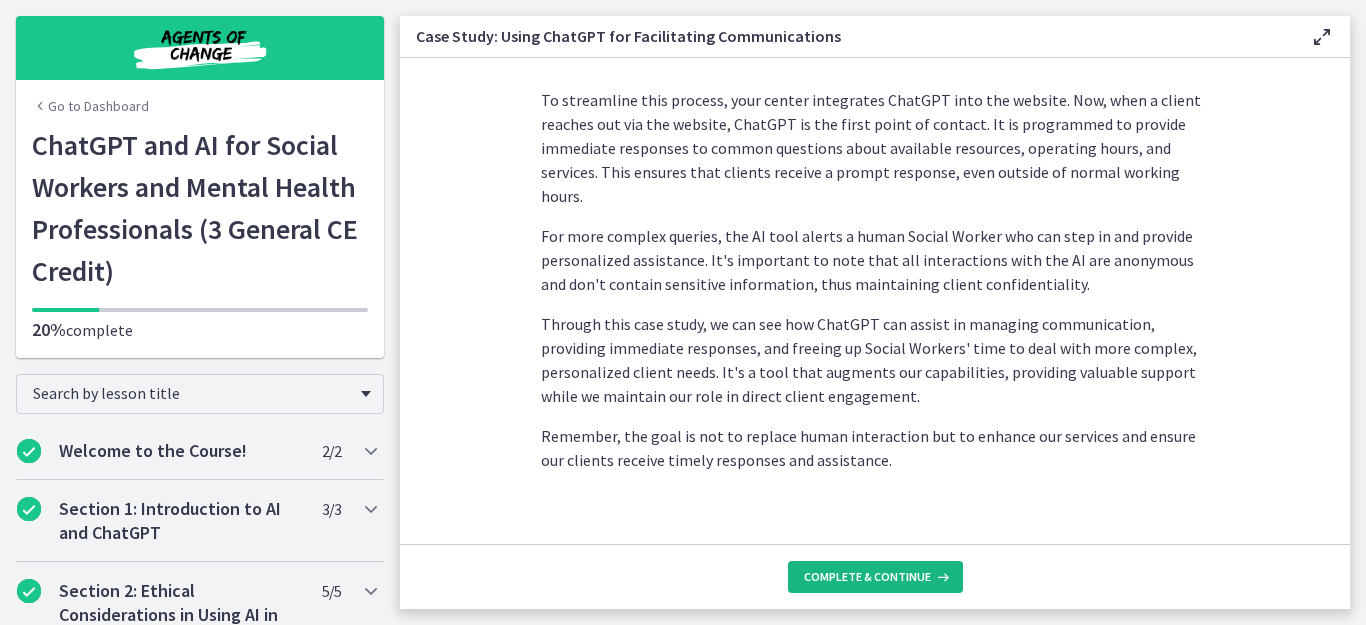 click on "Complete & continue" at bounding box center (867, 577) 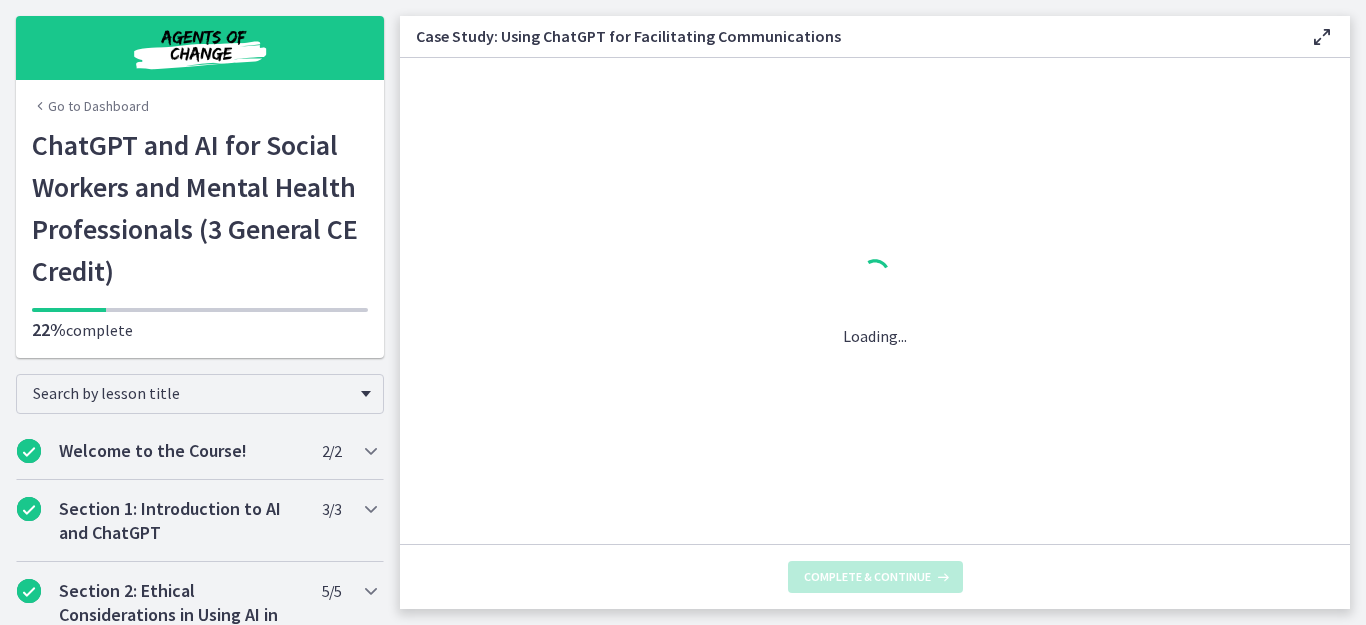scroll, scrollTop: 0, scrollLeft: 0, axis: both 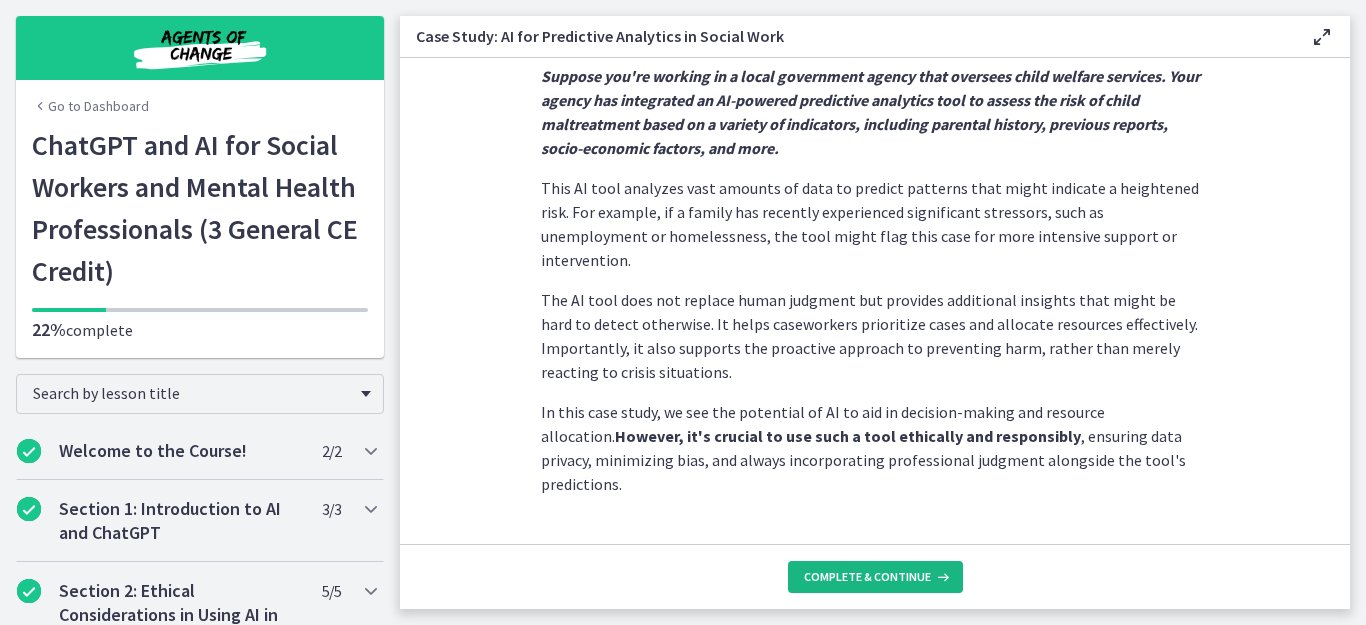 click on "Complete & continue" at bounding box center [867, 577] 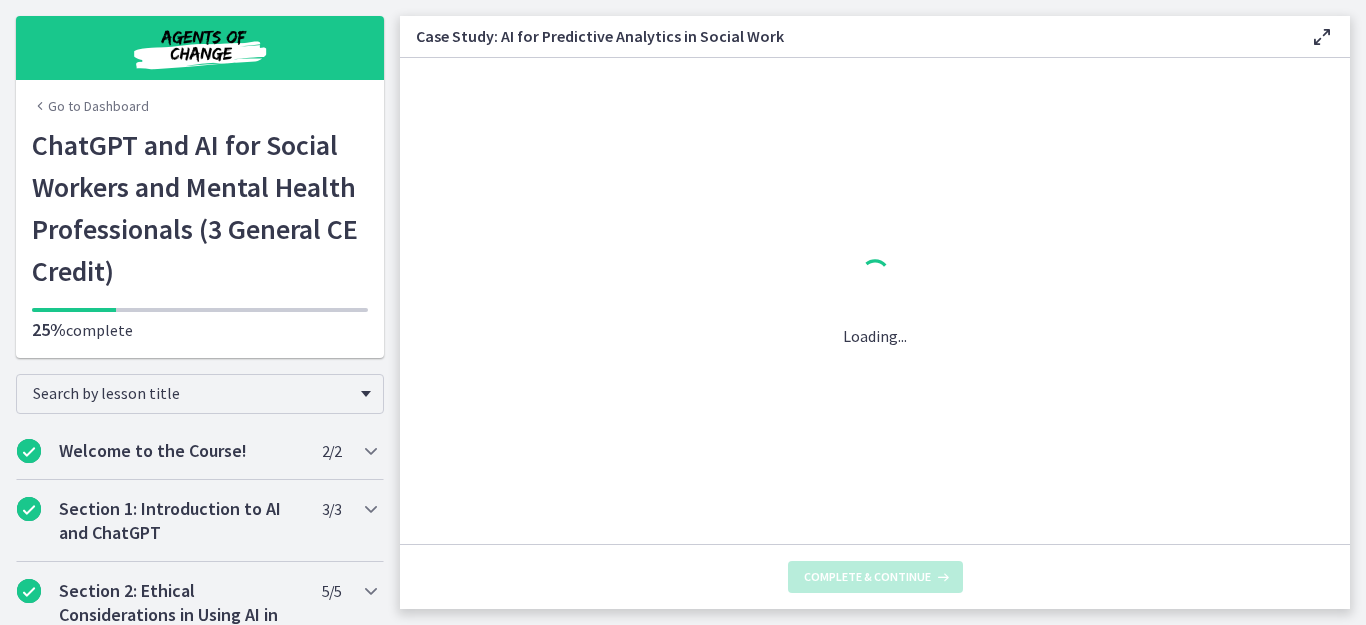 scroll, scrollTop: 0, scrollLeft: 0, axis: both 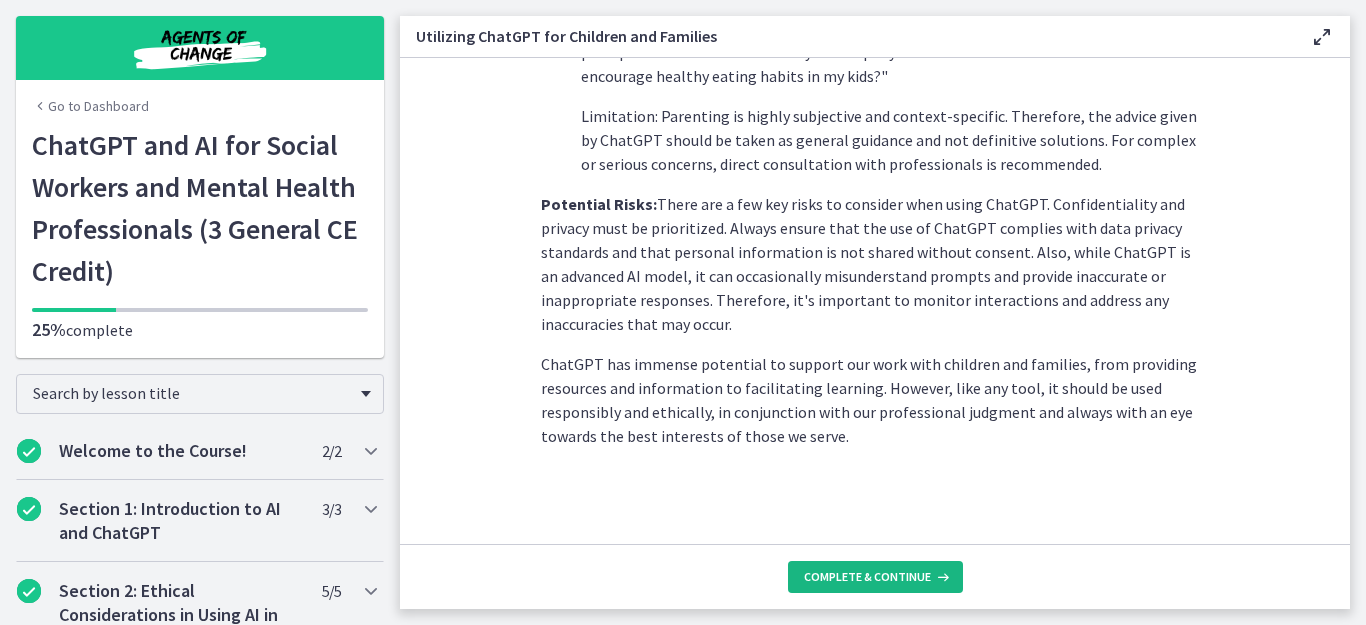 click on "Complete & continue" at bounding box center [867, 577] 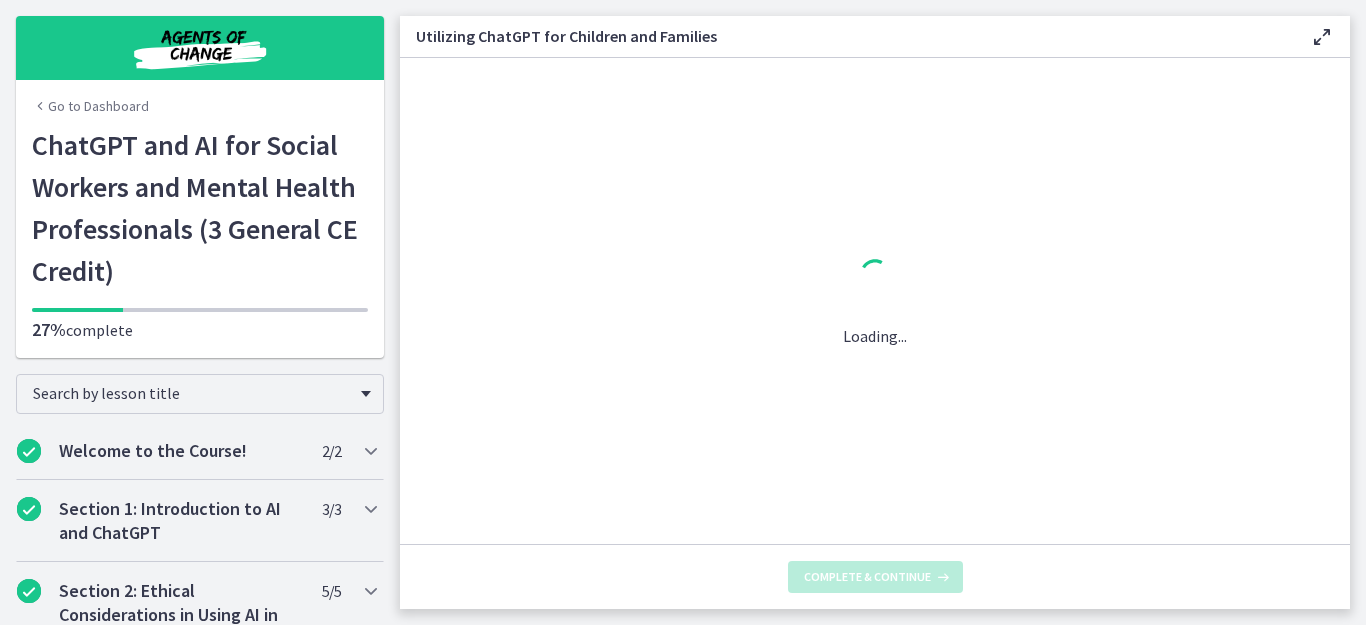 scroll, scrollTop: 0, scrollLeft: 0, axis: both 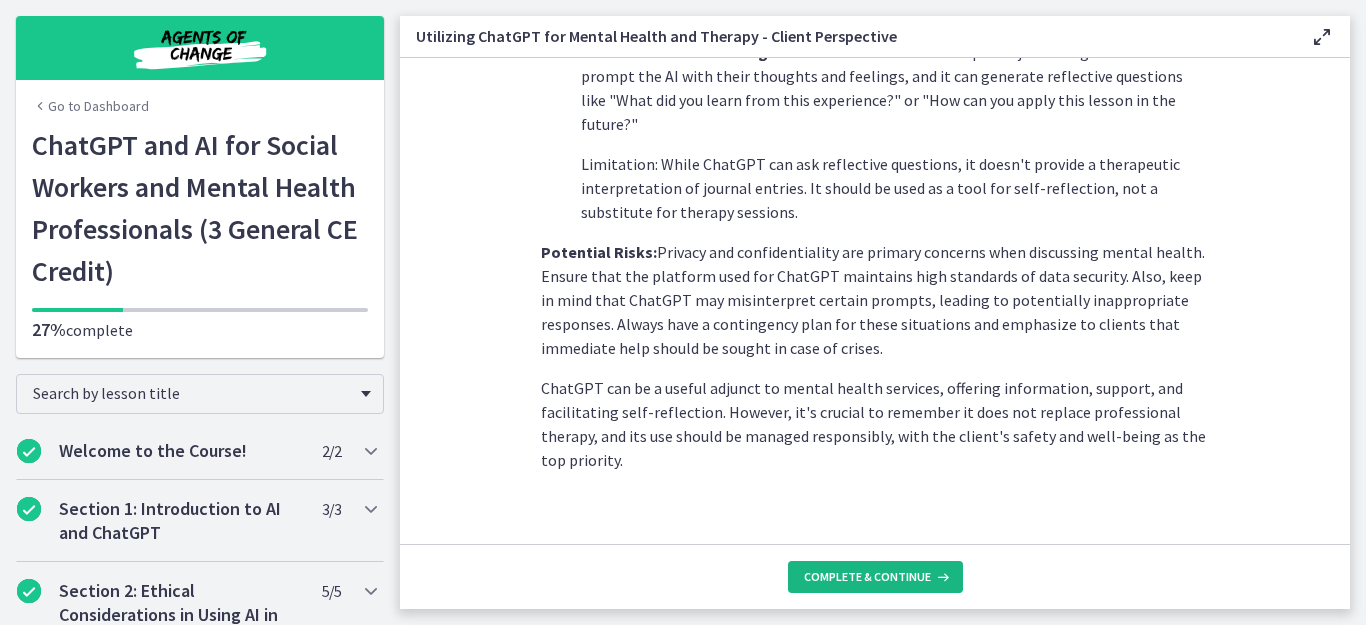 click on "Complete & continue" at bounding box center [867, 577] 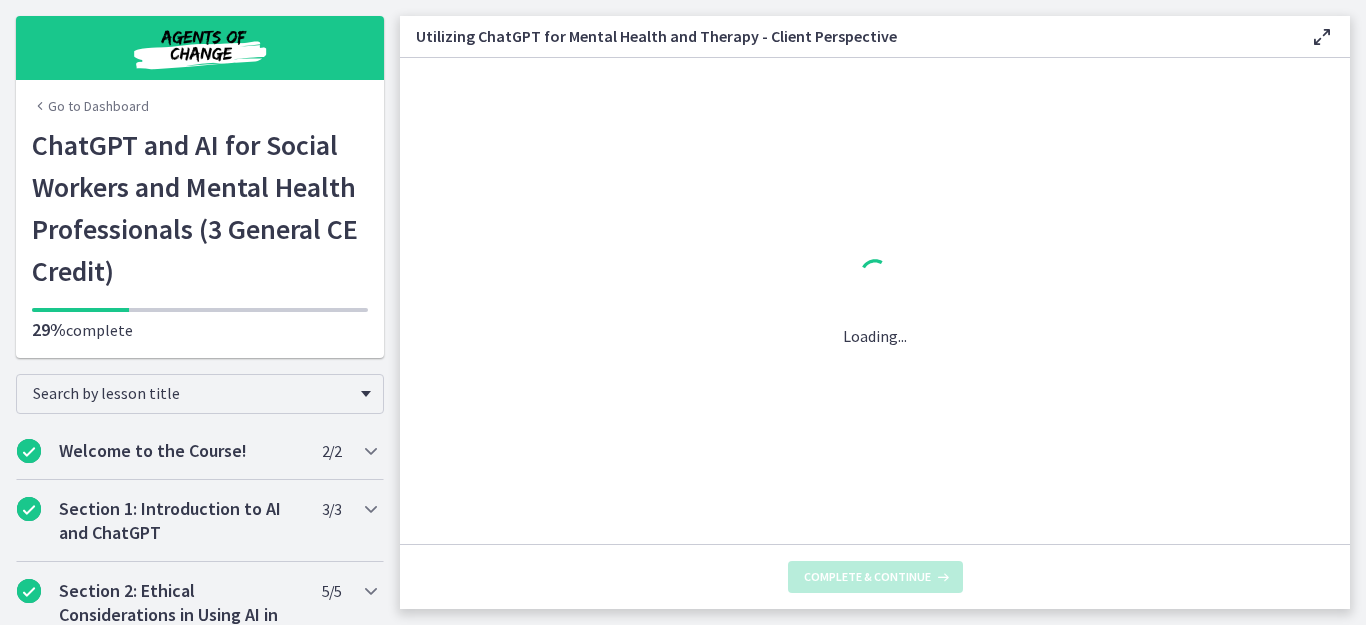scroll, scrollTop: 0, scrollLeft: 0, axis: both 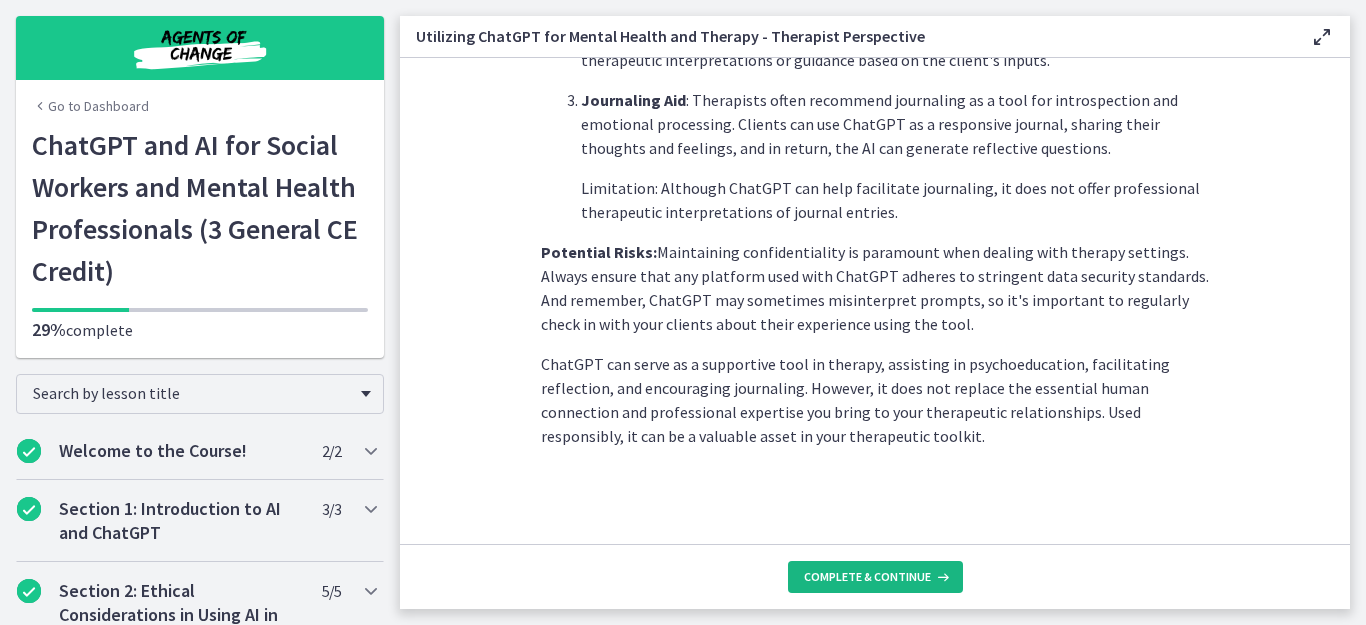 click on "Complete & continue" at bounding box center [867, 577] 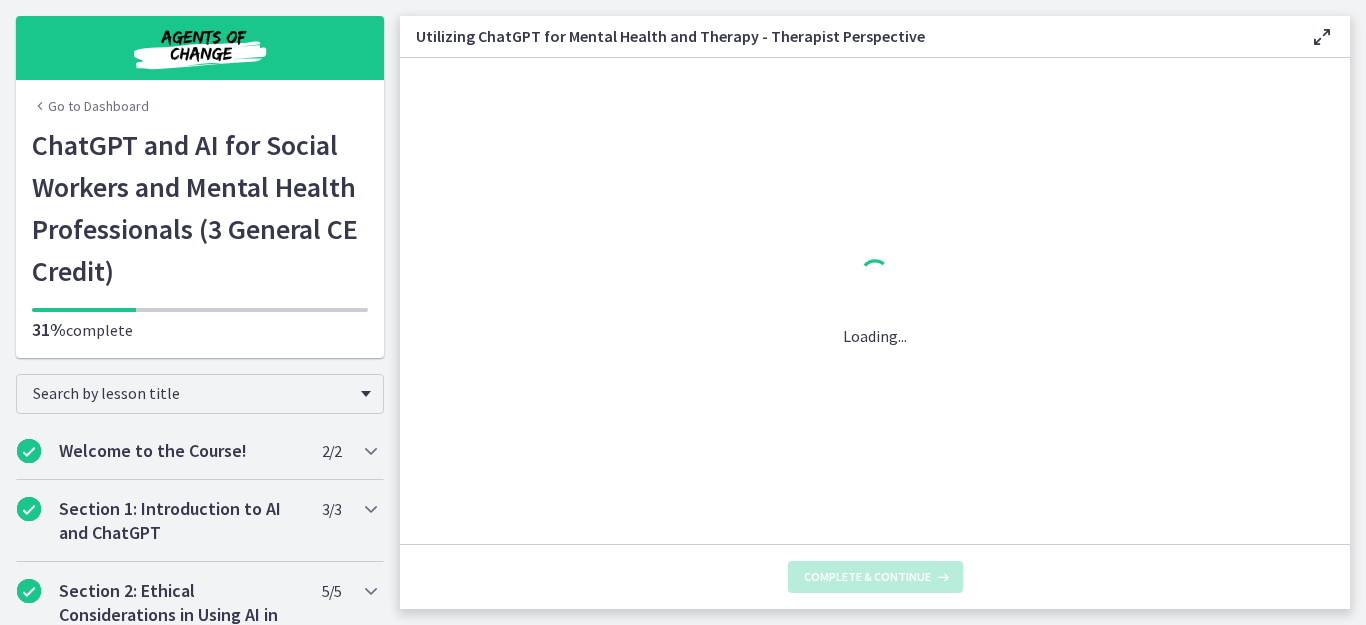 scroll, scrollTop: 0, scrollLeft: 0, axis: both 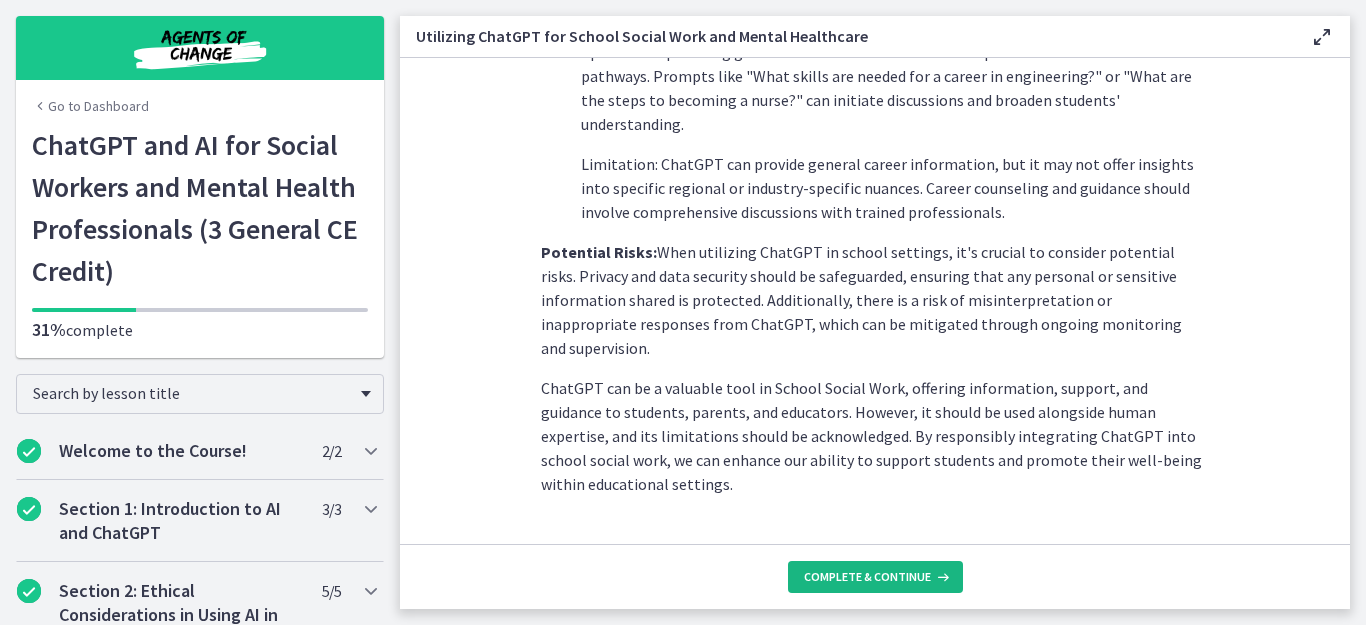 click on "Complete & continue" at bounding box center (867, 577) 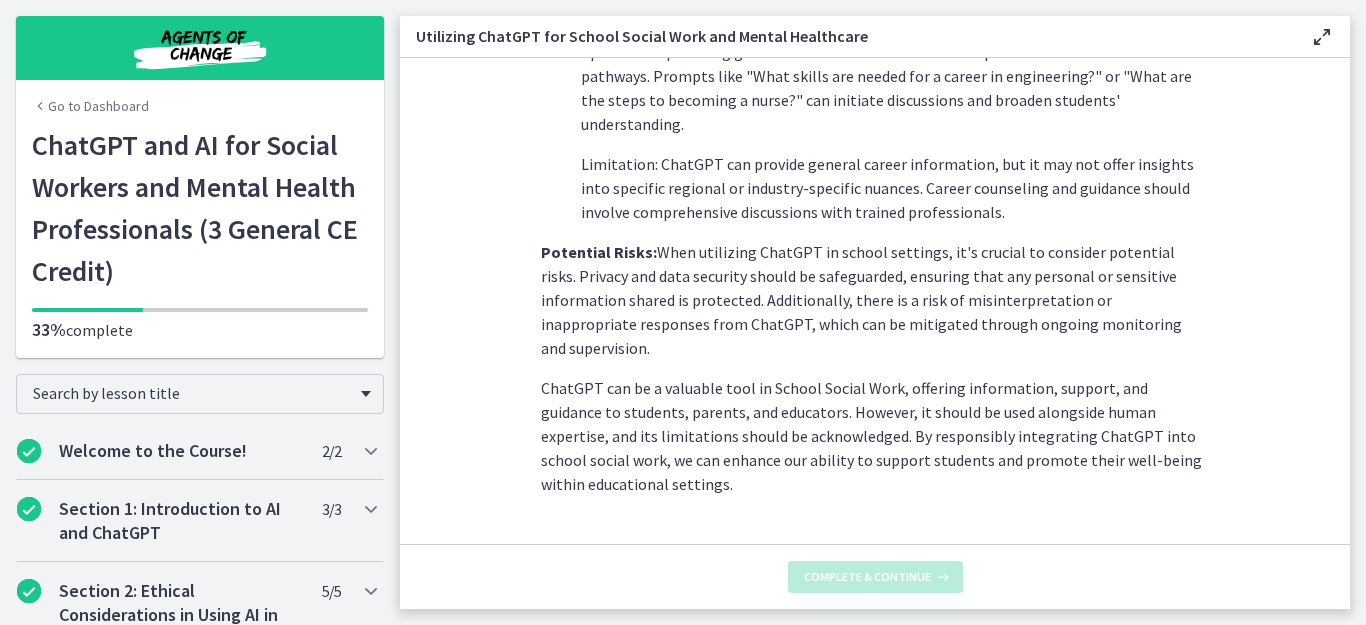 scroll, scrollTop: 0, scrollLeft: 0, axis: both 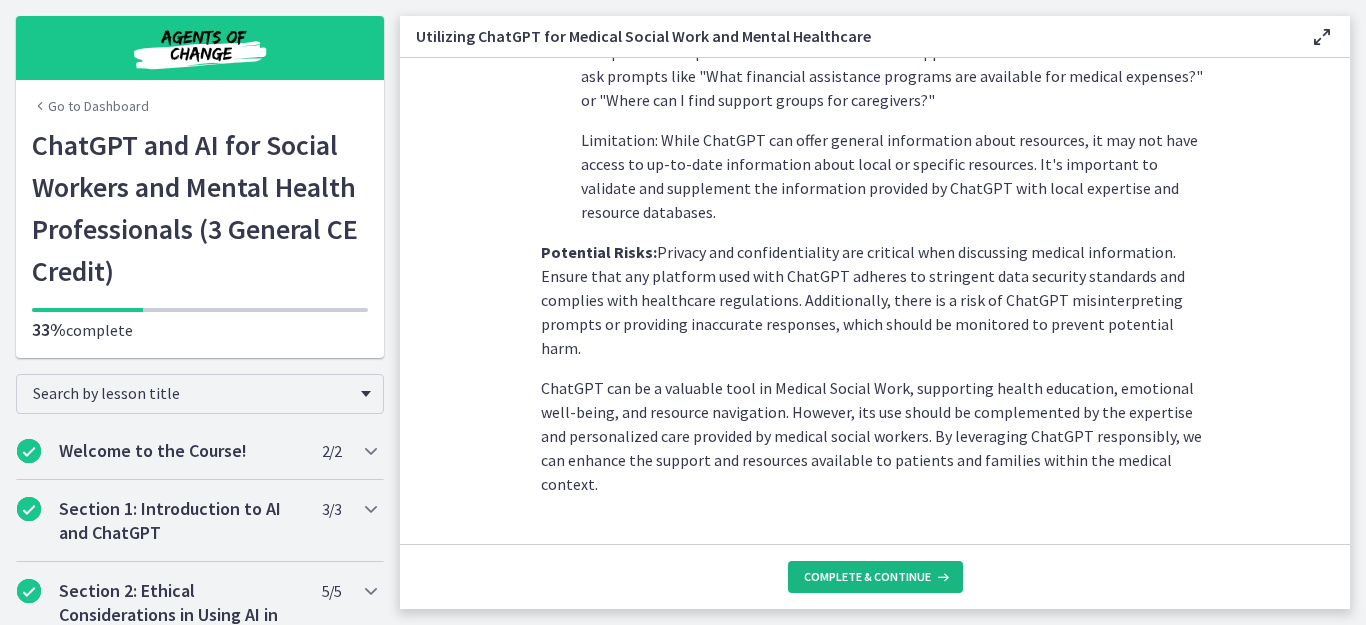 click on "Complete & continue" at bounding box center (867, 577) 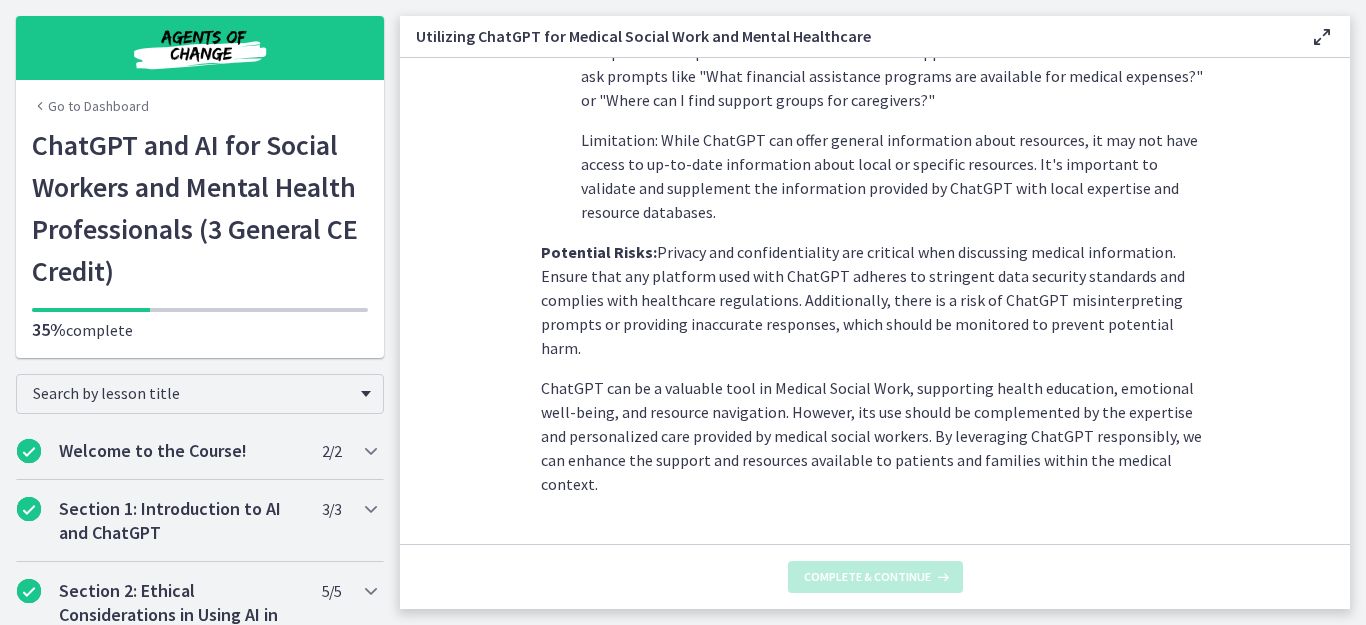 scroll, scrollTop: 0, scrollLeft: 0, axis: both 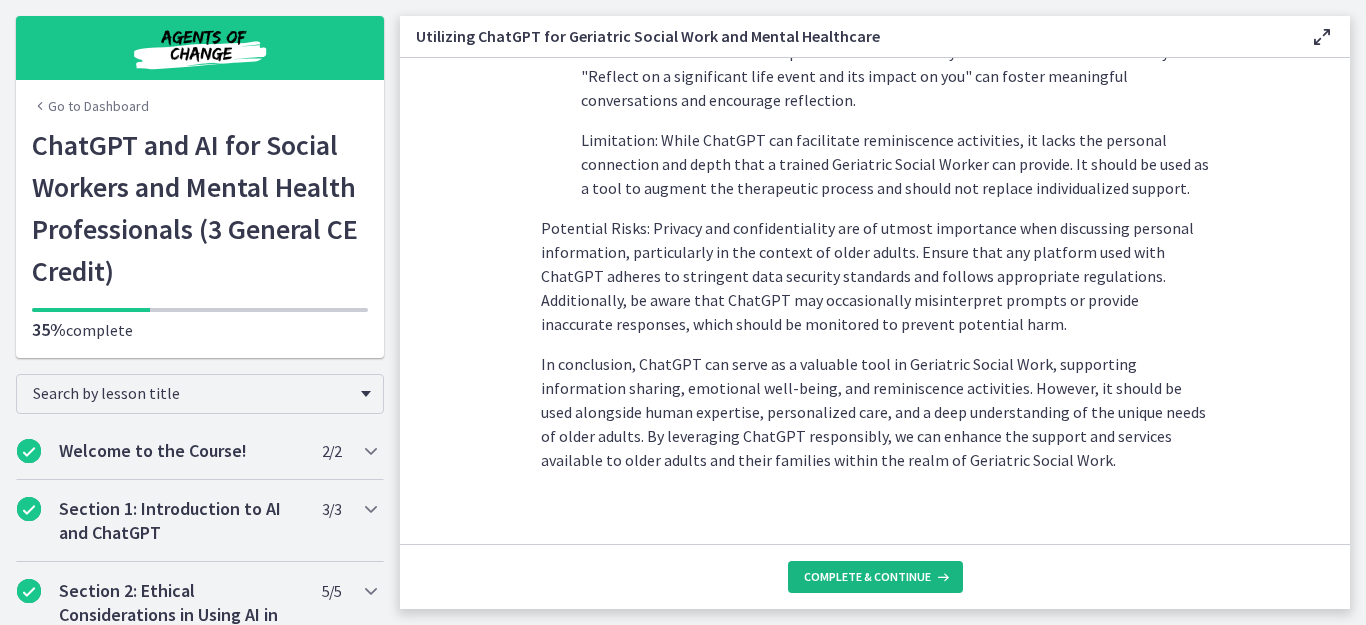 click on "Complete & continue" at bounding box center (875, 577) 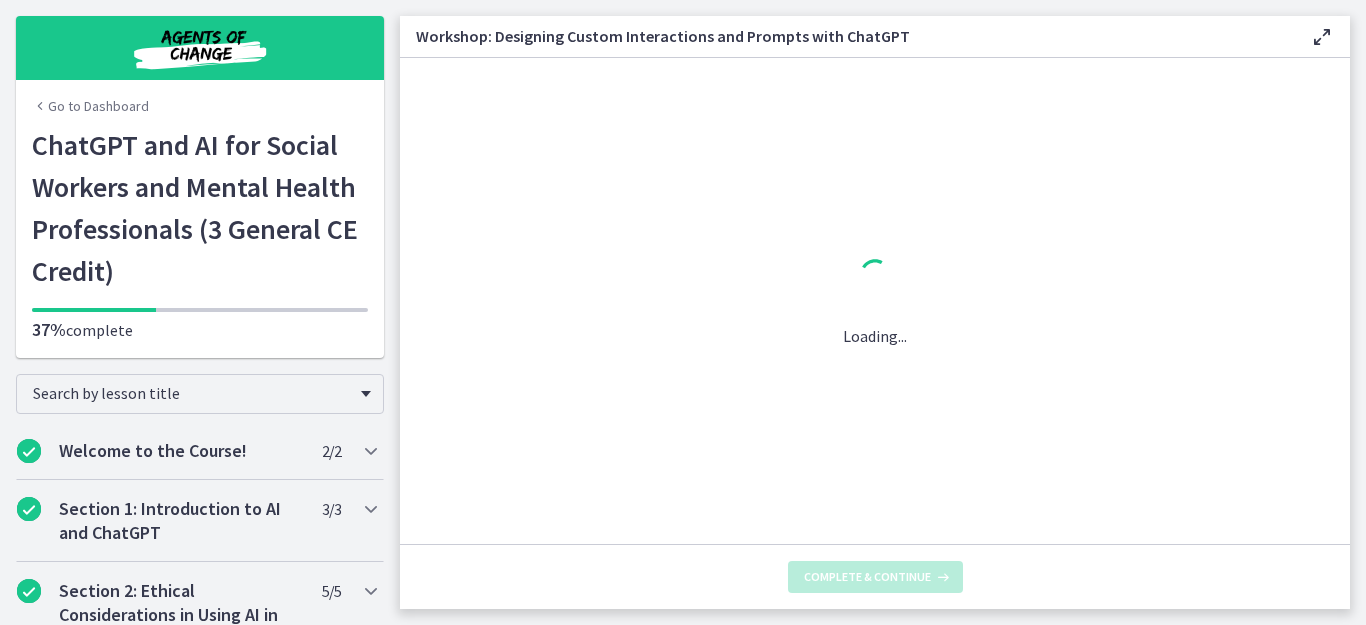 scroll, scrollTop: 0, scrollLeft: 0, axis: both 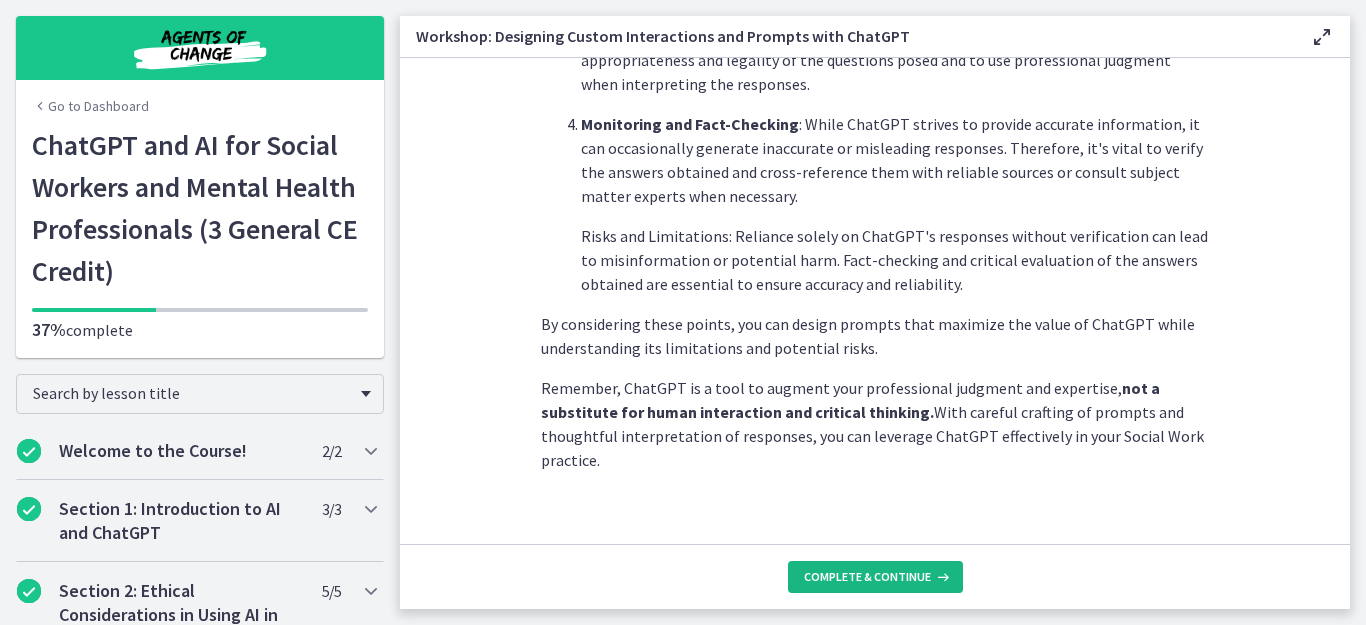 click on "Complete & continue" at bounding box center (867, 577) 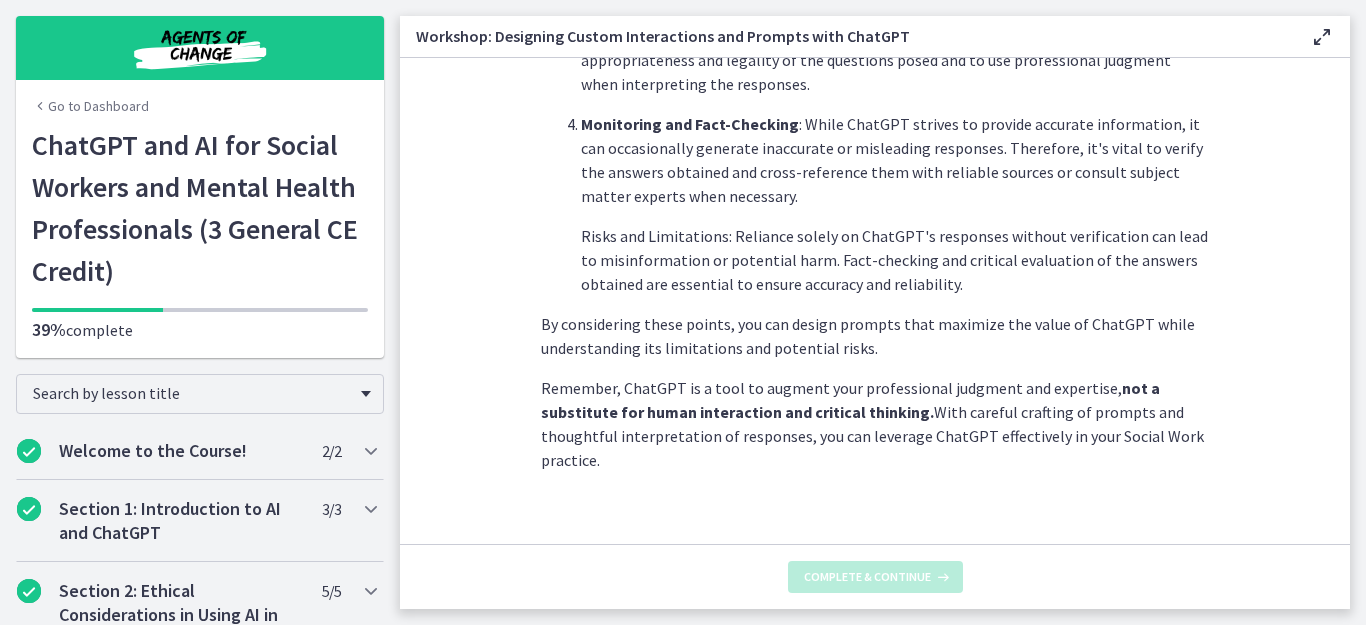 scroll, scrollTop: 1194, scrollLeft: 0, axis: vertical 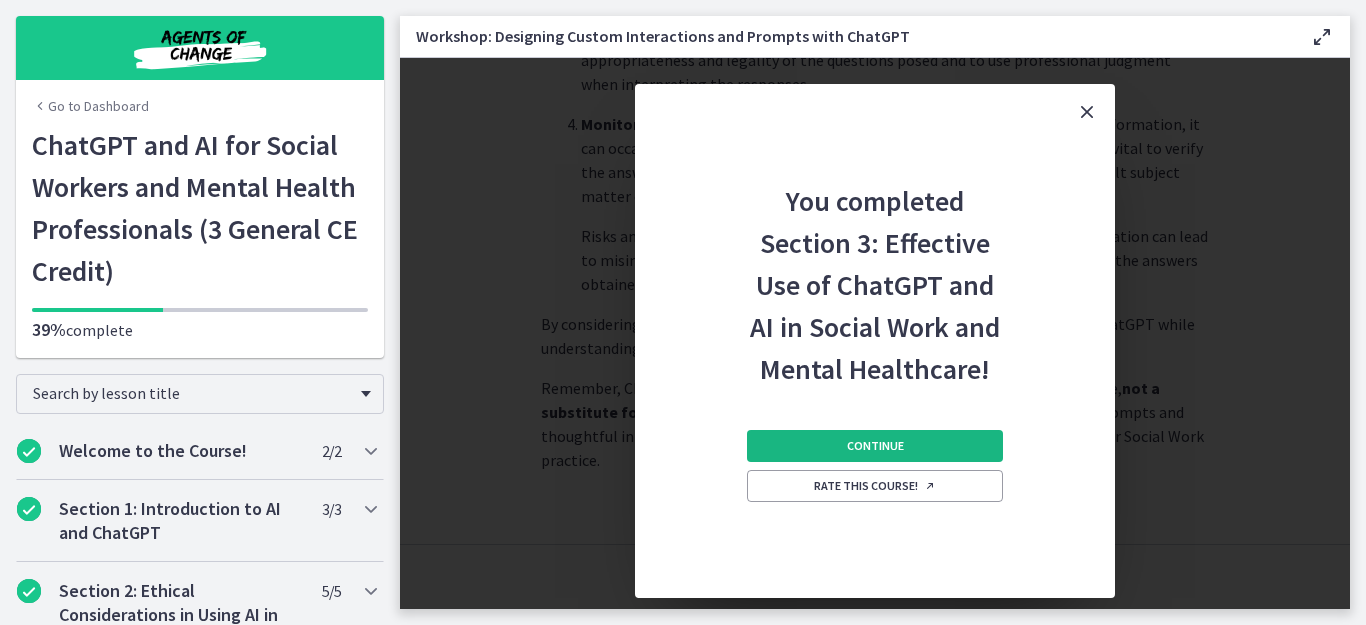 click on "Continue" at bounding box center (875, 446) 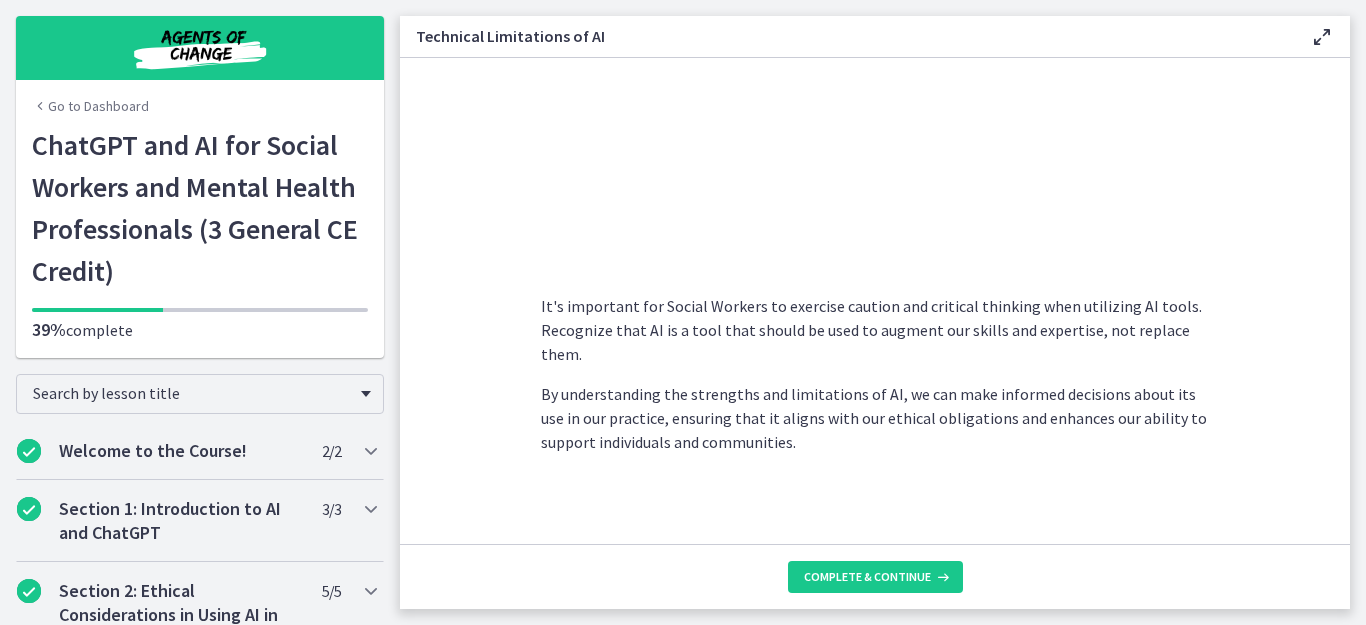 scroll, scrollTop: 1536, scrollLeft: 0, axis: vertical 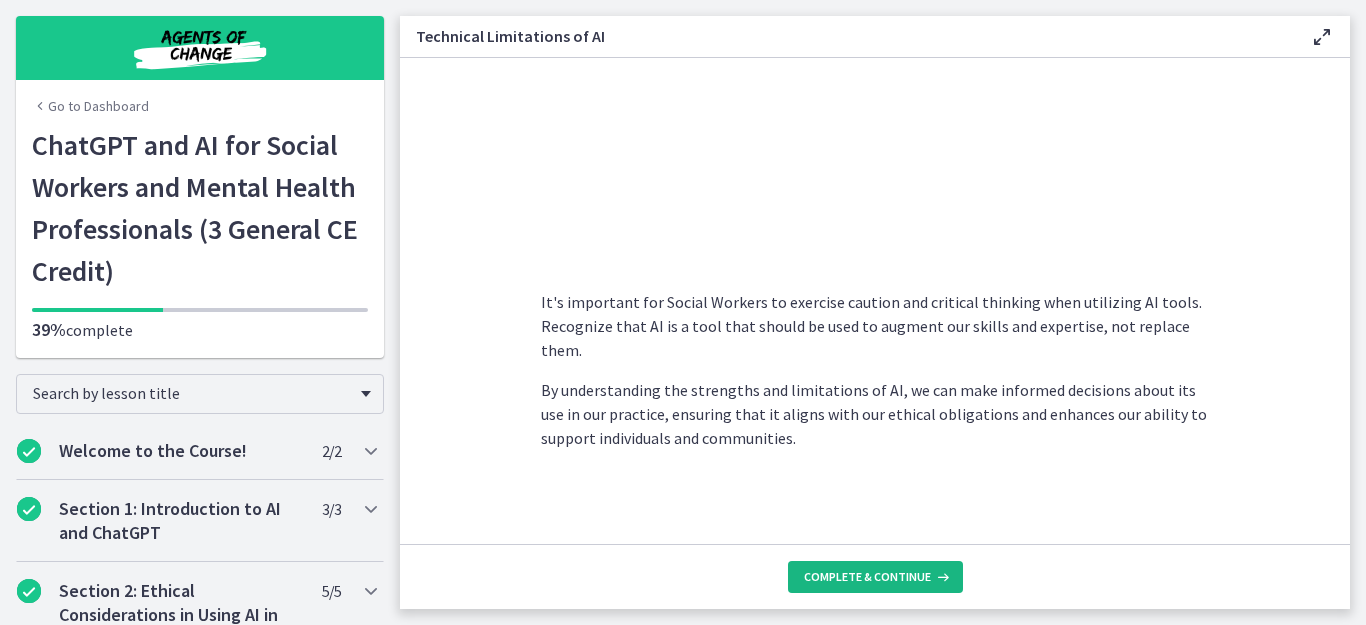 click on "Complete & continue" at bounding box center [867, 577] 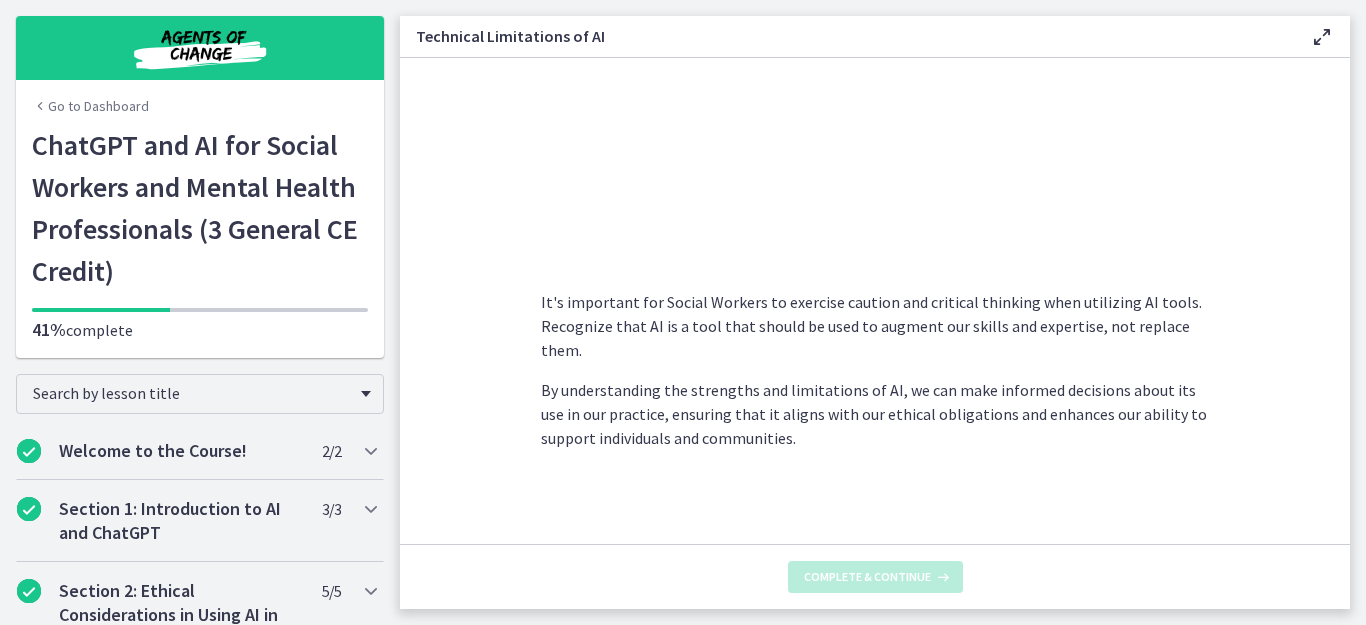 scroll, scrollTop: 0, scrollLeft: 0, axis: both 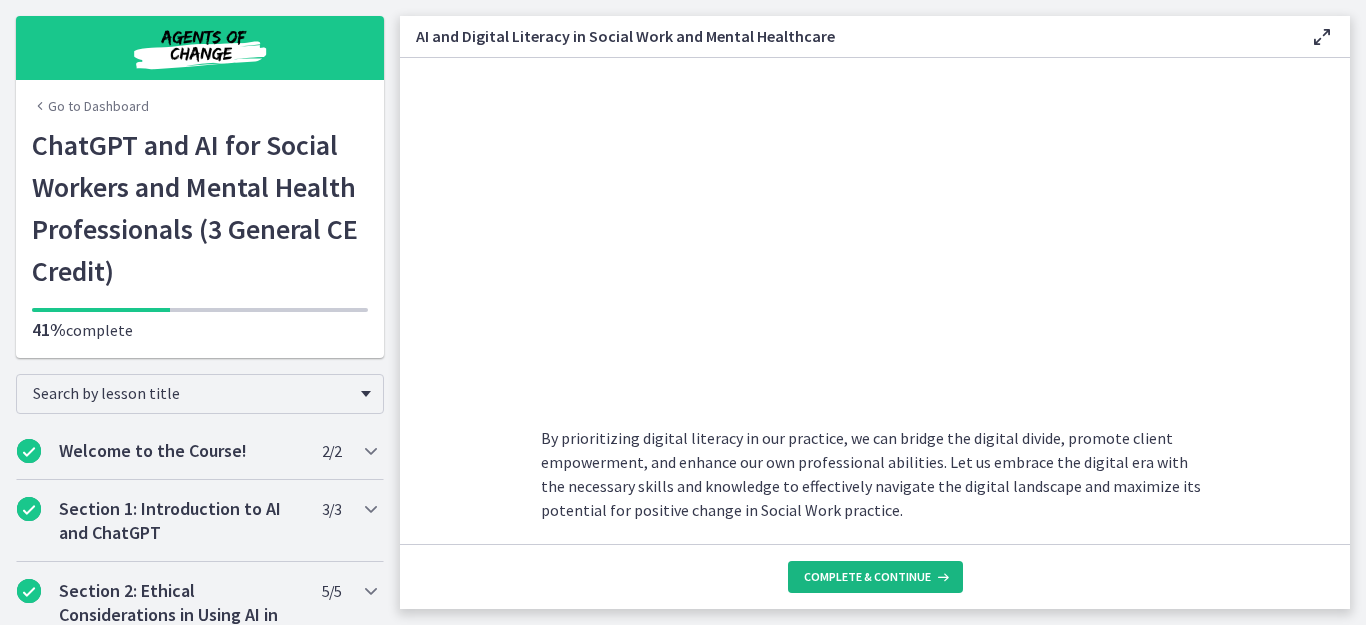 click on "Complete & continue" at bounding box center [867, 577] 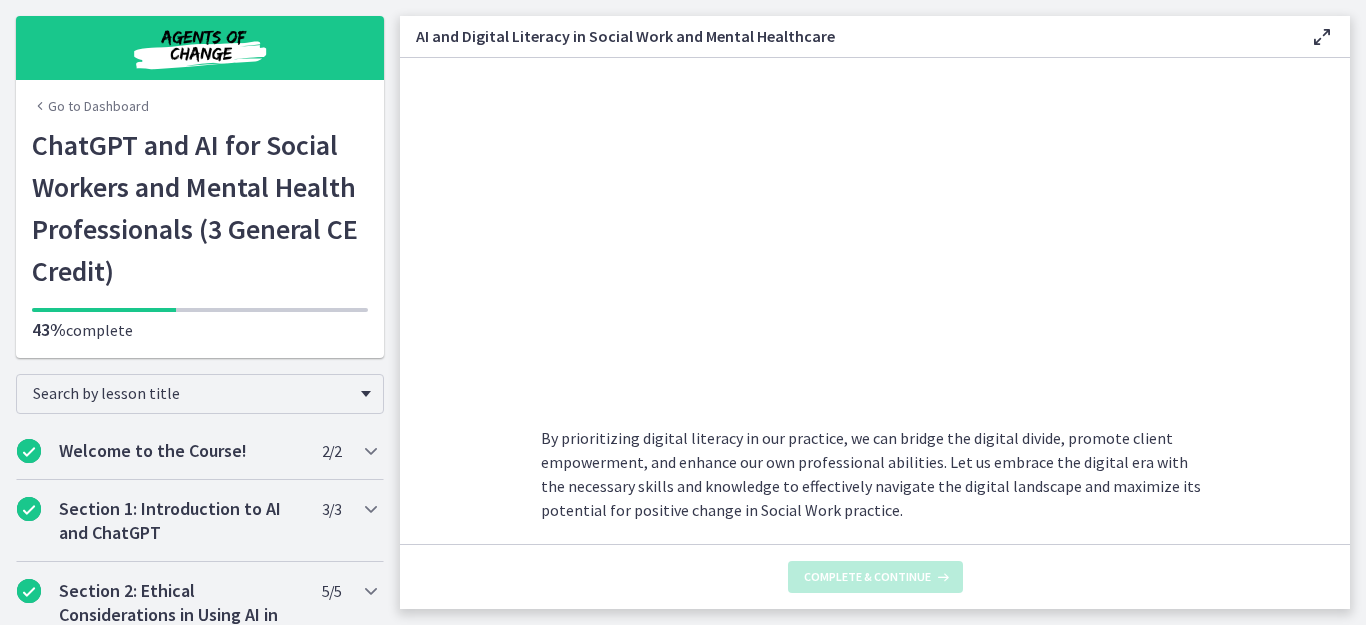 scroll, scrollTop: 0, scrollLeft: 0, axis: both 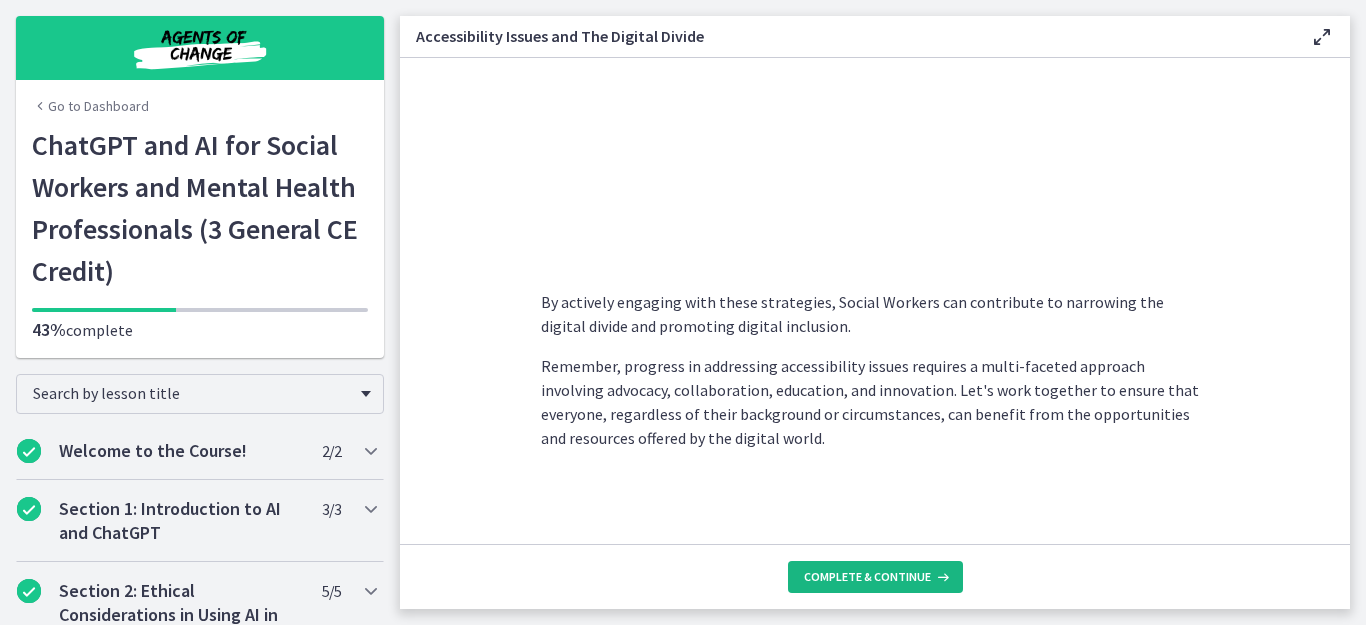 click on "Complete & continue" at bounding box center (875, 577) 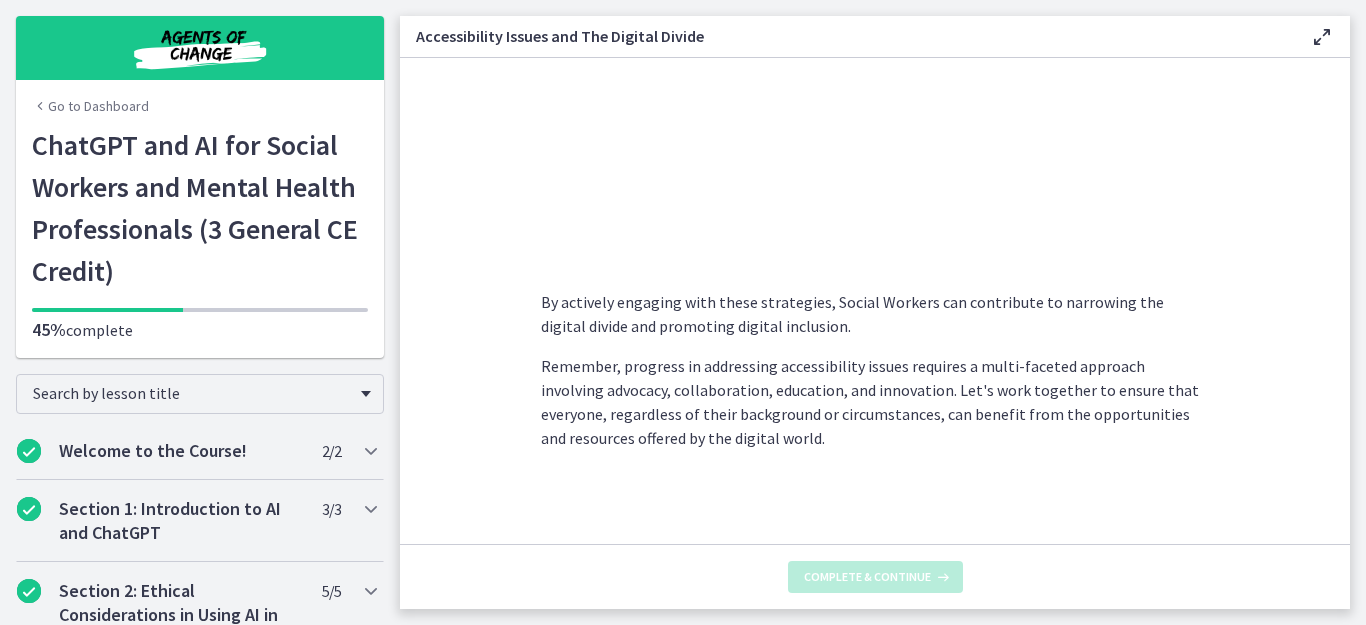 scroll, scrollTop: 0, scrollLeft: 0, axis: both 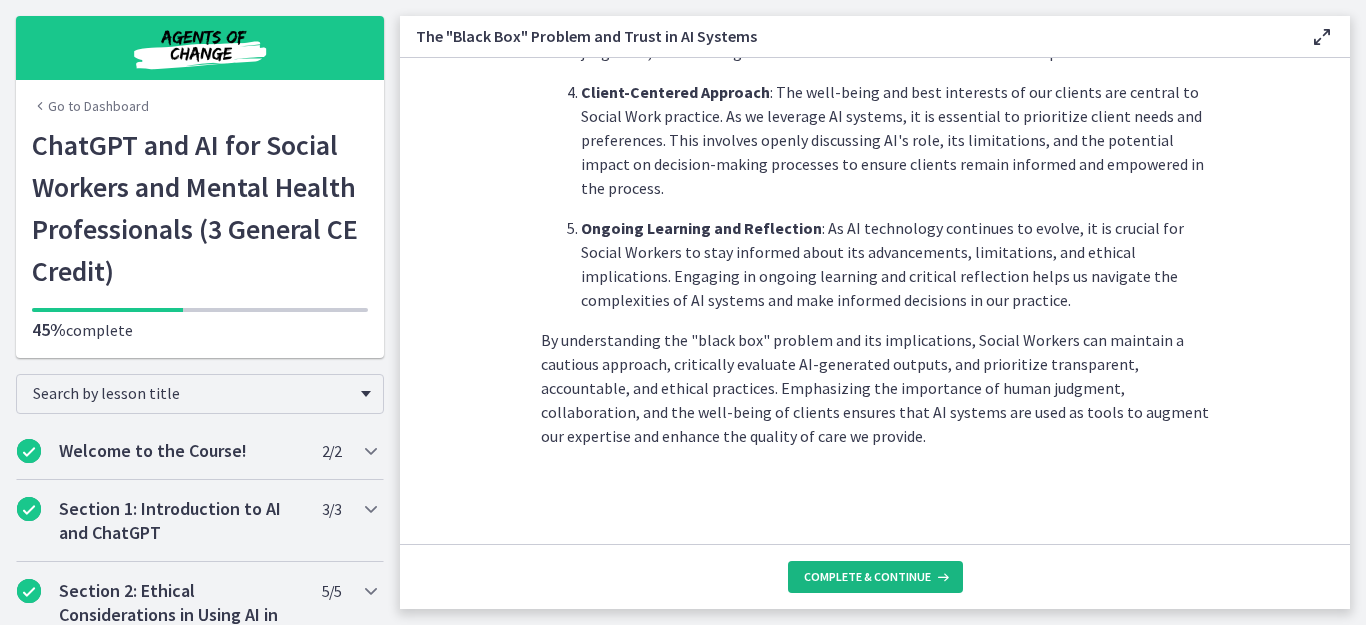 click on "Complete & continue" at bounding box center (867, 577) 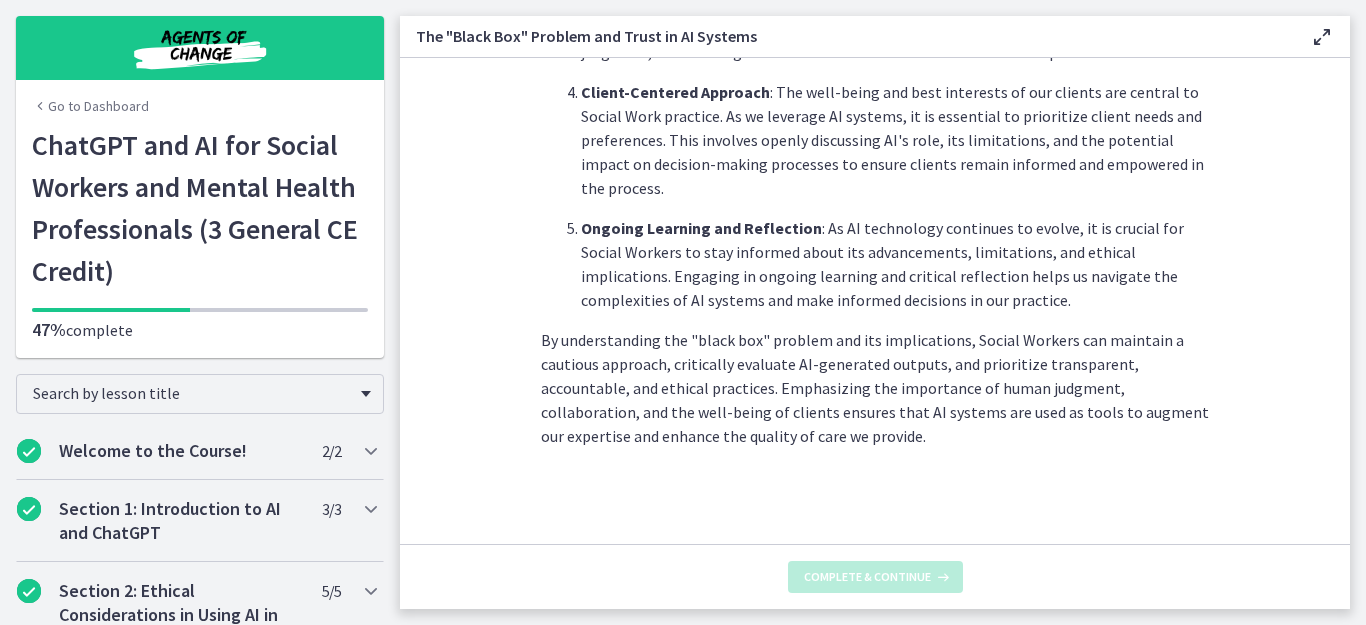 scroll, scrollTop: 0, scrollLeft: 0, axis: both 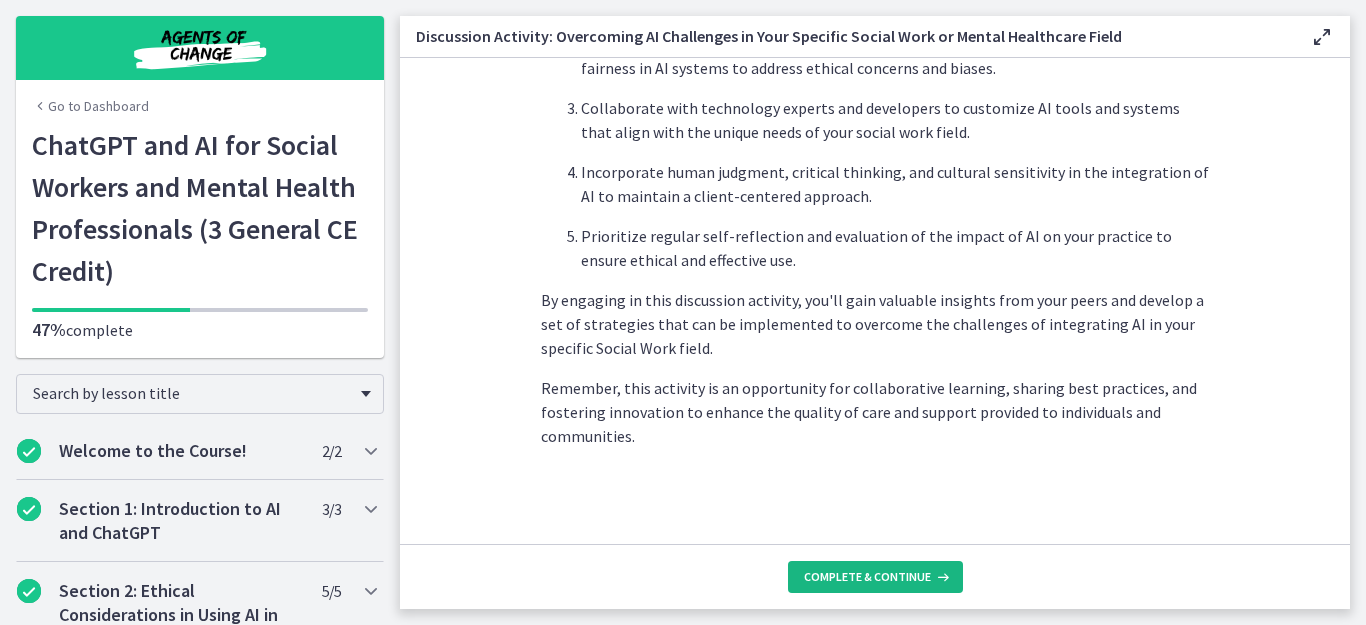 click on "Complete & continue" at bounding box center (875, 577) 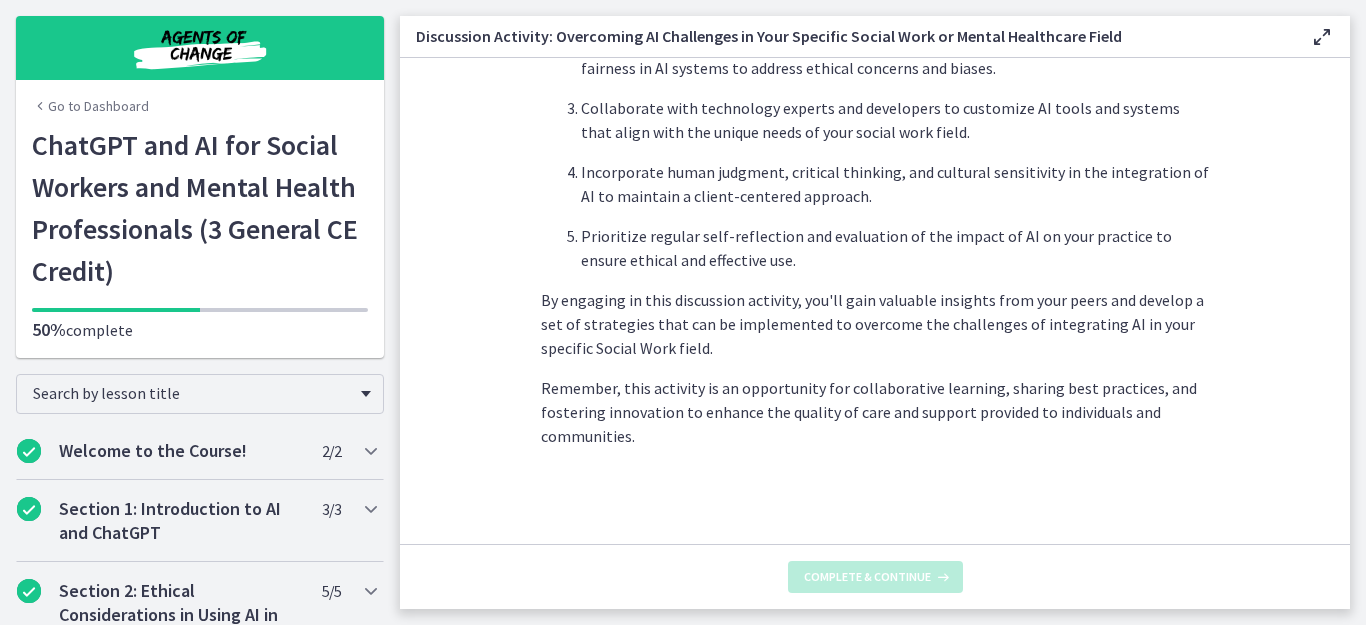 scroll, scrollTop: 1338, scrollLeft: 0, axis: vertical 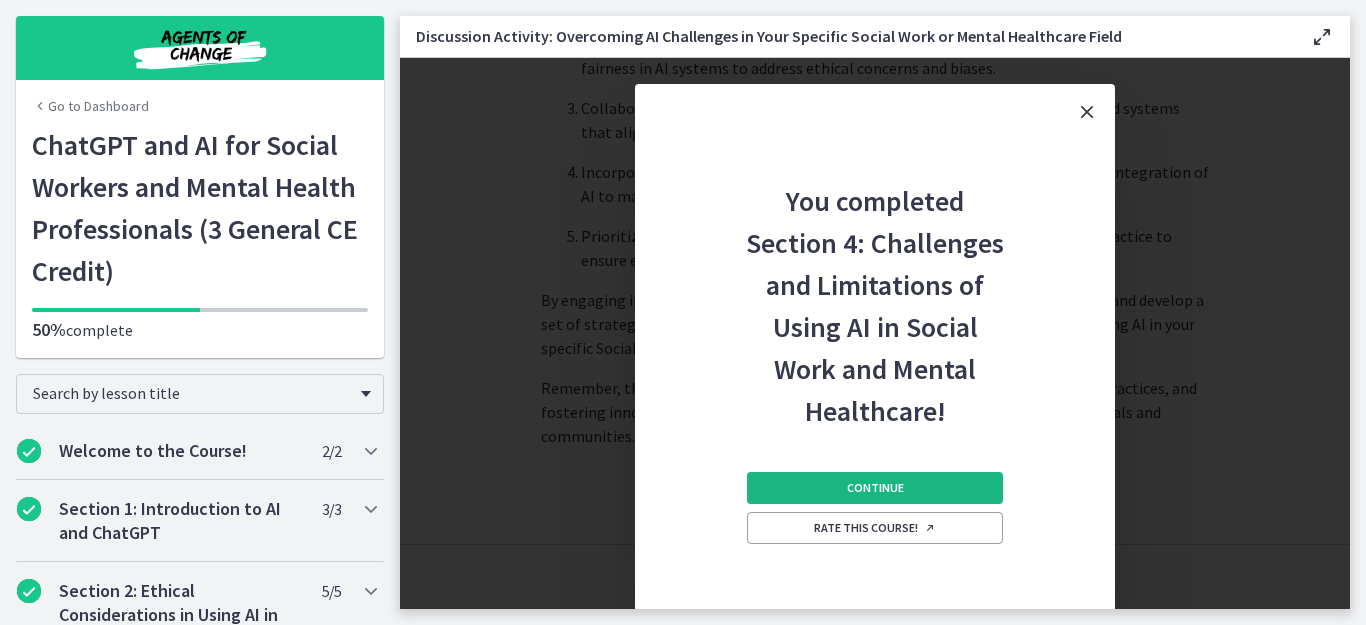 click on "Continue" at bounding box center [875, 488] 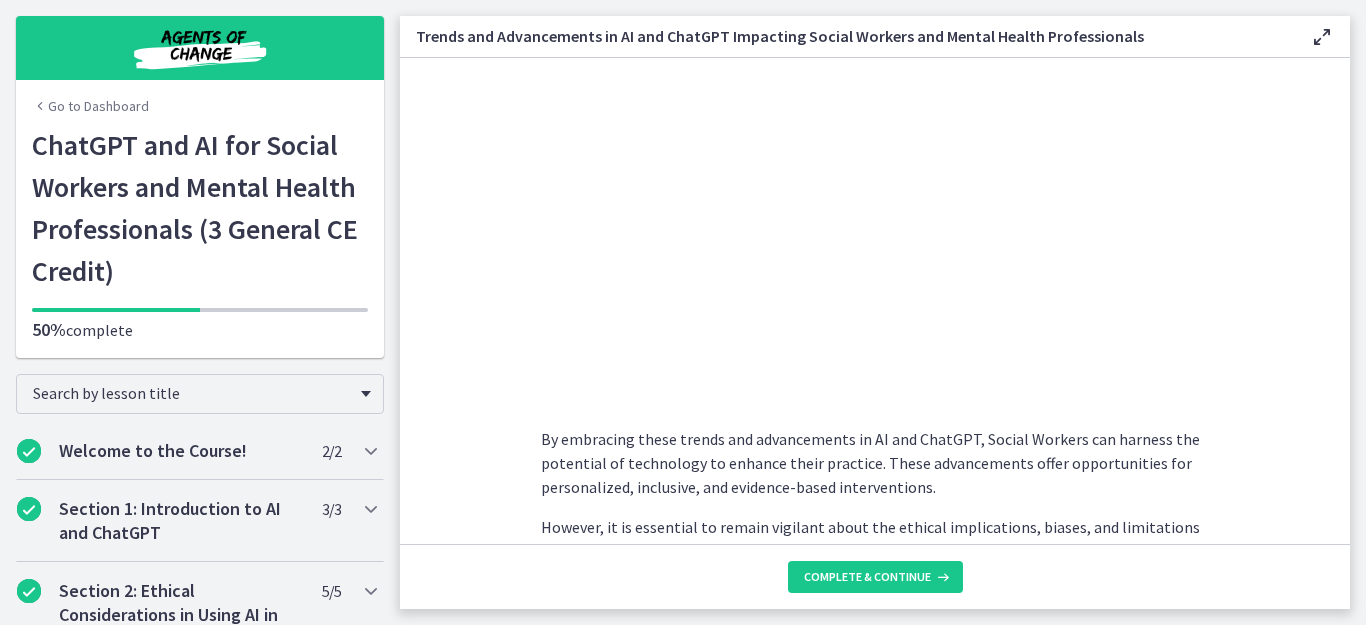 scroll, scrollTop: 1728, scrollLeft: 0, axis: vertical 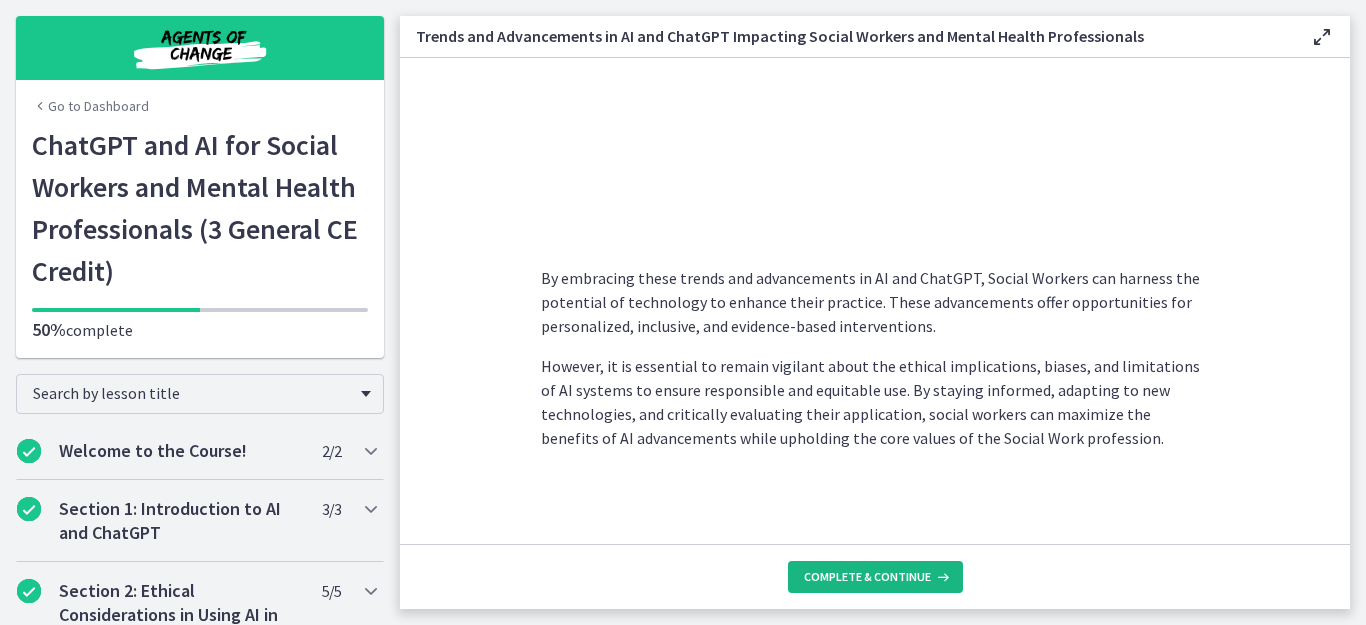 click on "Complete & continue" at bounding box center [867, 577] 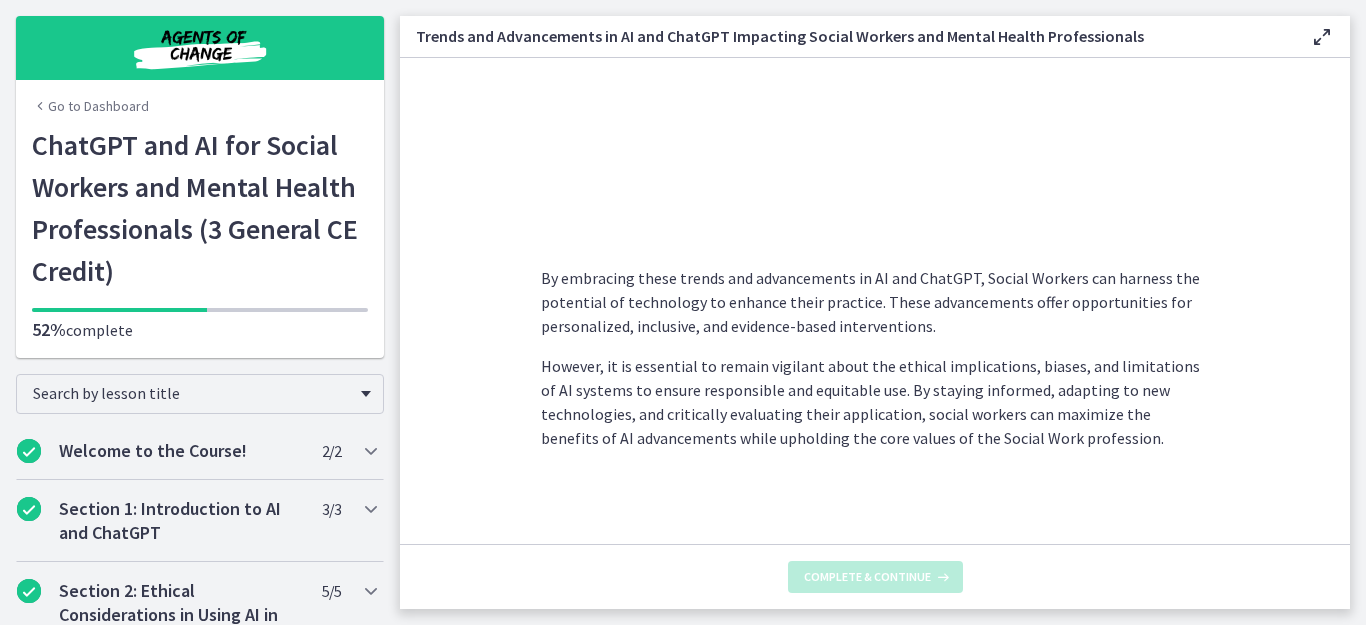 scroll, scrollTop: 0, scrollLeft: 0, axis: both 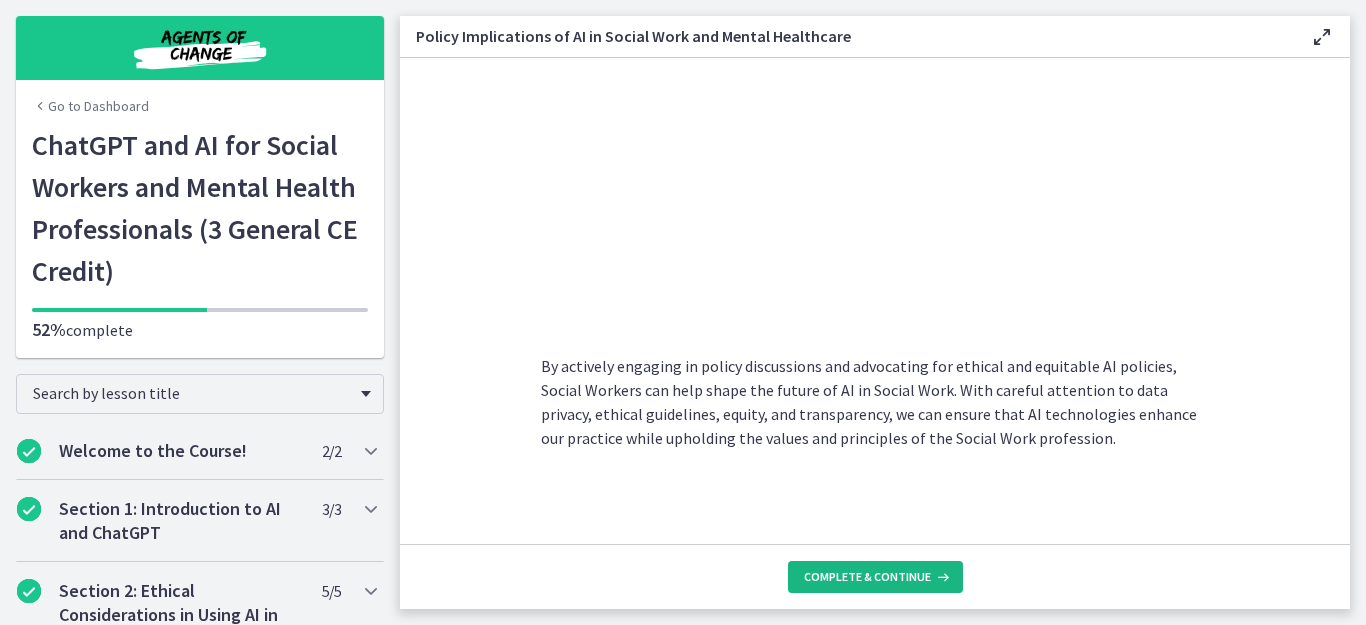 click on "Complete & continue" at bounding box center [867, 577] 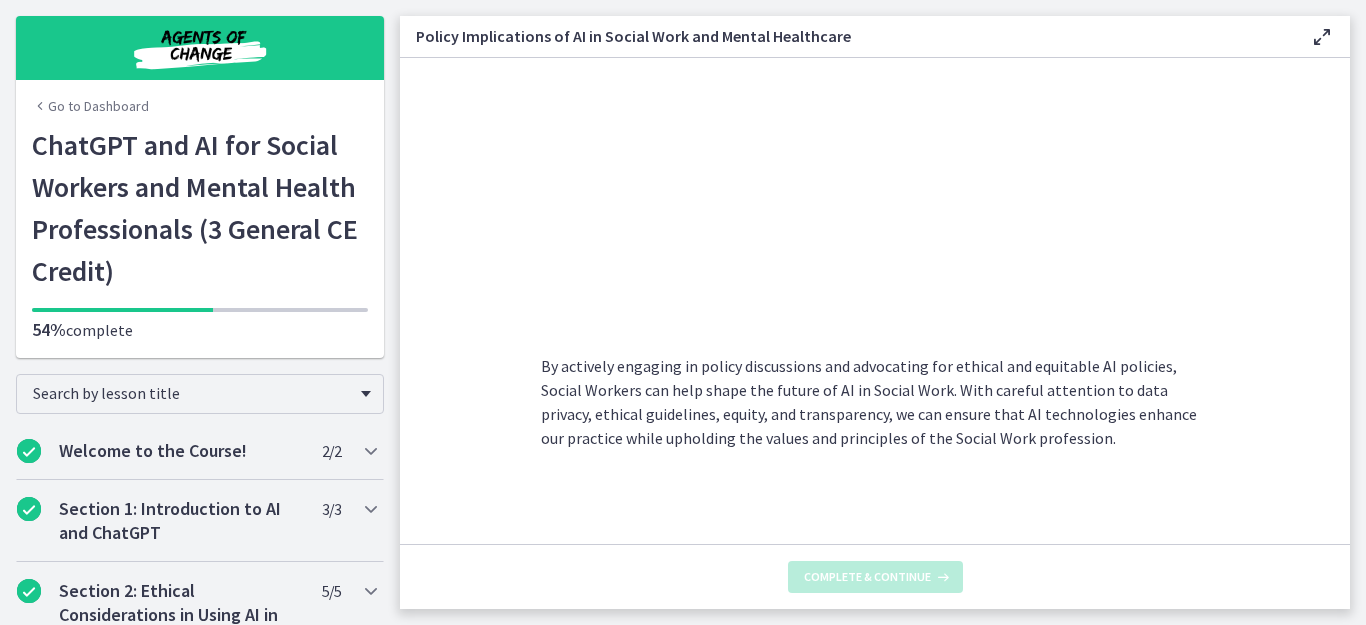 scroll, scrollTop: 0, scrollLeft: 0, axis: both 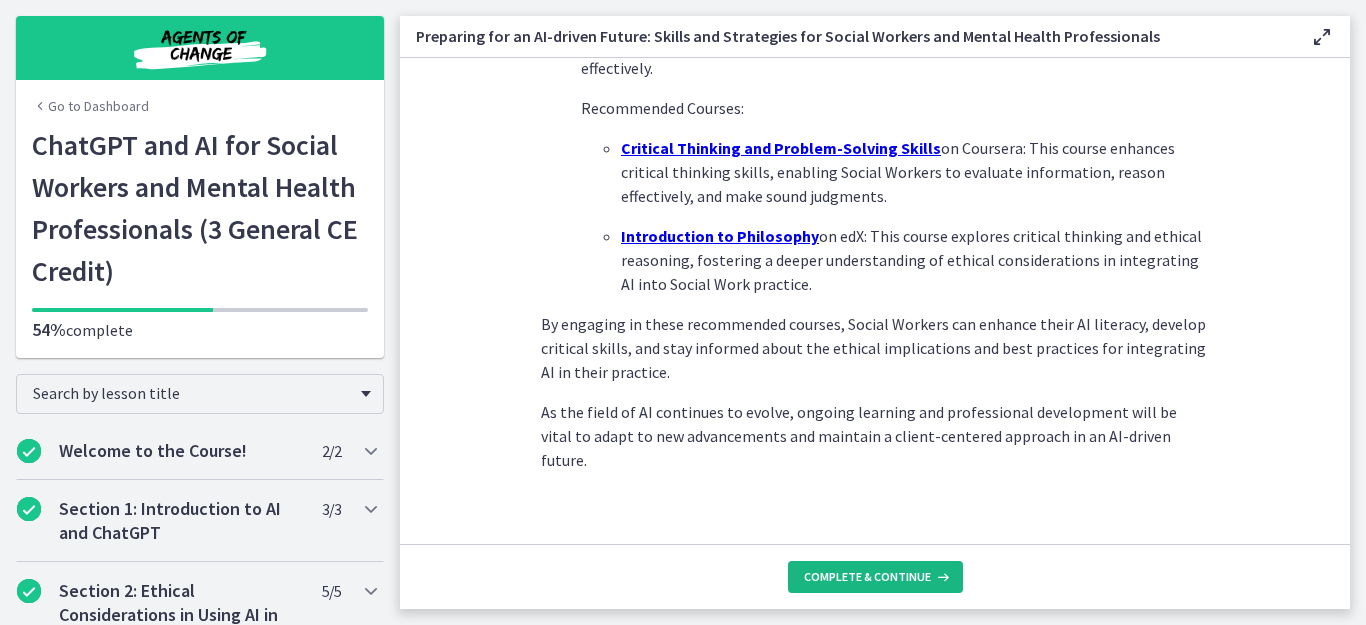 click on "Complete & continue" at bounding box center [875, 577] 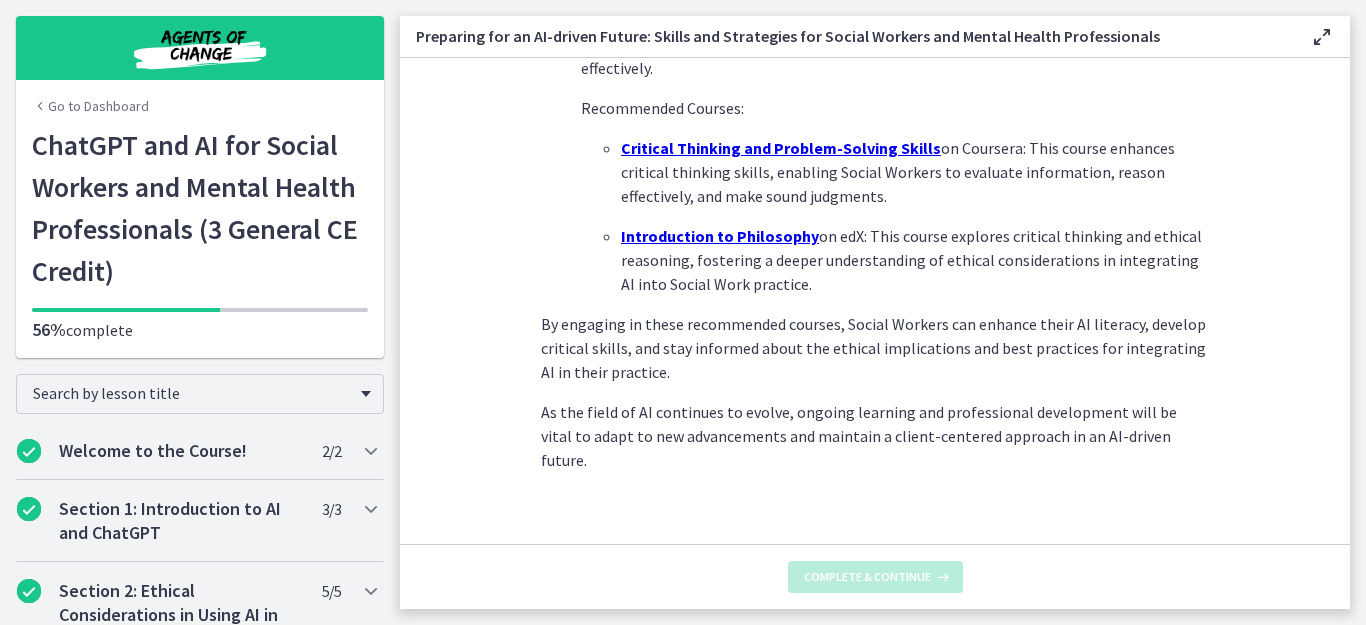 scroll, scrollTop: 0, scrollLeft: 0, axis: both 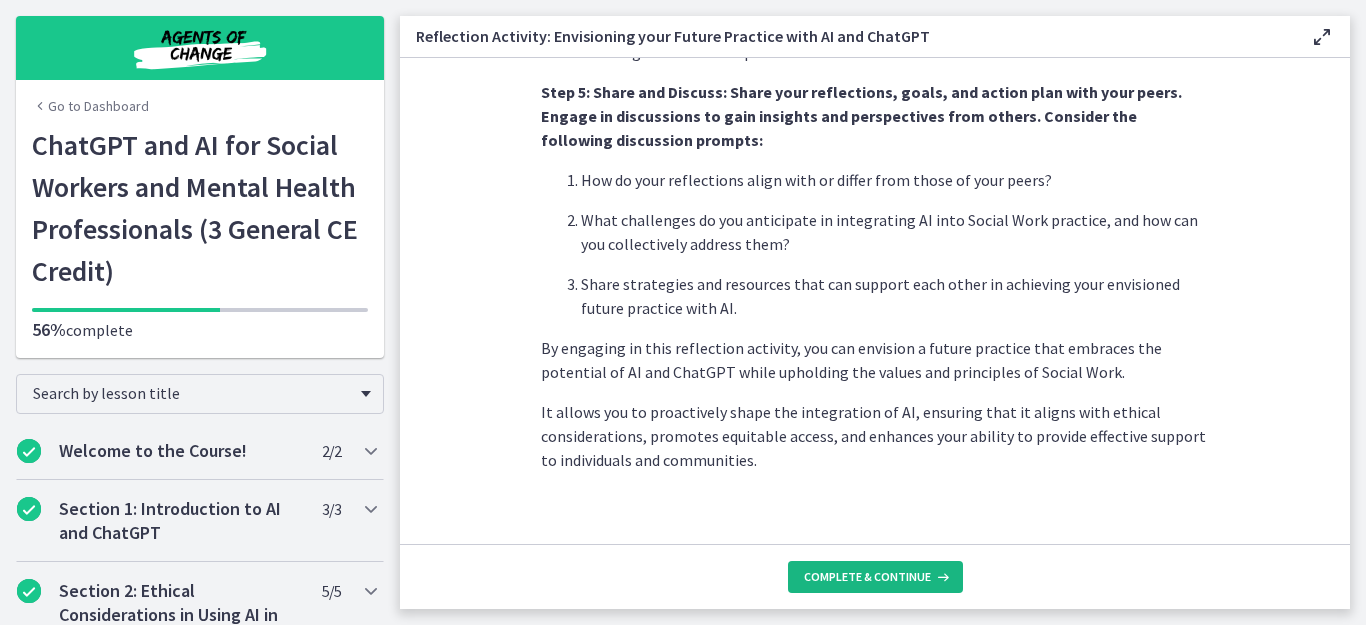 click on "Complete & continue" at bounding box center (875, 577) 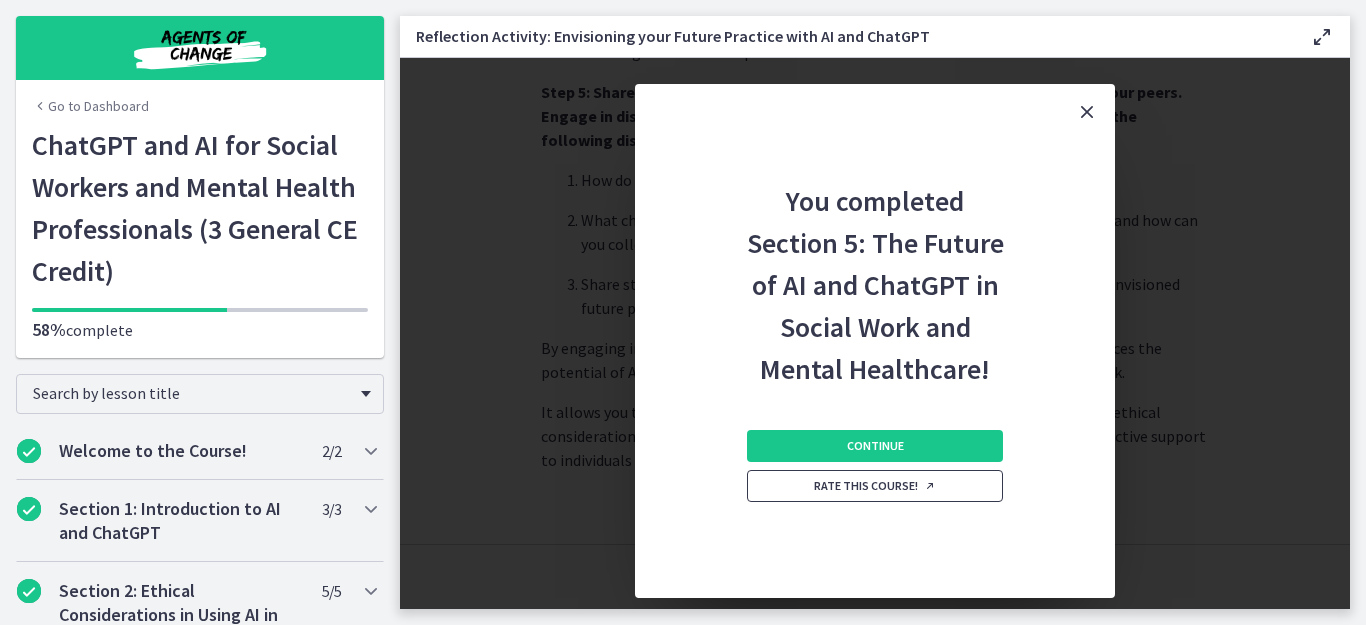 scroll, scrollTop: 1802, scrollLeft: 0, axis: vertical 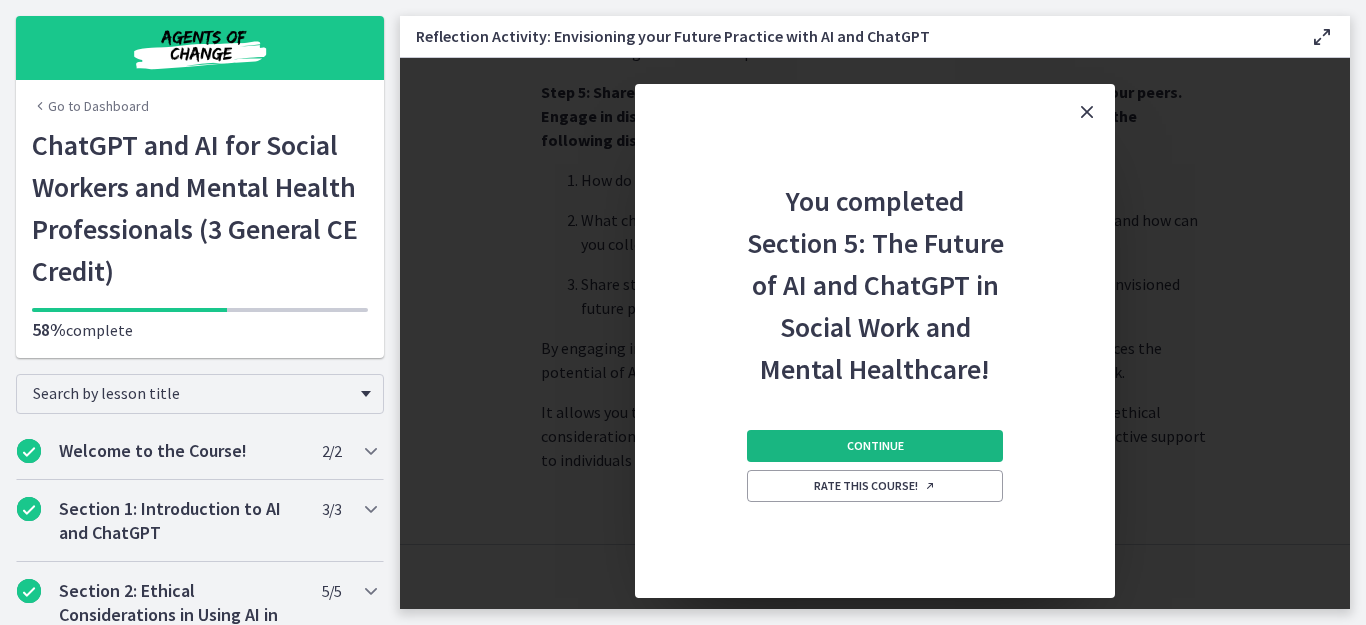 click on "Continue" at bounding box center [875, 446] 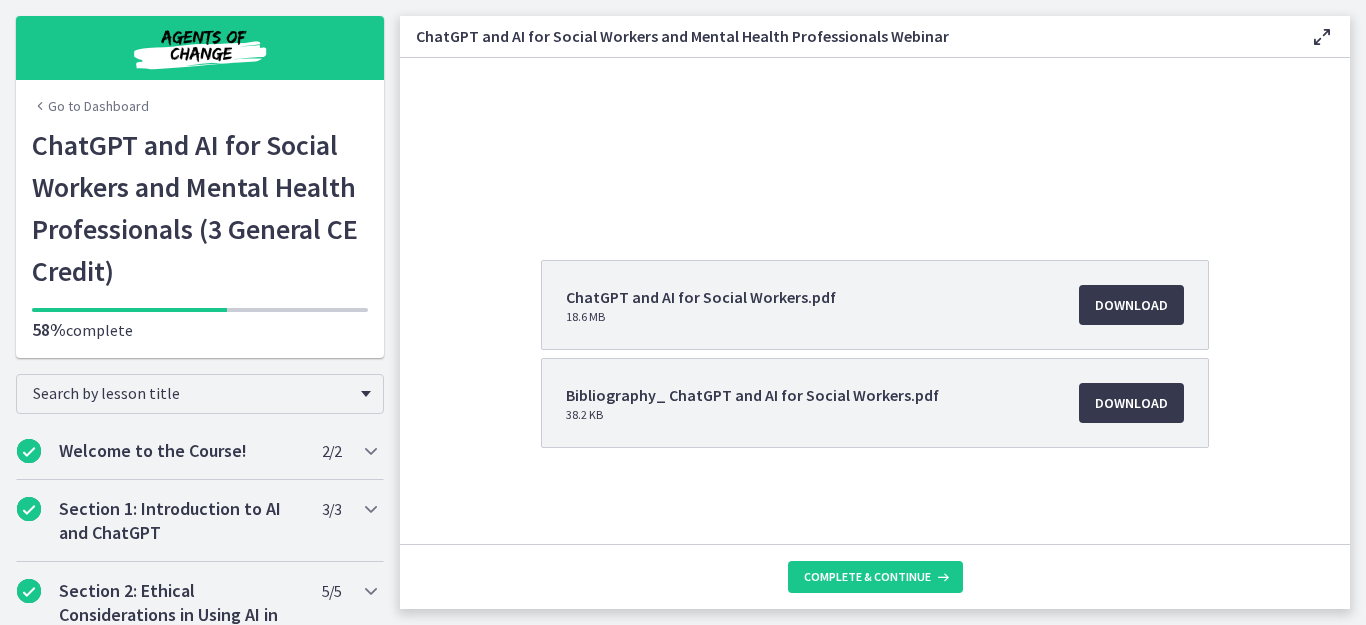 scroll, scrollTop: 0, scrollLeft: 0, axis: both 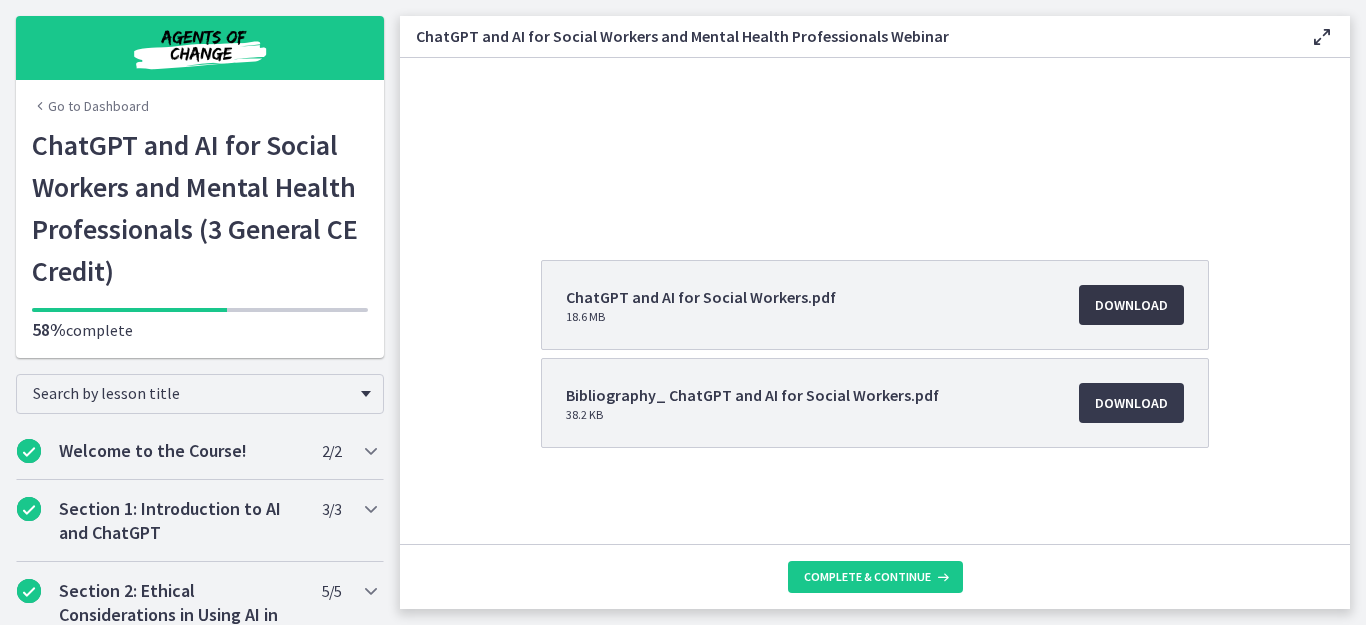 click on "Download
Opens in a new window" at bounding box center [1131, 305] 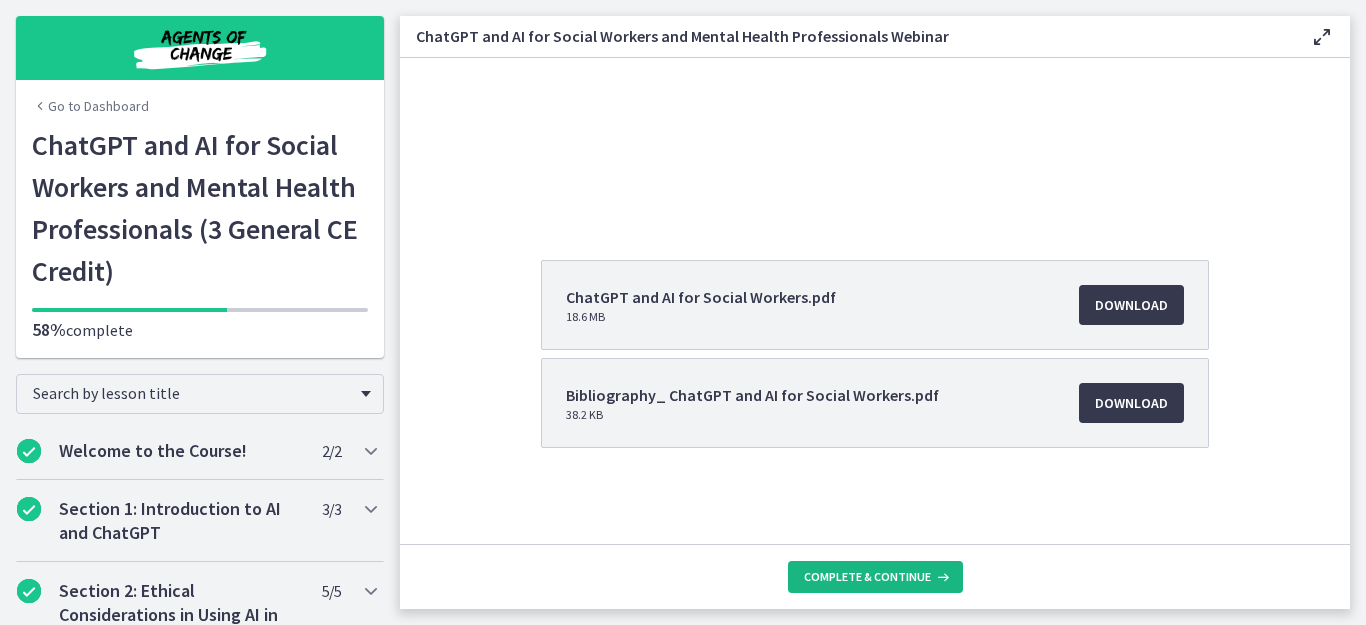 click on "Complete & continue" at bounding box center (867, 577) 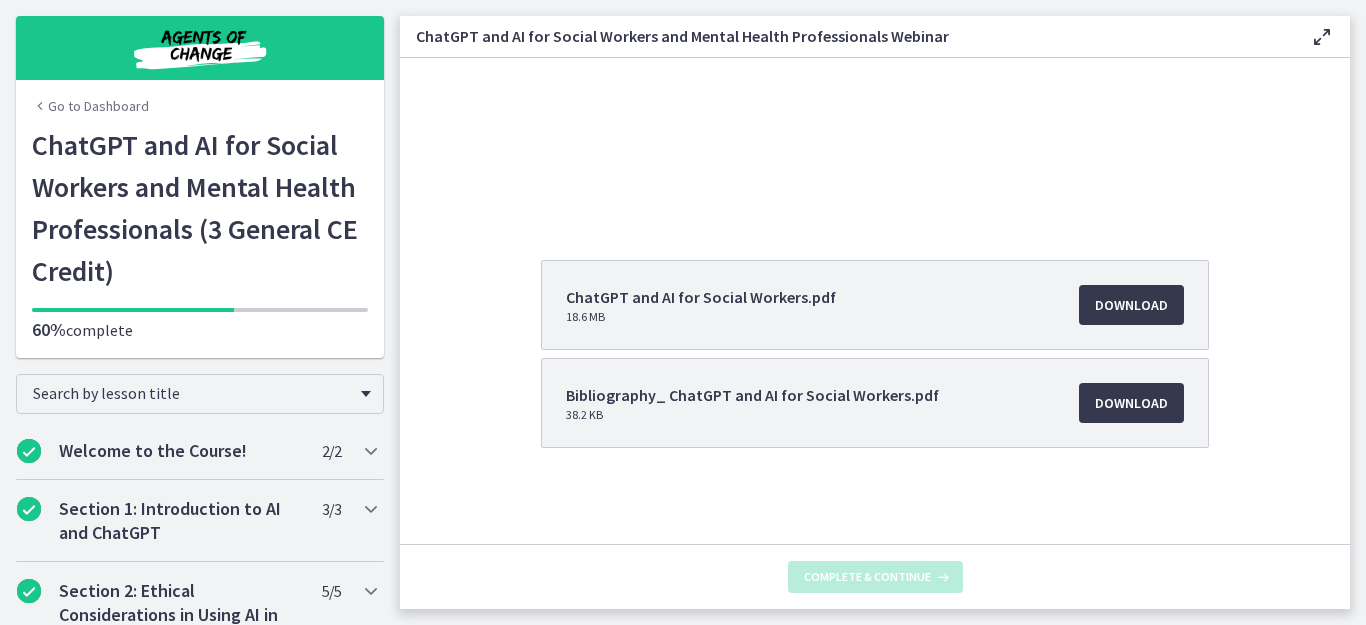scroll, scrollTop: 0, scrollLeft: 0, axis: both 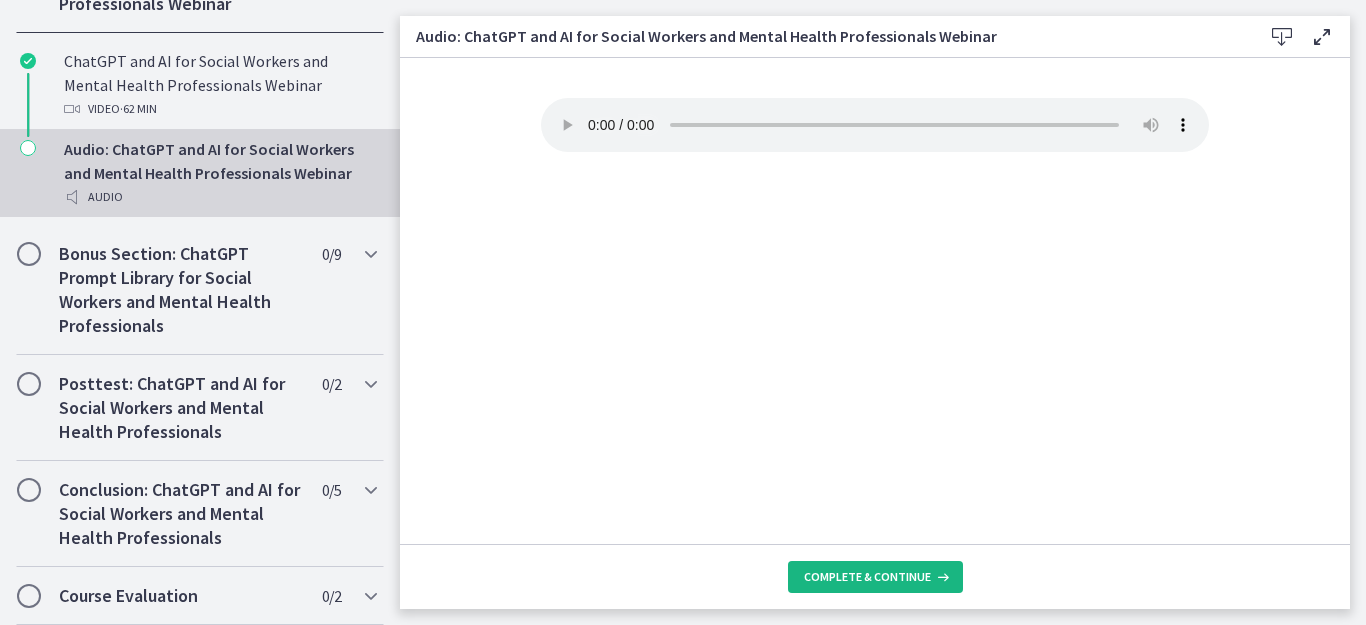 click on "Complete & continue" at bounding box center (867, 577) 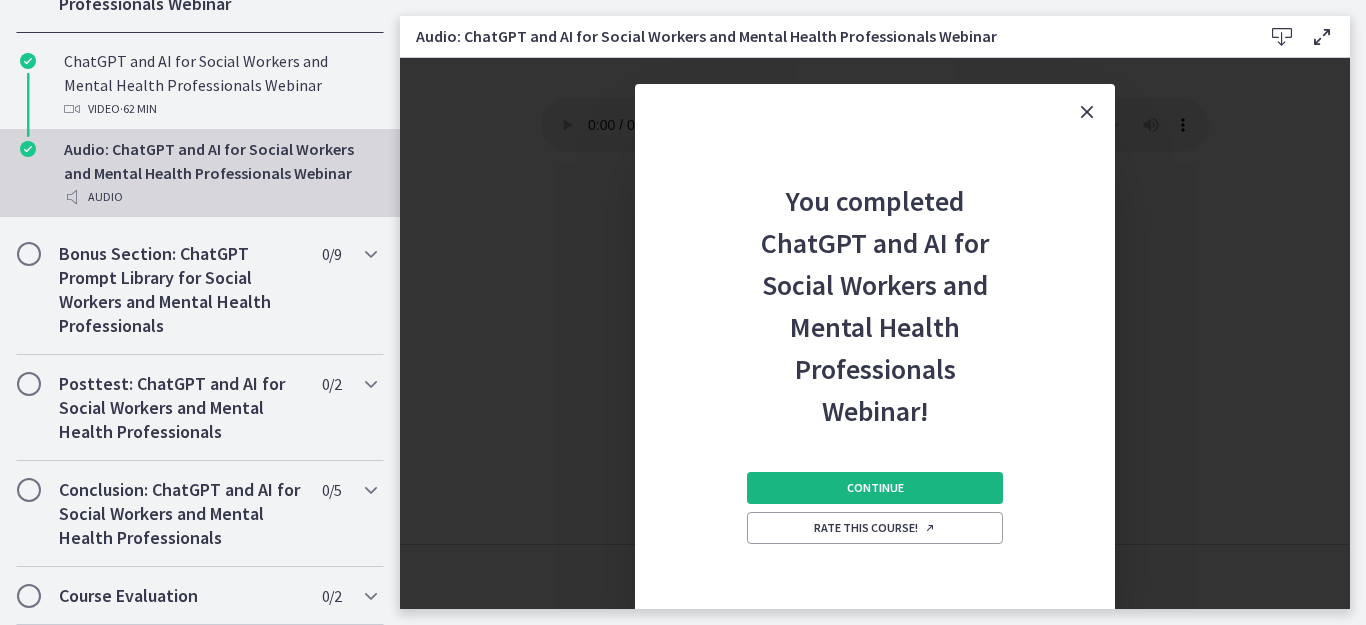 click on "Continue" at bounding box center (875, 488) 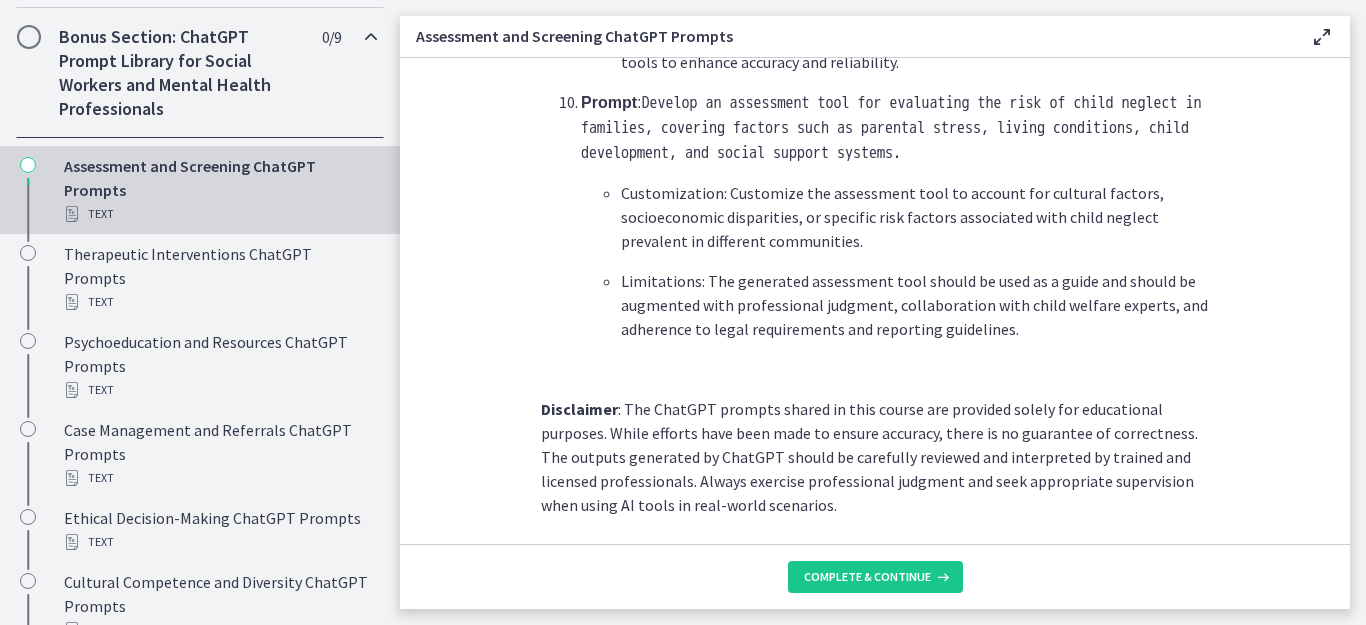scroll, scrollTop: 3117, scrollLeft: 0, axis: vertical 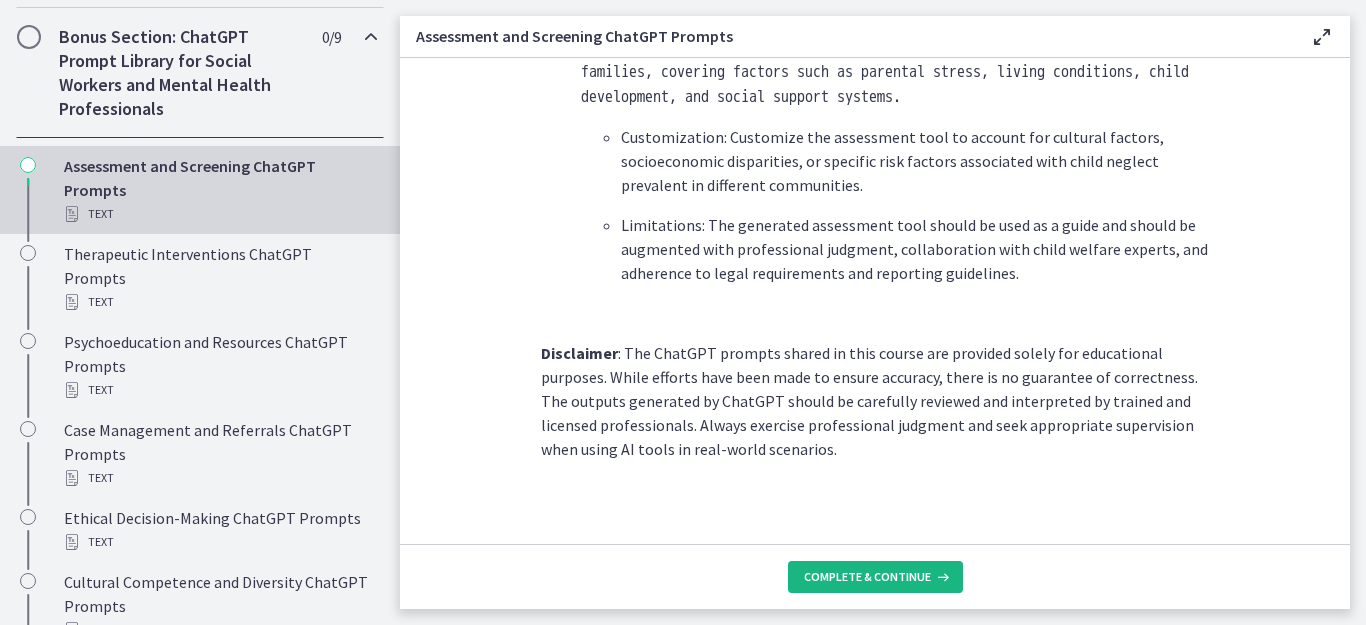 click on "Complete & continue" at bounding box center (867, 577) 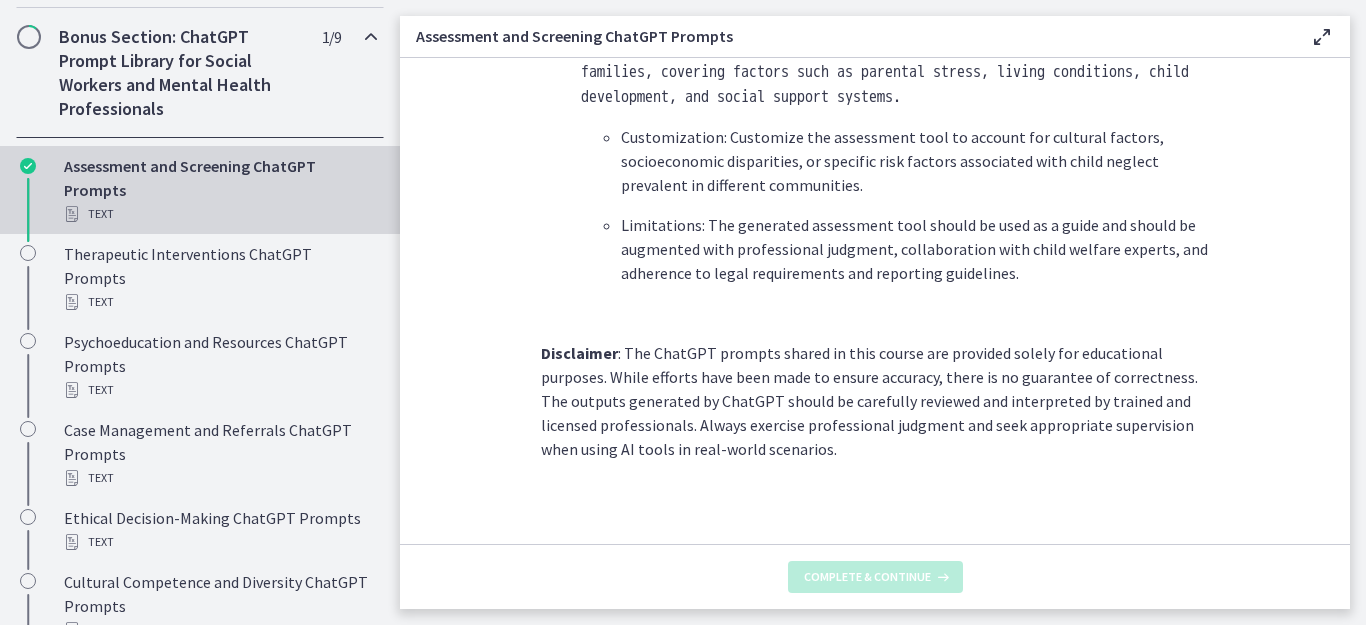 scroll, scrollTop: 0, scrollLeft: 0, axis: both 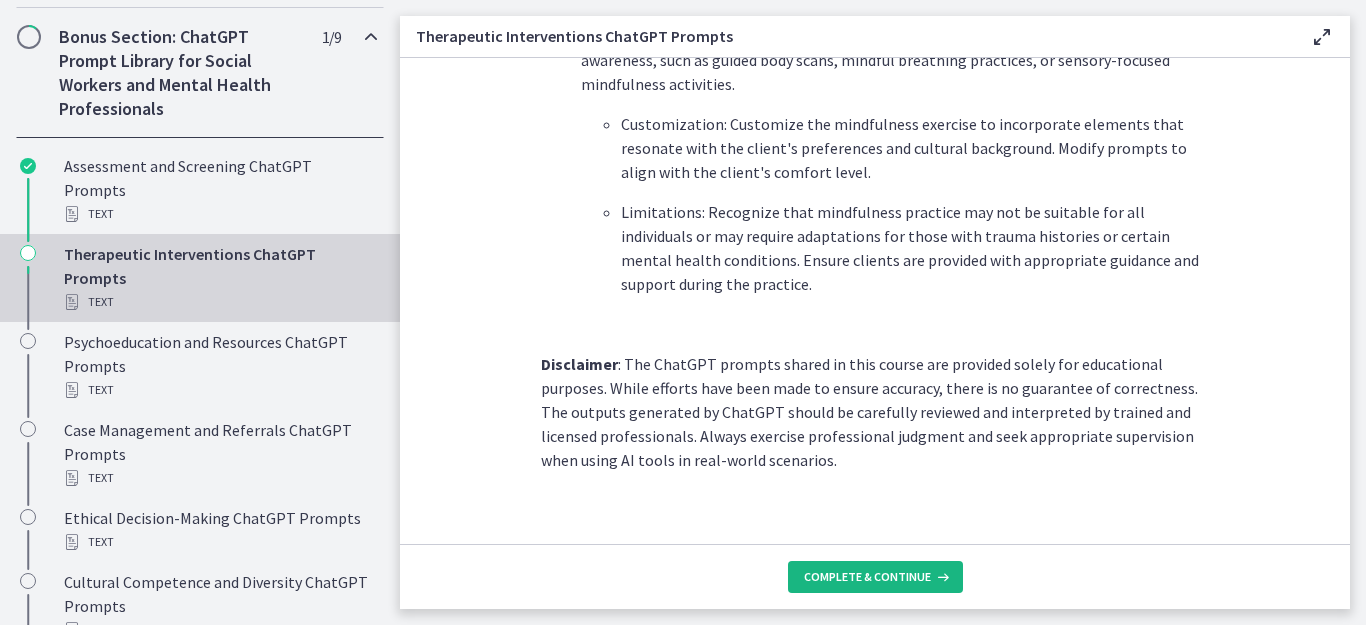click on "Complete & continue" at bounding box center (875, 577) 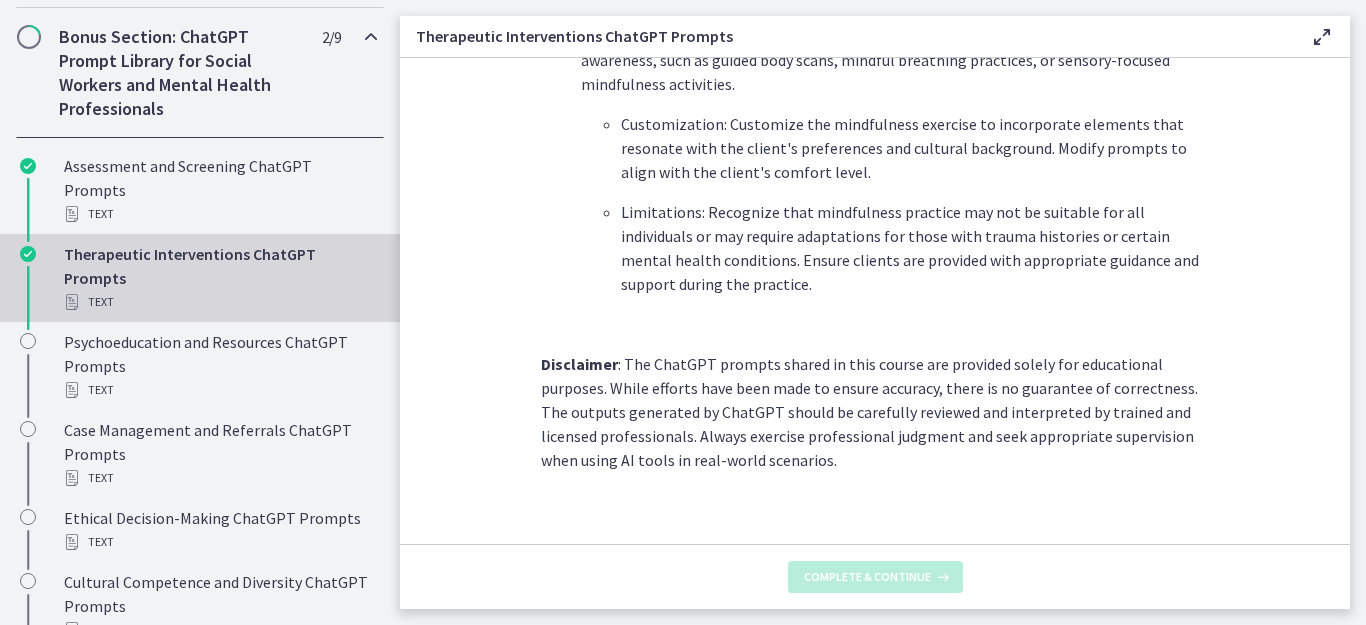 scroll, scrollTop: 0, scrollLeft: 0, axis: both 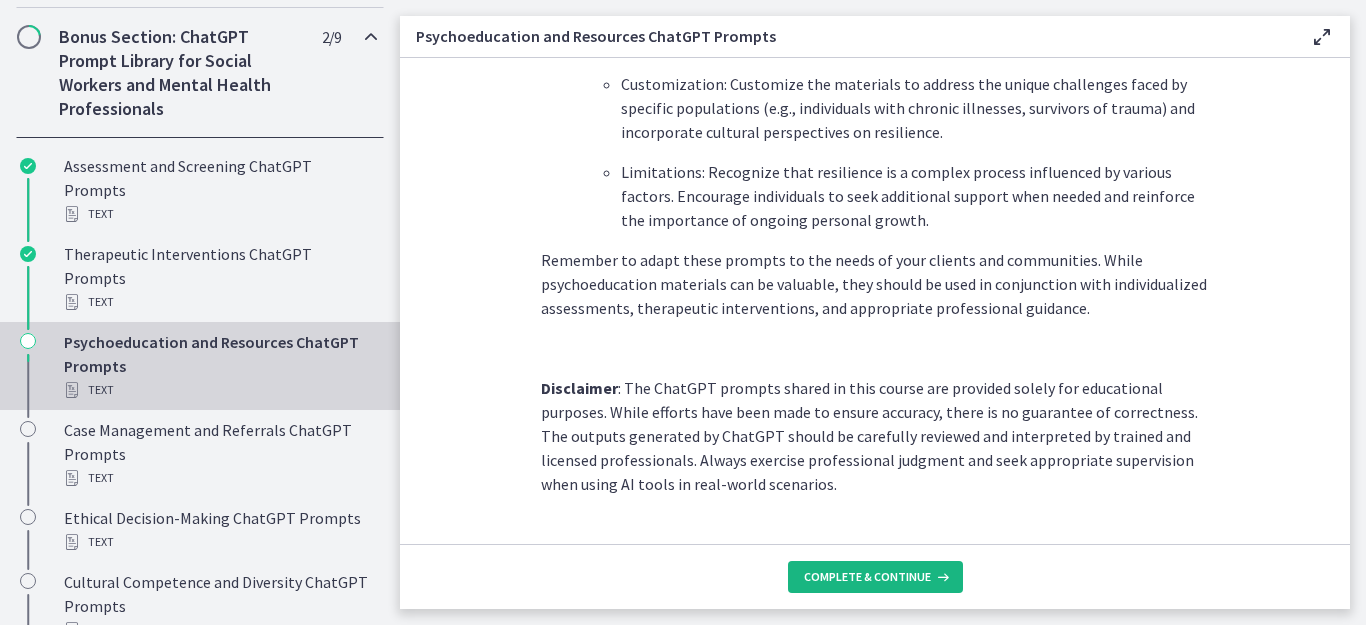 click on "Complete & continue" at bounding box center (867, 577) 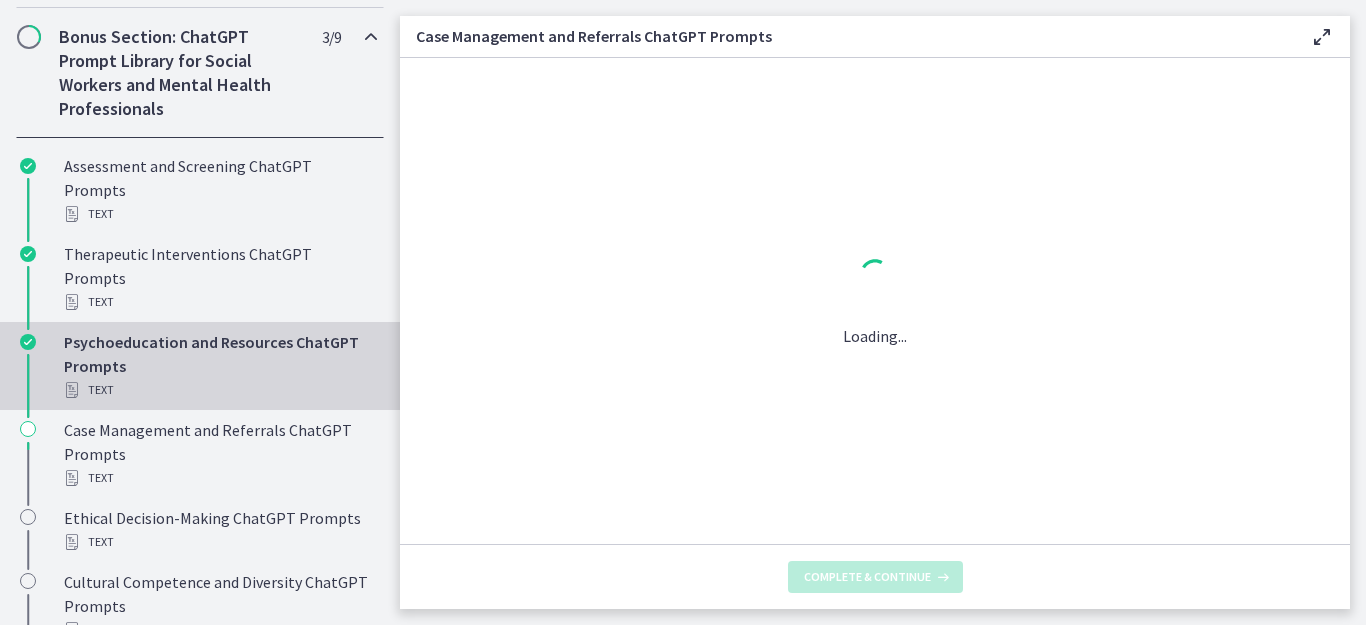 scroll, scrollTop: 0, scrollLeft: 0, axis: both 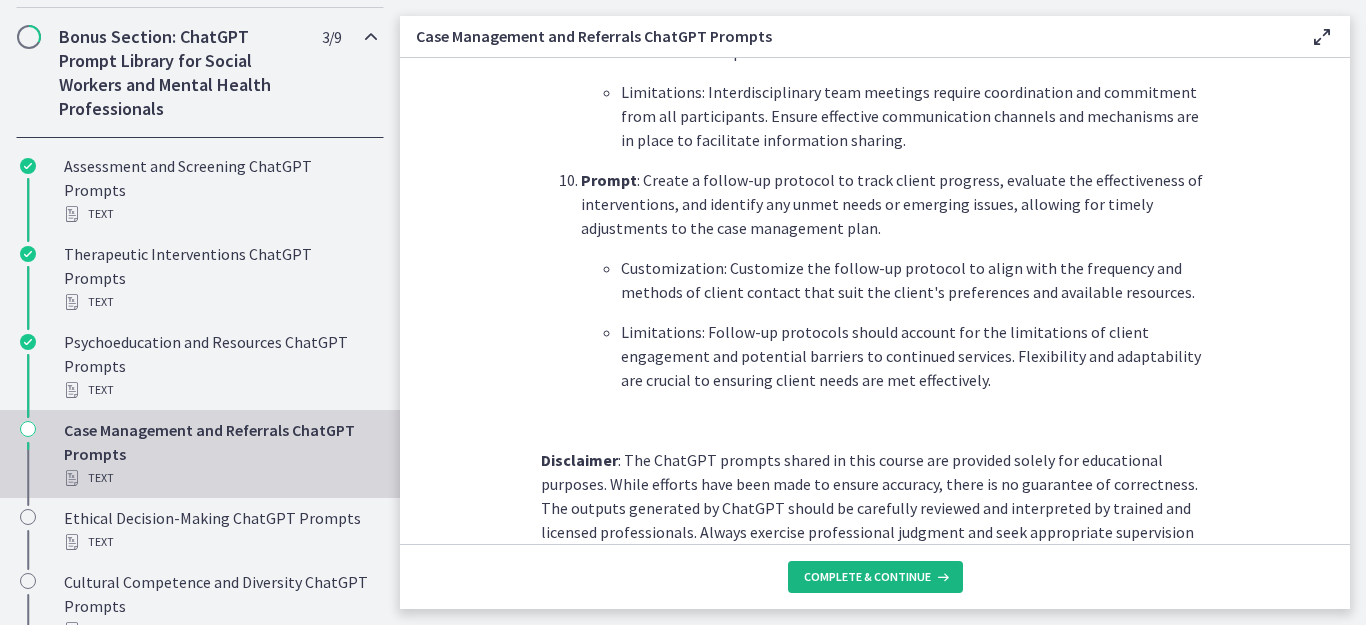 click on "Complete & continue" at bounding box center [875, 577] 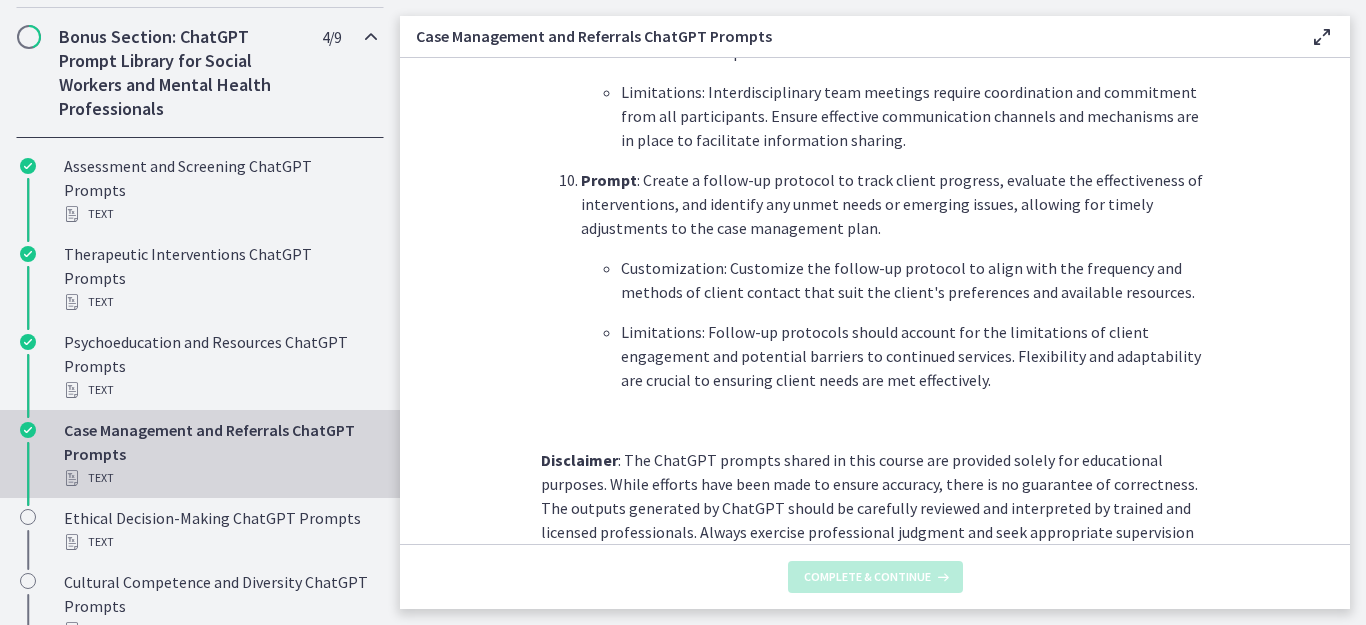 scroll, scrollTop: 0, scrollLeft: 0, axis: both 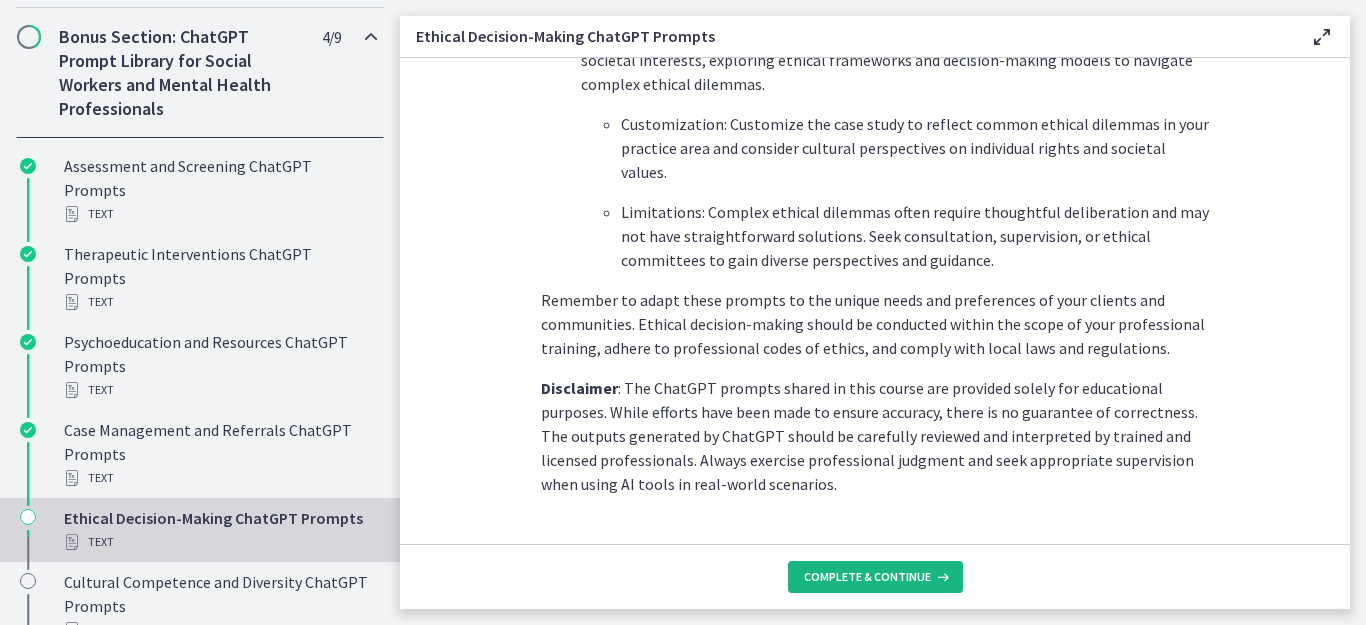 click on "Complete & continue" at bounding box center (867, 577) 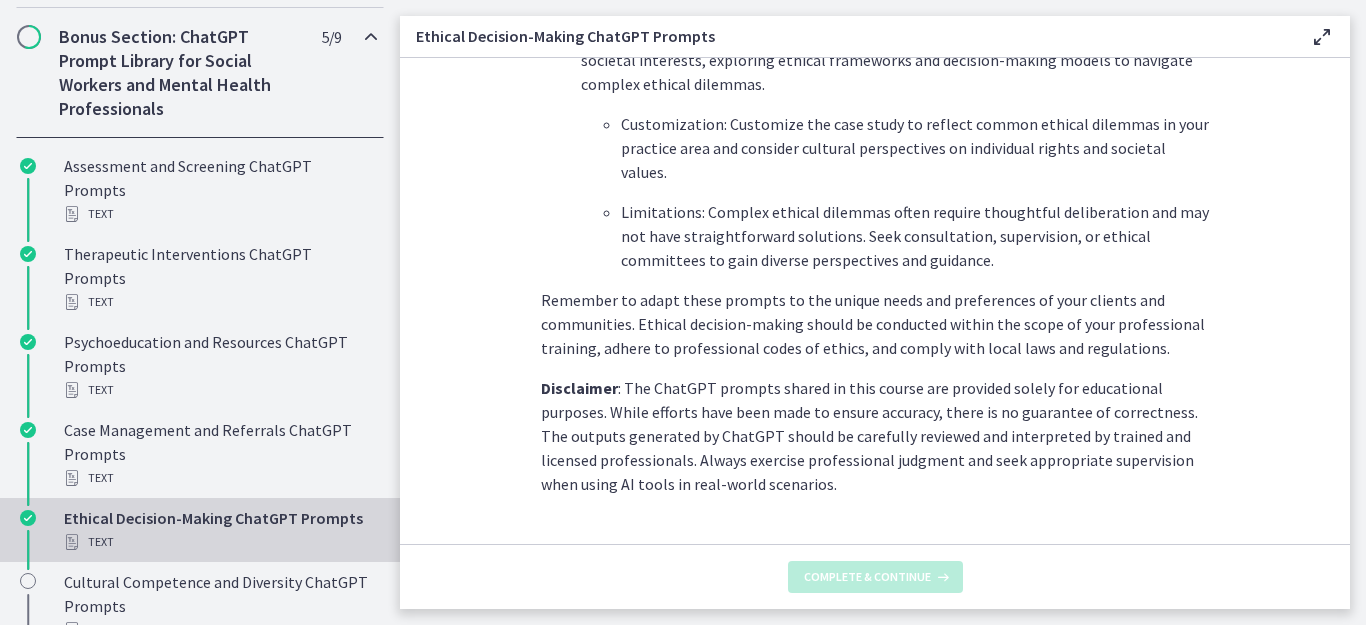 scroll, scrollTop: 0, scrollLeft: 0, axis: both 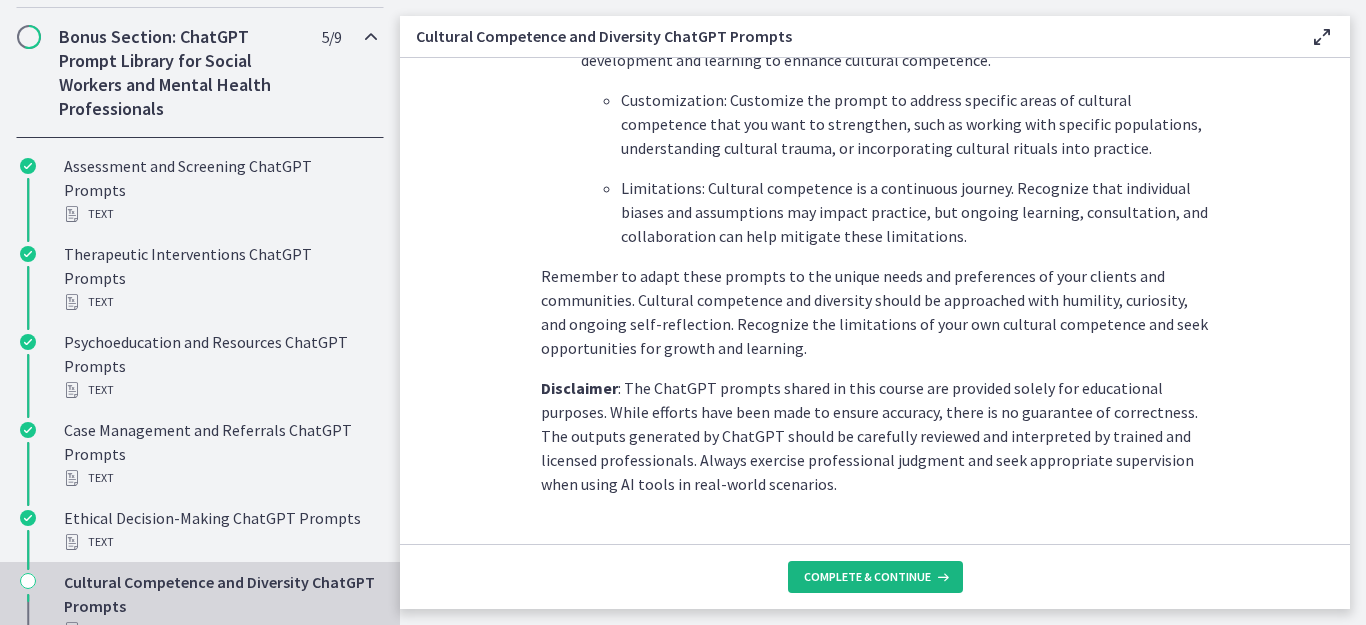 click on "Complete & continue" at bounding box center (867, 577) 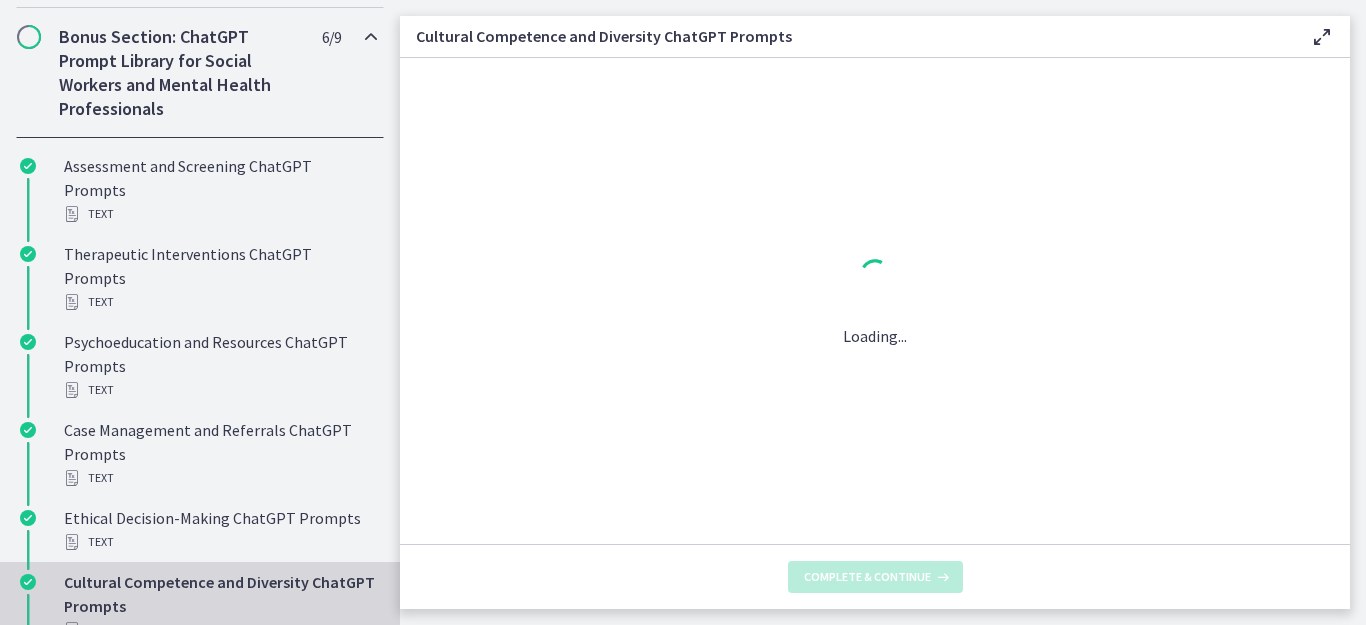 scroll, scrollTop: 0, scrollLeft: 0, axis: both 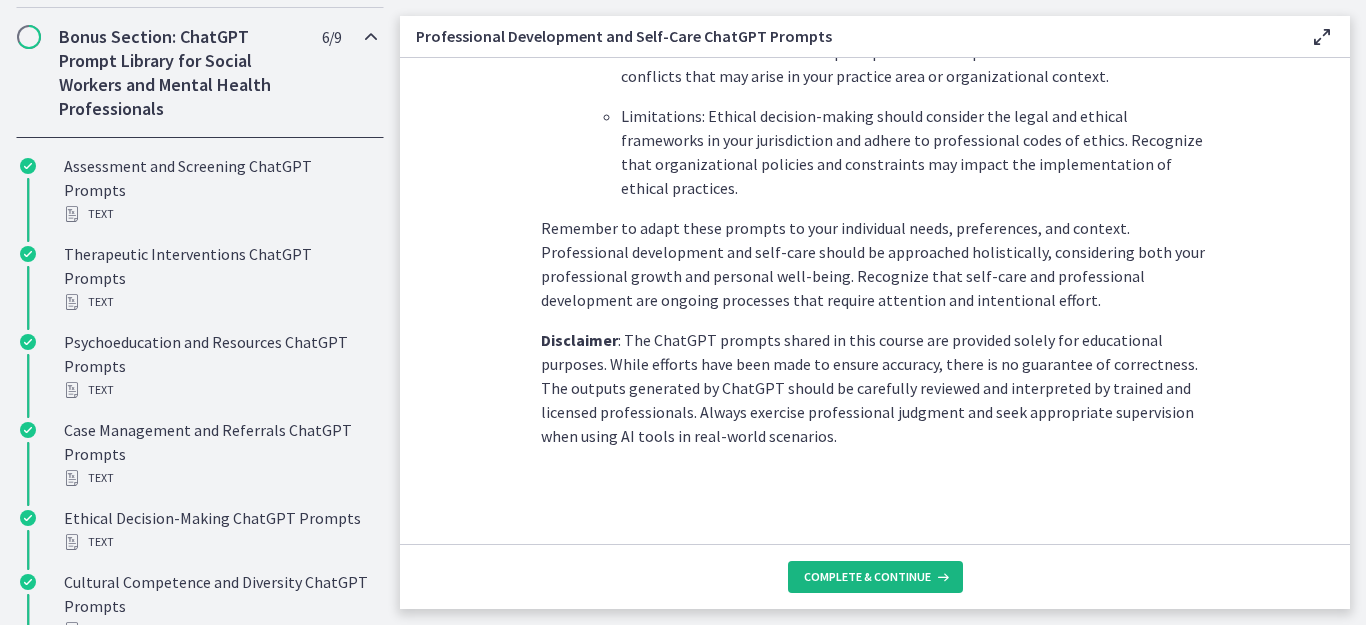 click on "Complete & continue" at bounding box center [867, 577] 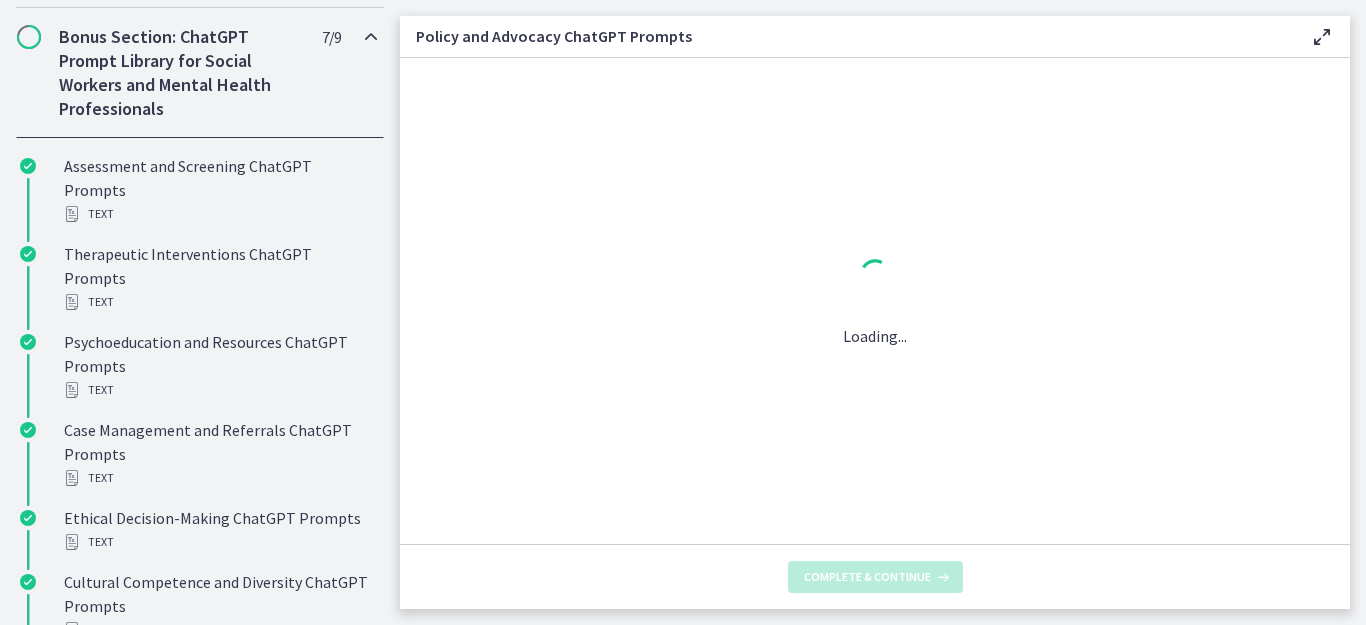 scroll, scrollTop: 0, scrollLeft: 0, axis: both 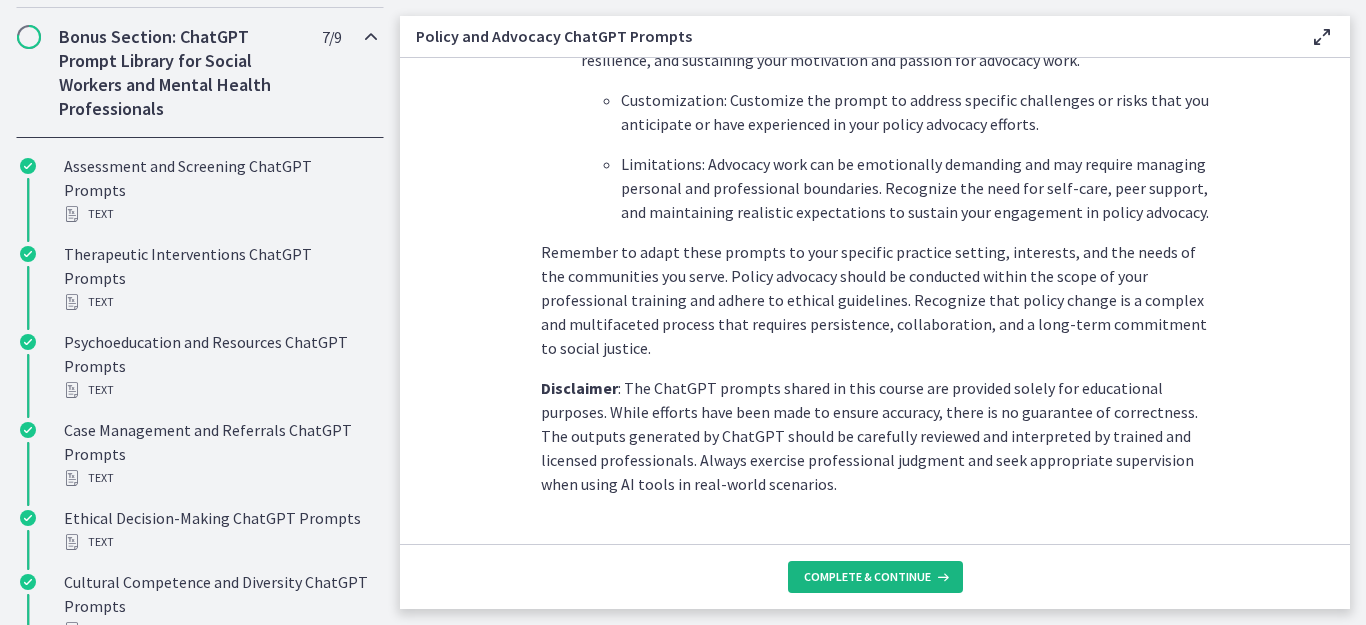 click on "Complete & continue" at bounding box center (867, 577) 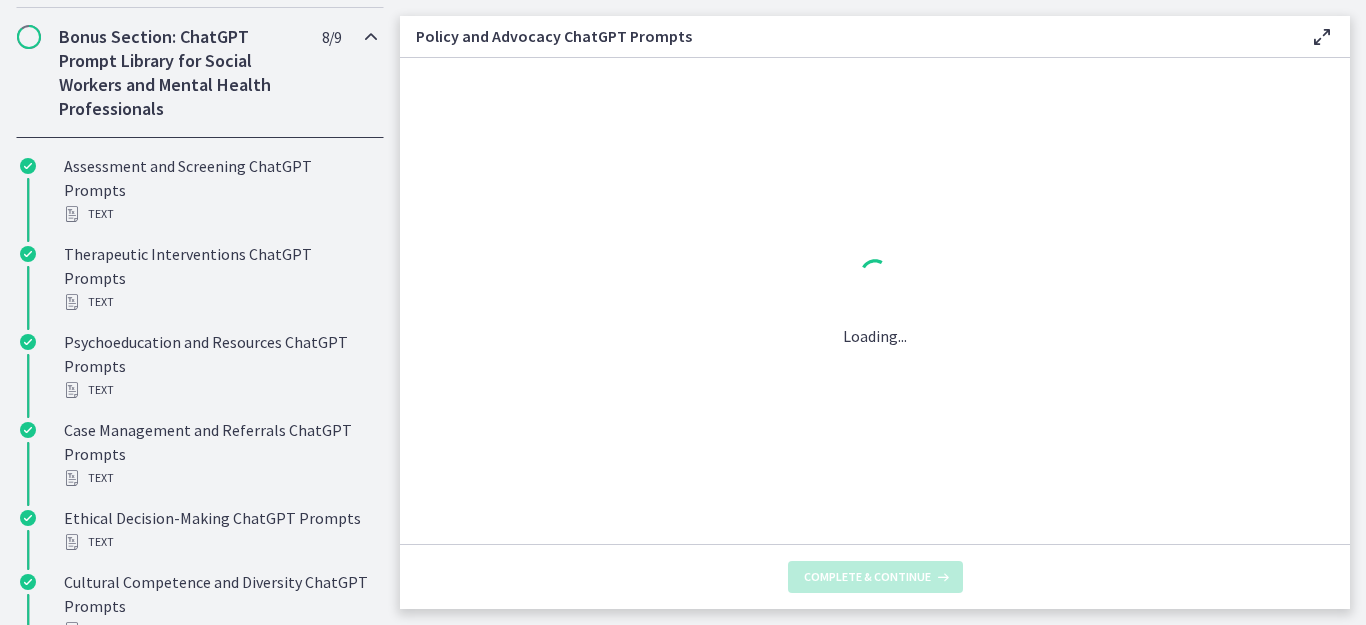 scroll, scrollTop: 0, scrollLeft: 0, axis: both 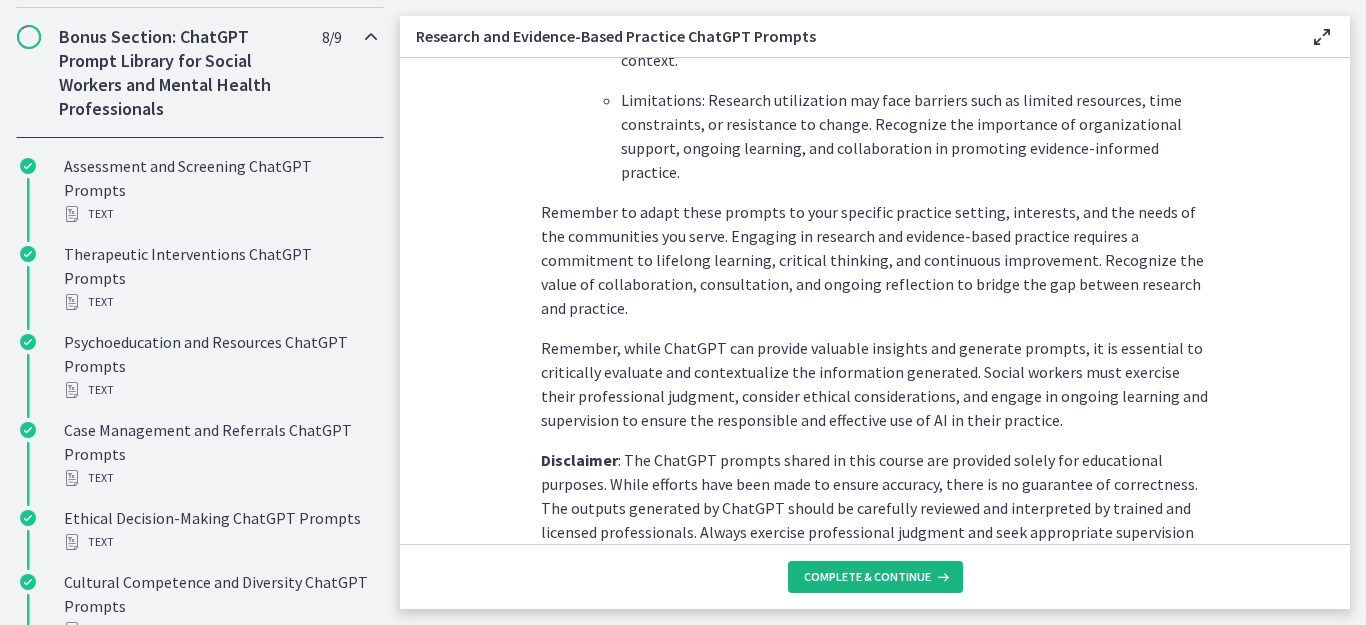 click on "Complete & continue" at bounding box center [867, 577] 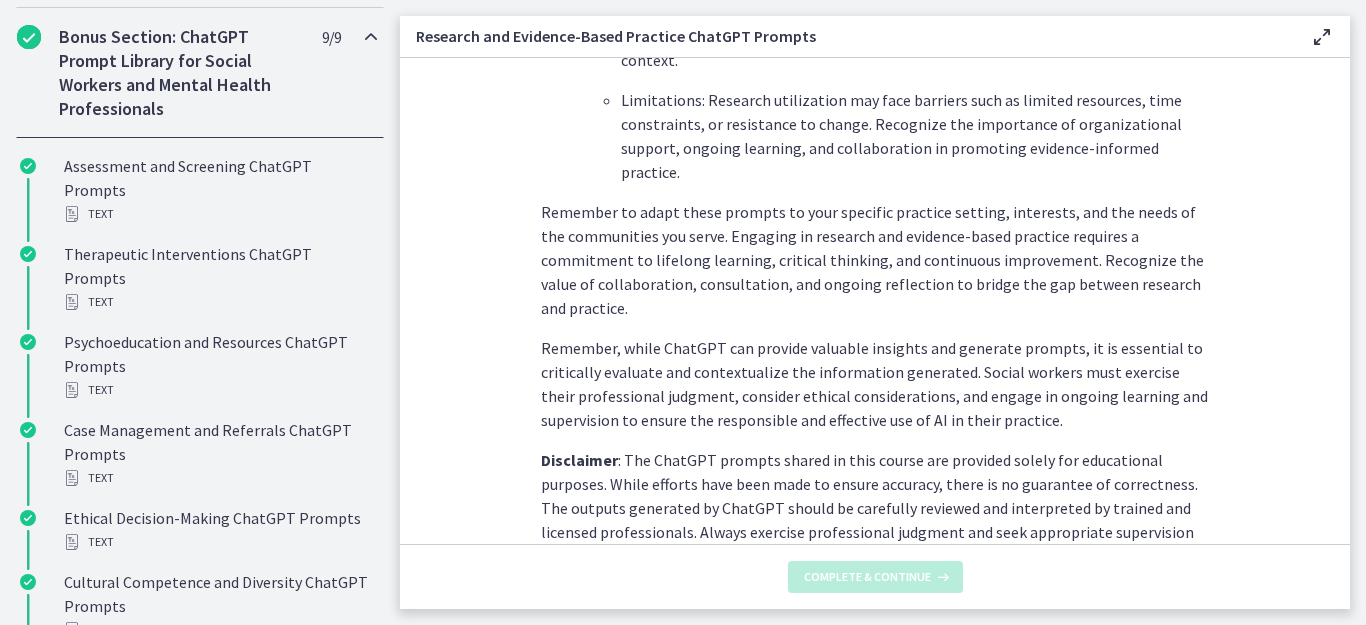 scroll, scrollTop: 3186, scrollLeft: 0, axis: vertical 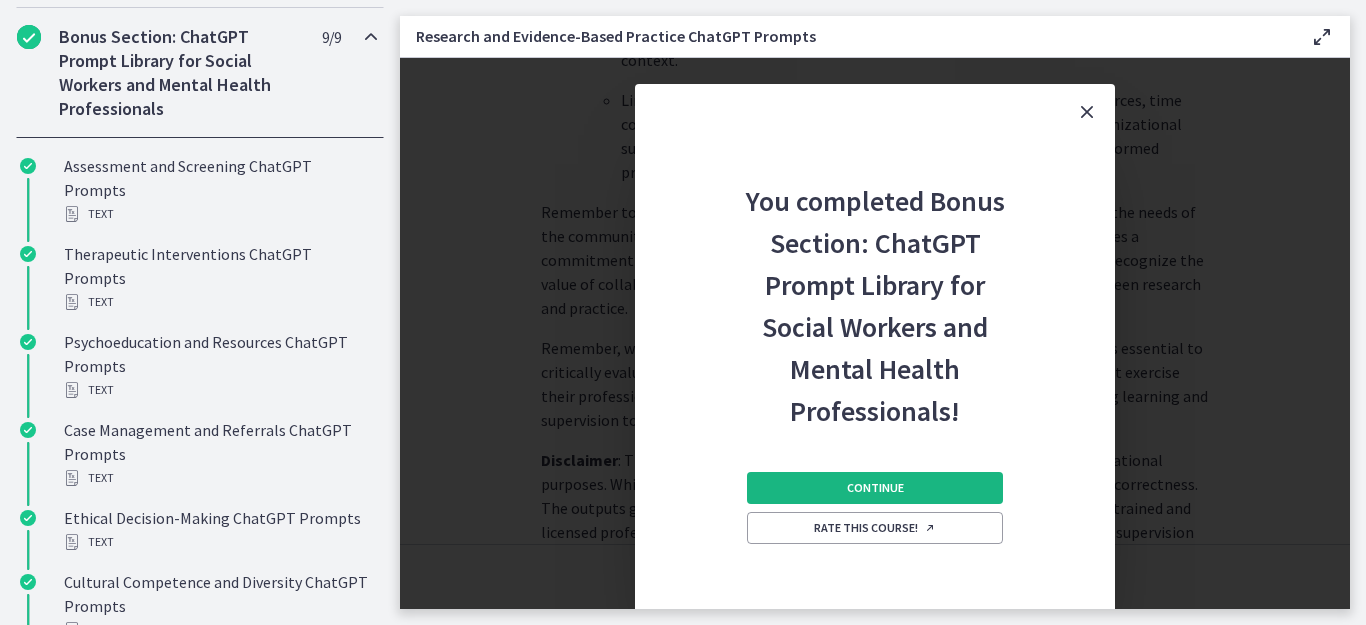 click on "Continue" at bounding box center (875, 488) 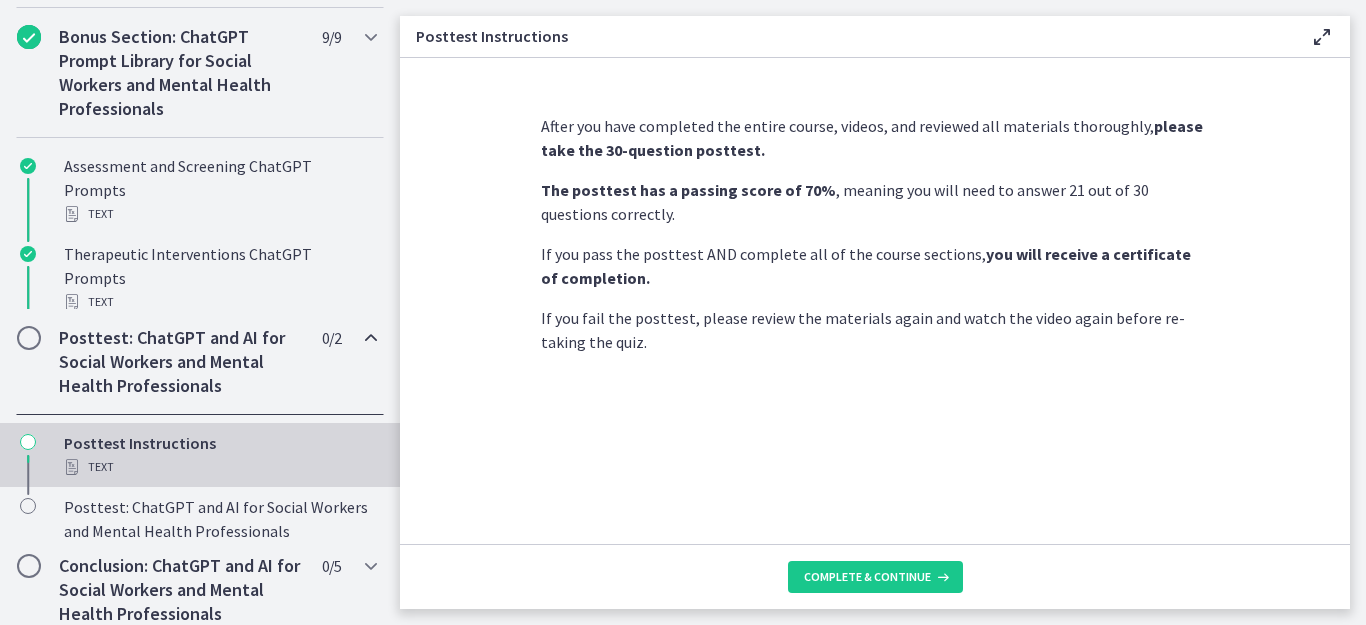 scroll, scrollTop: 1083, scrollLeft: 0, axis: vertical 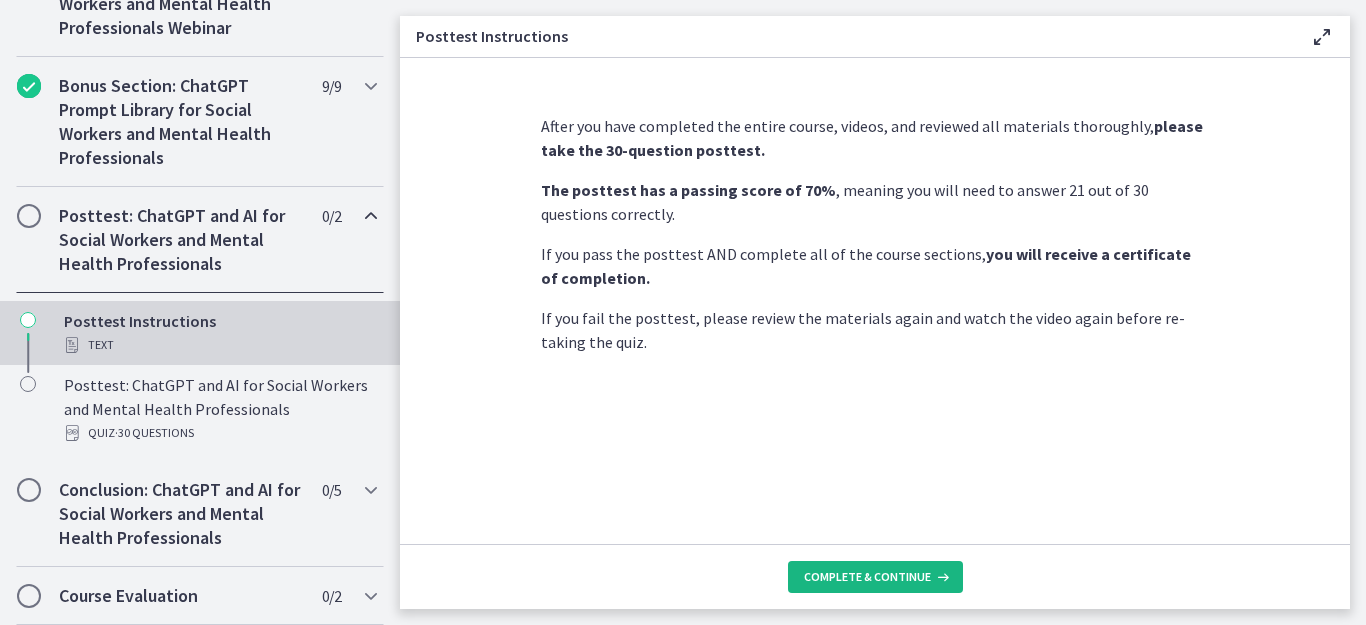 click on "Complete & continue" at bounding box center (867, 577) 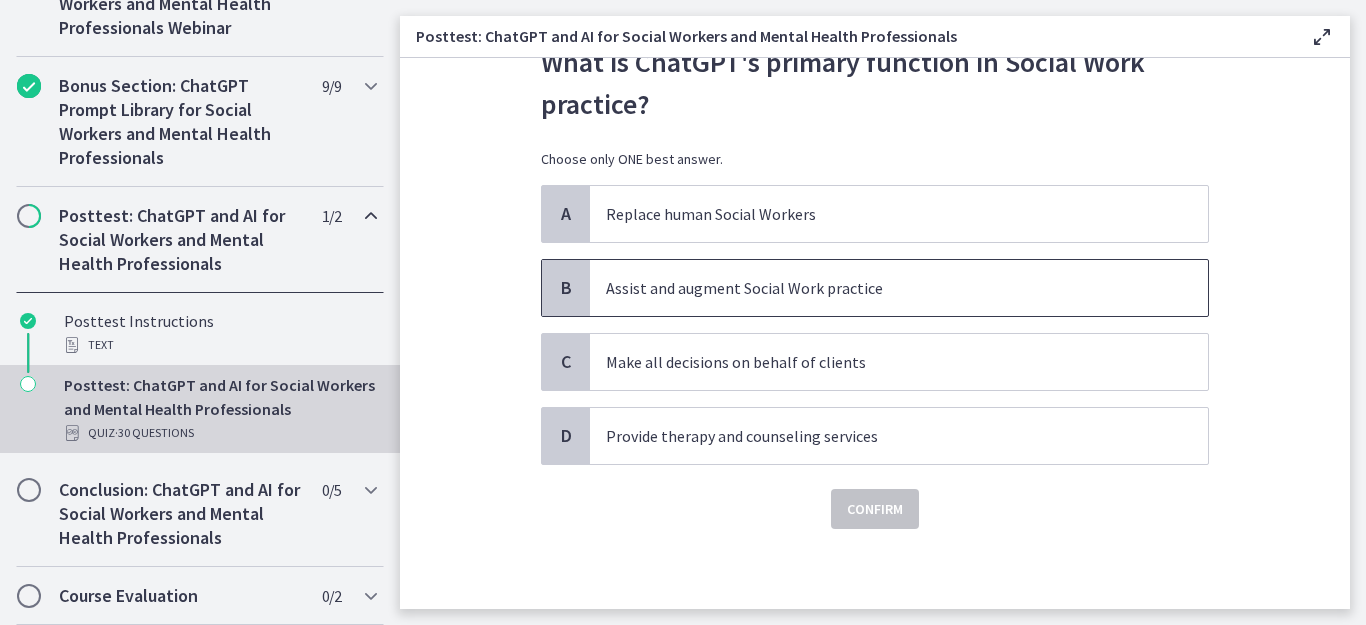 click on "Assist and augment Social Work practice" at bounding box center (879, 288) 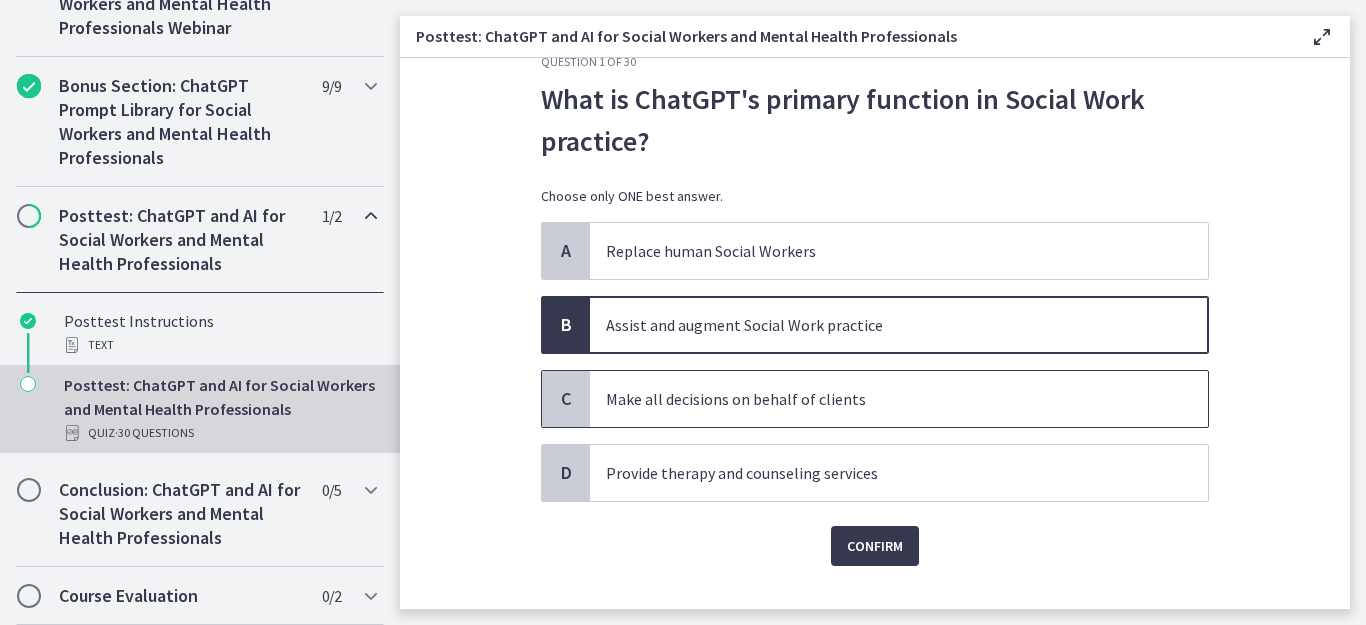 scroll, scrollTop: 81, scrollLeft: 0, axis: vertical 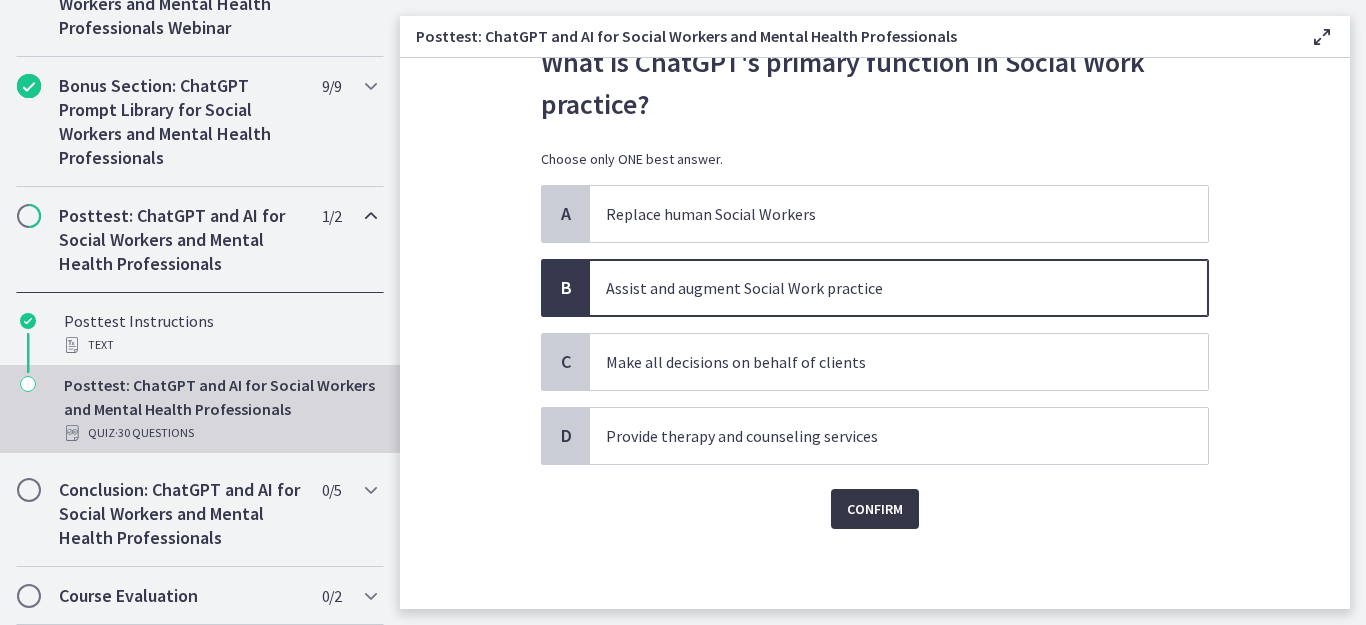 click on "Confirm" at bounding box center (875, 509) 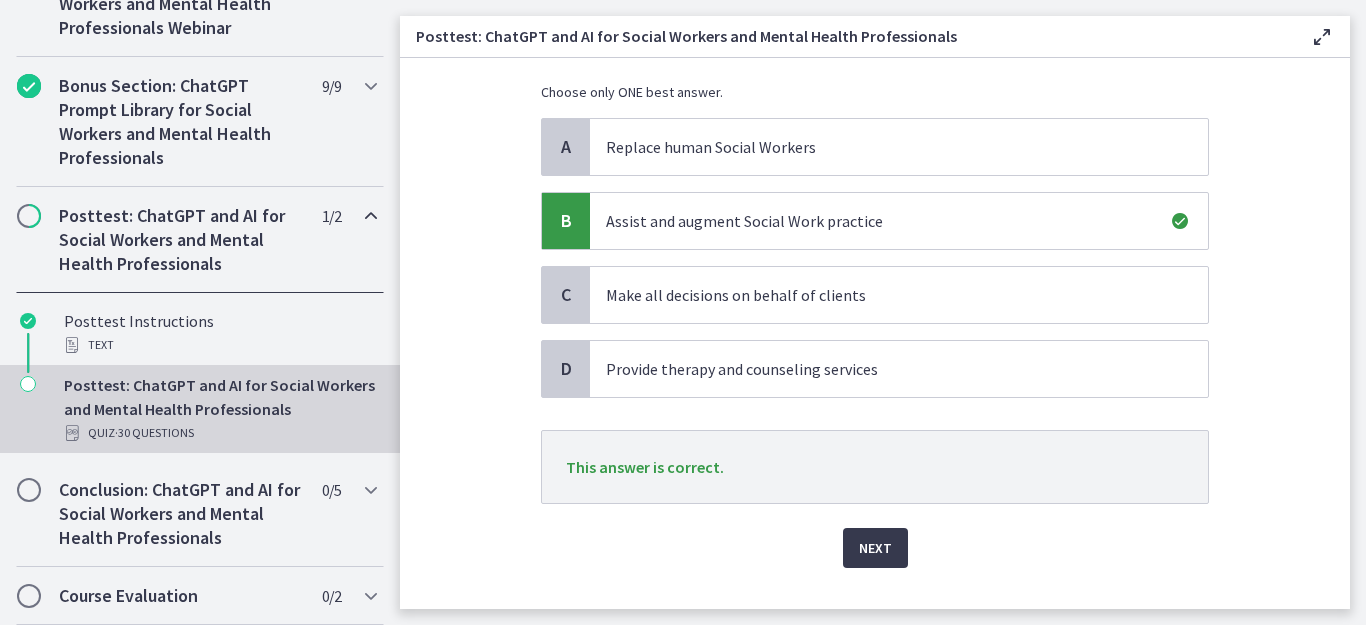 scroll, scrollTop: 187, scrollLeft: 0, axis: vertical 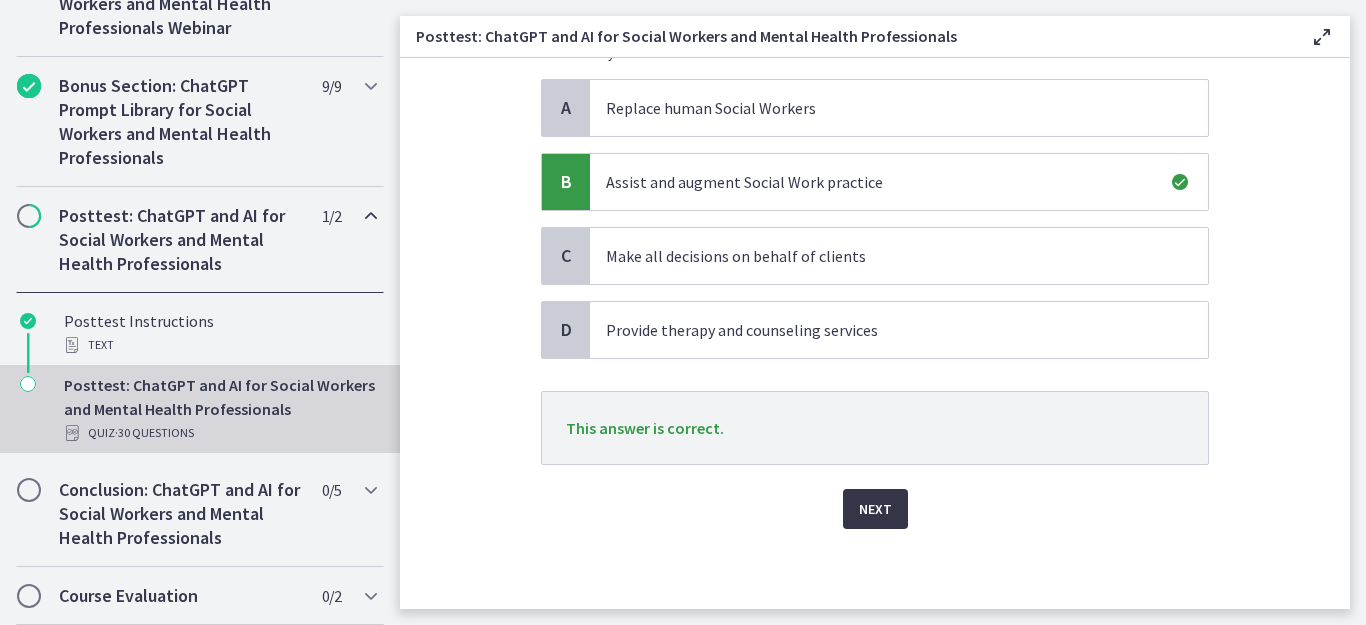 click on "Next" at bounding box center (875, 509) 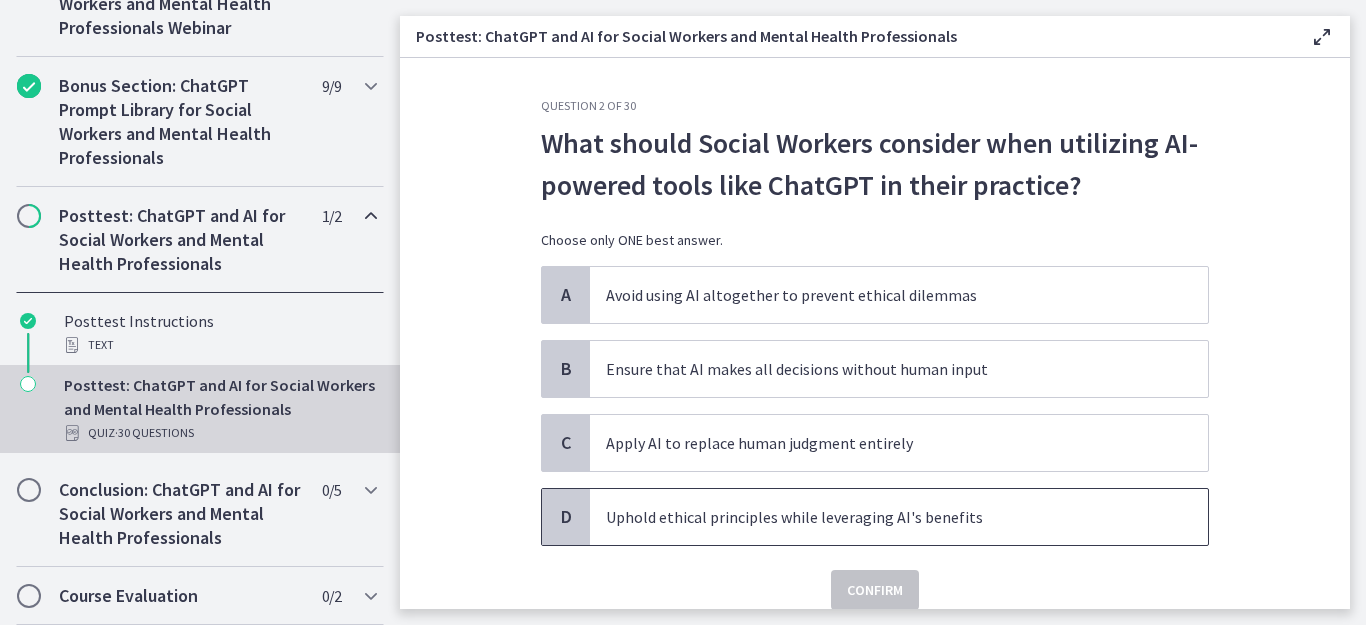 click on "Uphold ethical principles while leveraging AI's benefits" at bounding box center (879, 517) 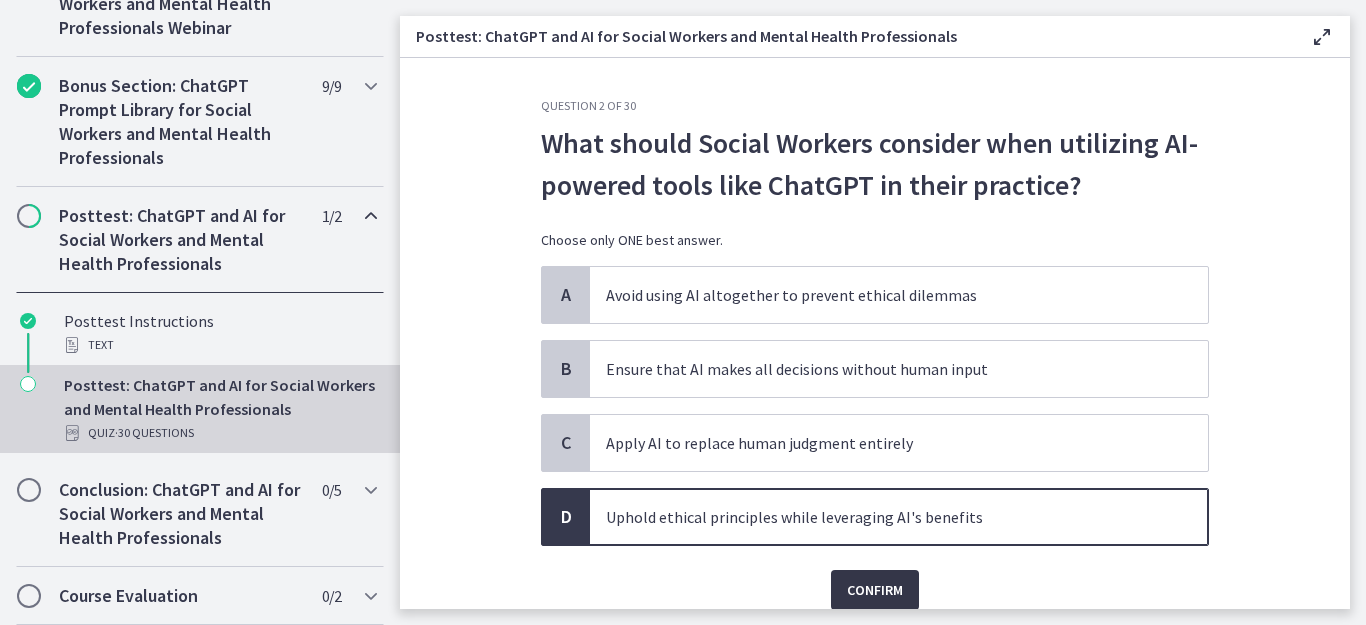 click on "Confirm" at bounding box center (875, 590) 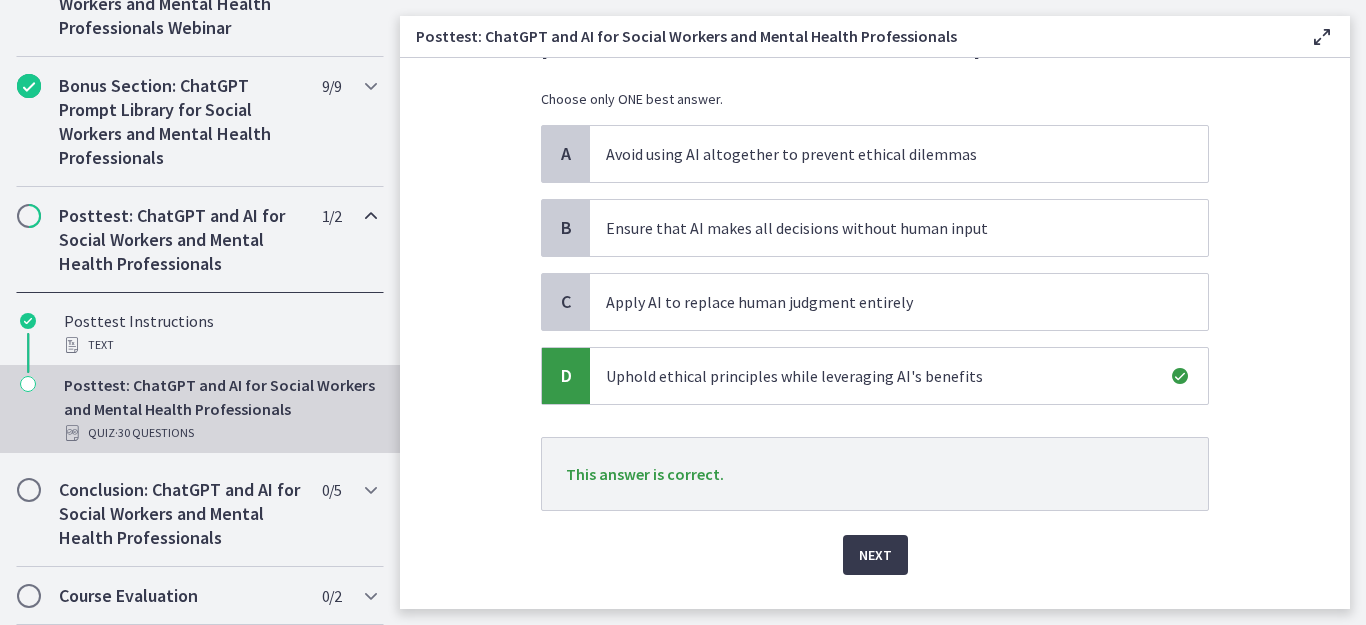 scroll, scrollTop: 187, scrollLeft: 0, axis: vertical 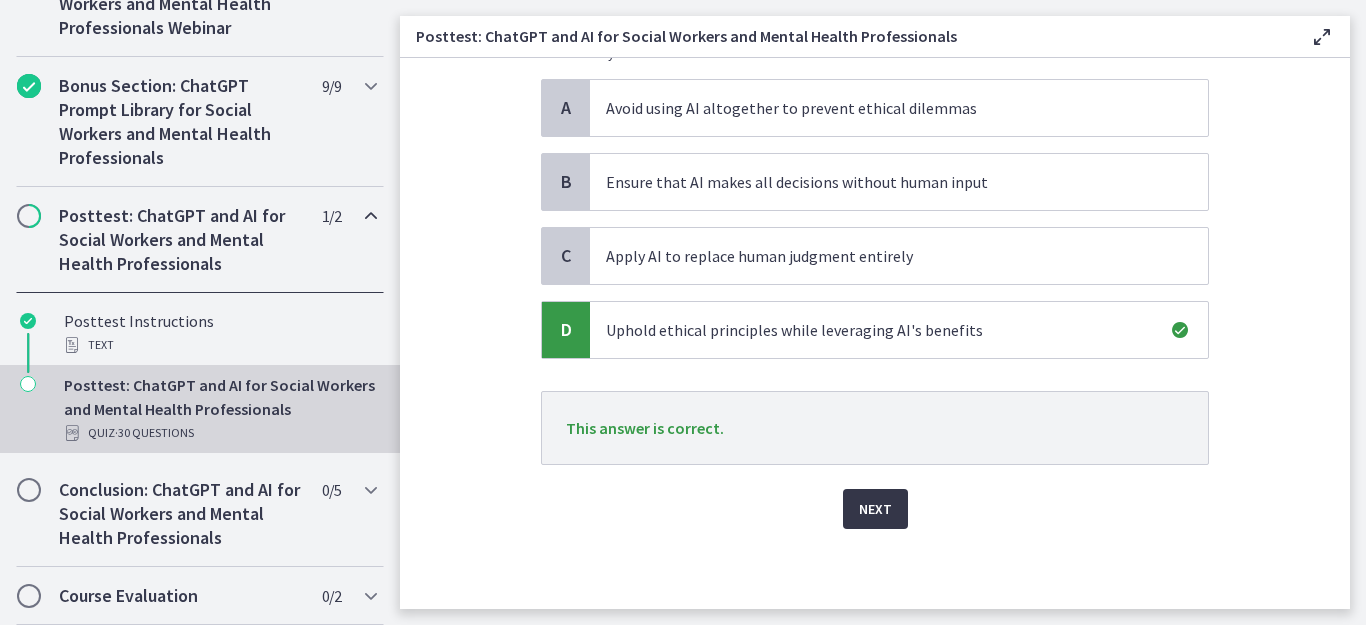 click on "Next" at bounding box center (875, 509) 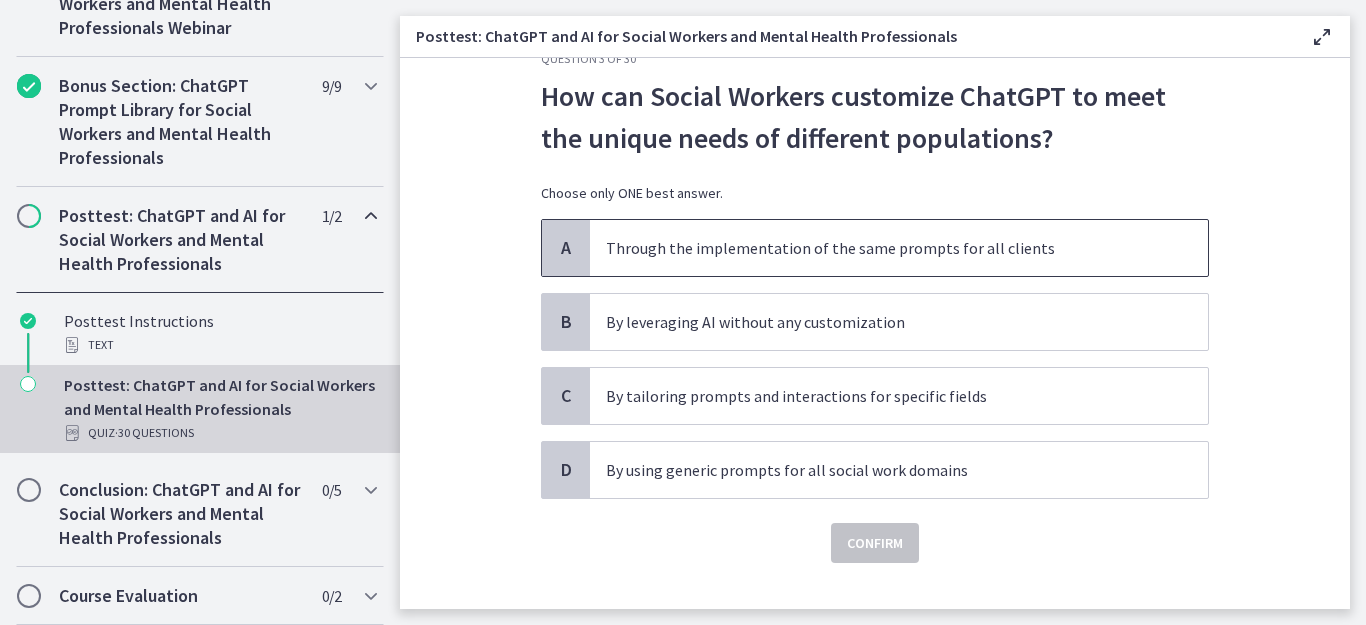 scroll, scrollTop: 81, scrollLeft: 0, axis: vertical 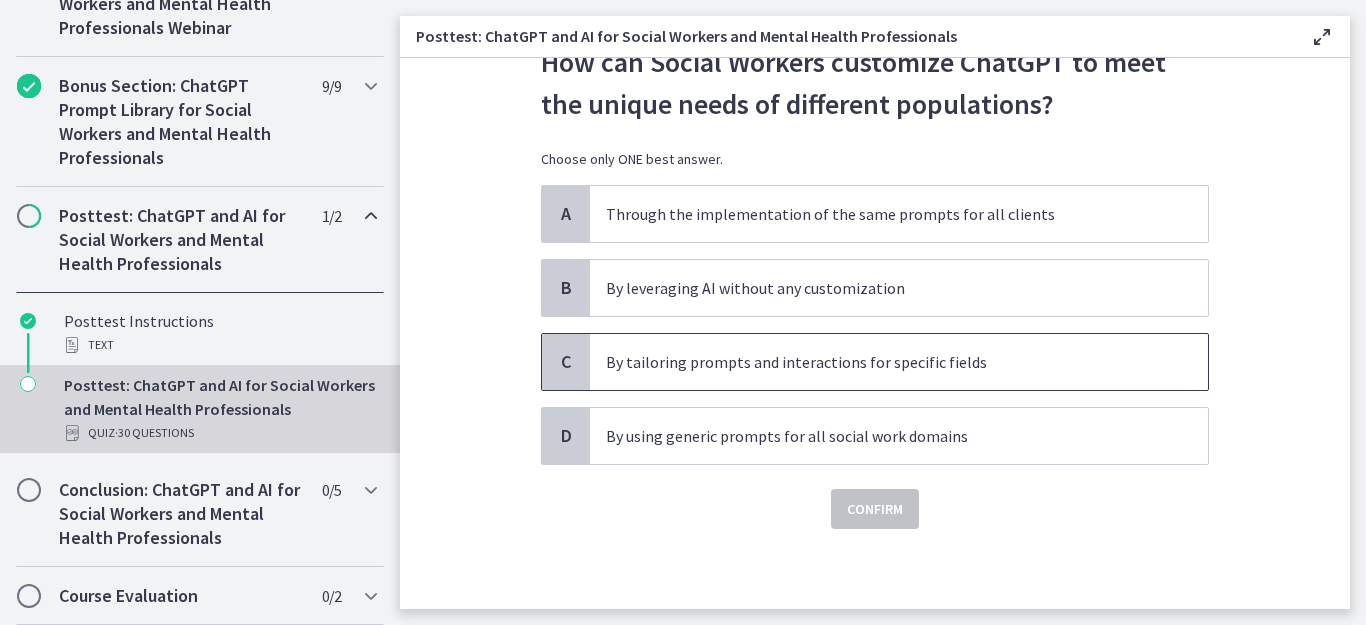 click on "By tailoring prompts and interactions for specific fields" at bounding box center [879, 362] 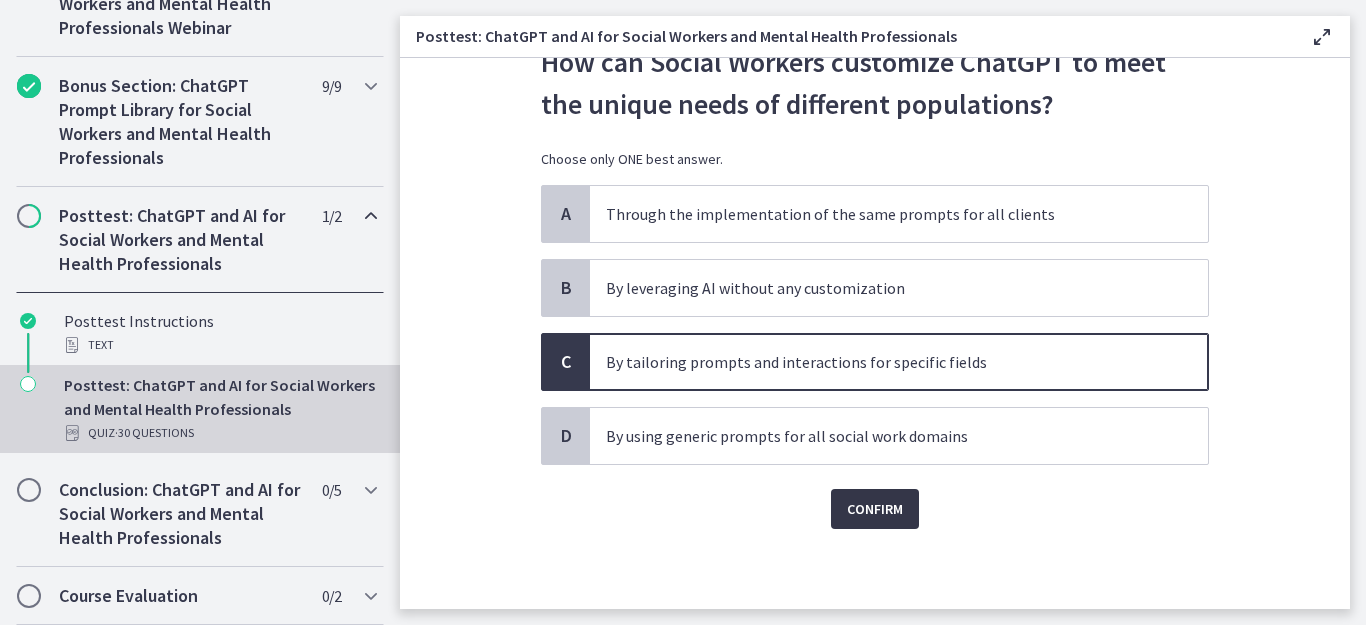 click on "Confirm" at bounding box center [875, 509] 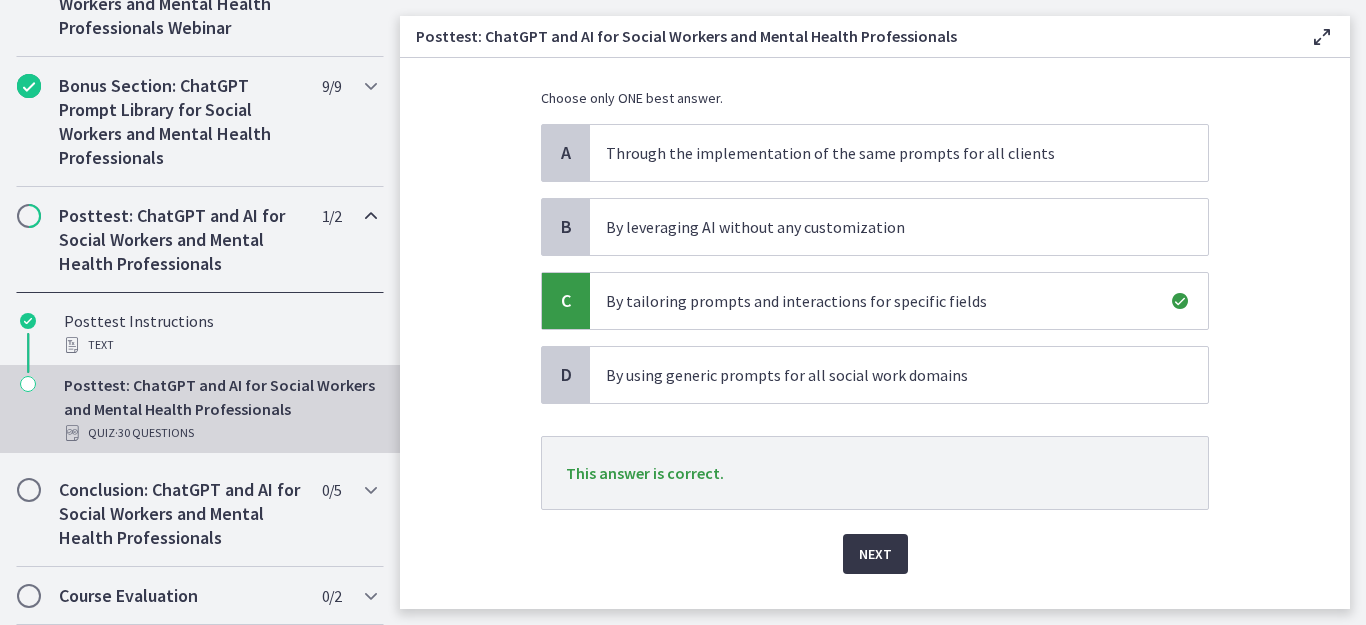 scroll, scrollTop: 187, scrollLeft: 0, axis: vertical 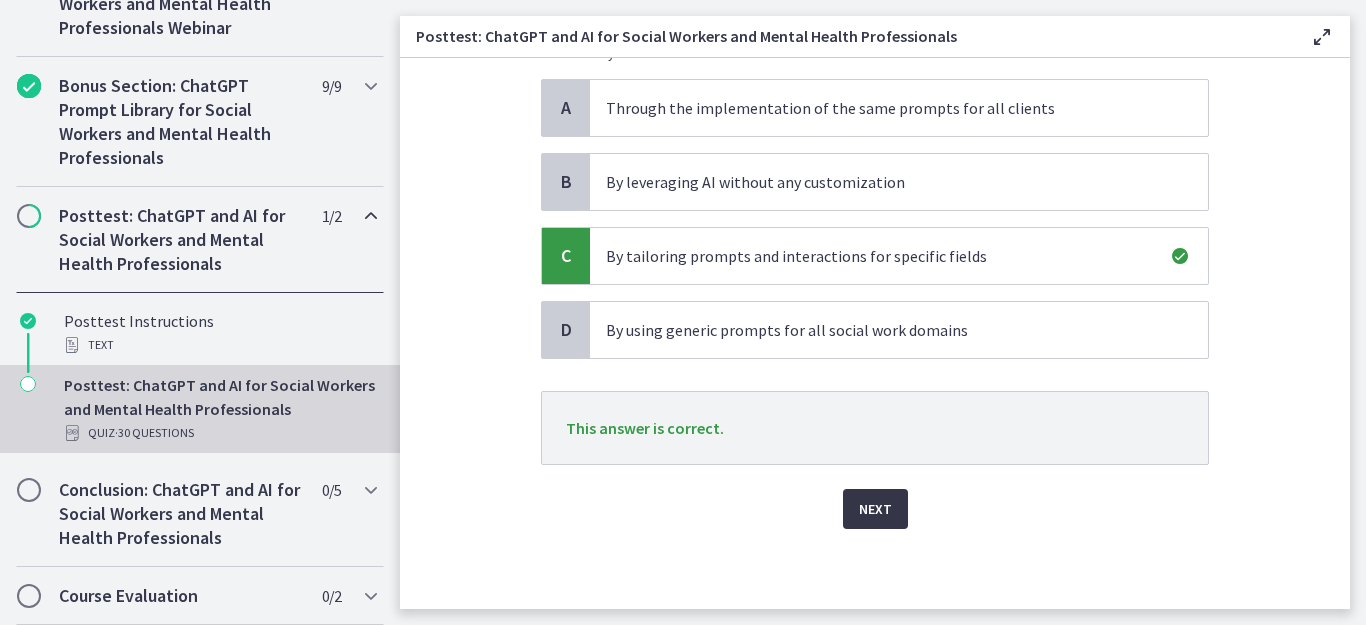click on "Next" at bounding box center (875, 509) 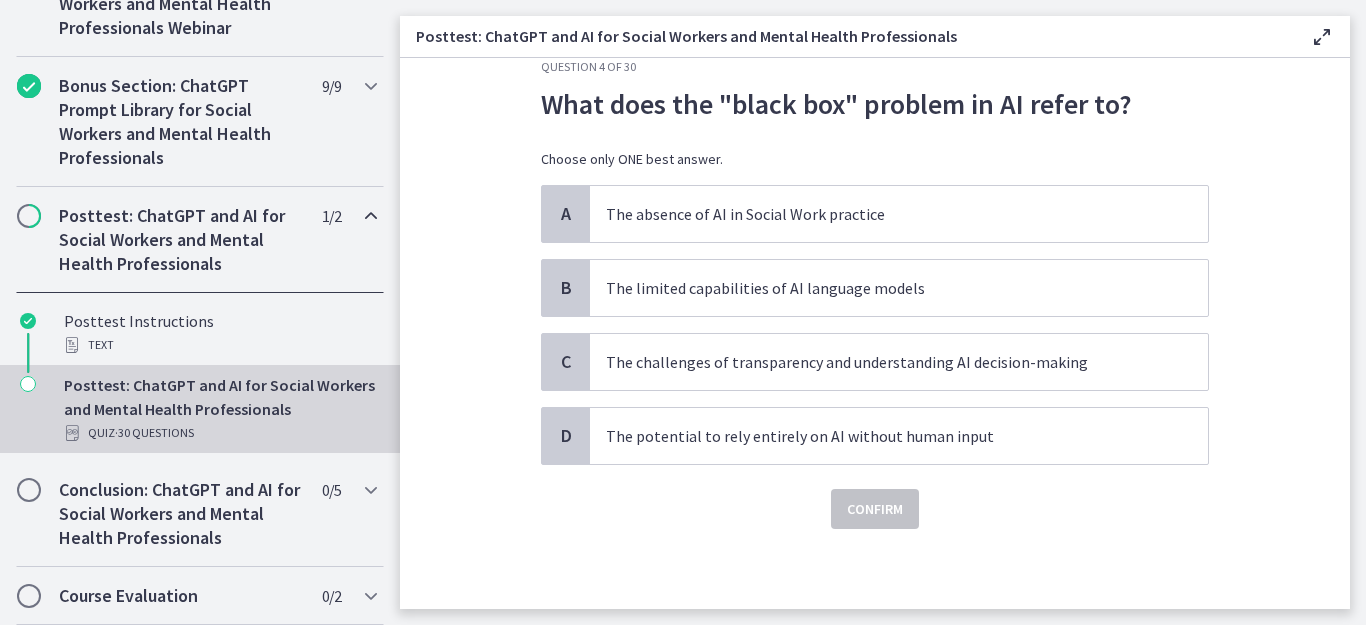scroll, scrollTop: 0, scrollLeft: 0, axis: both 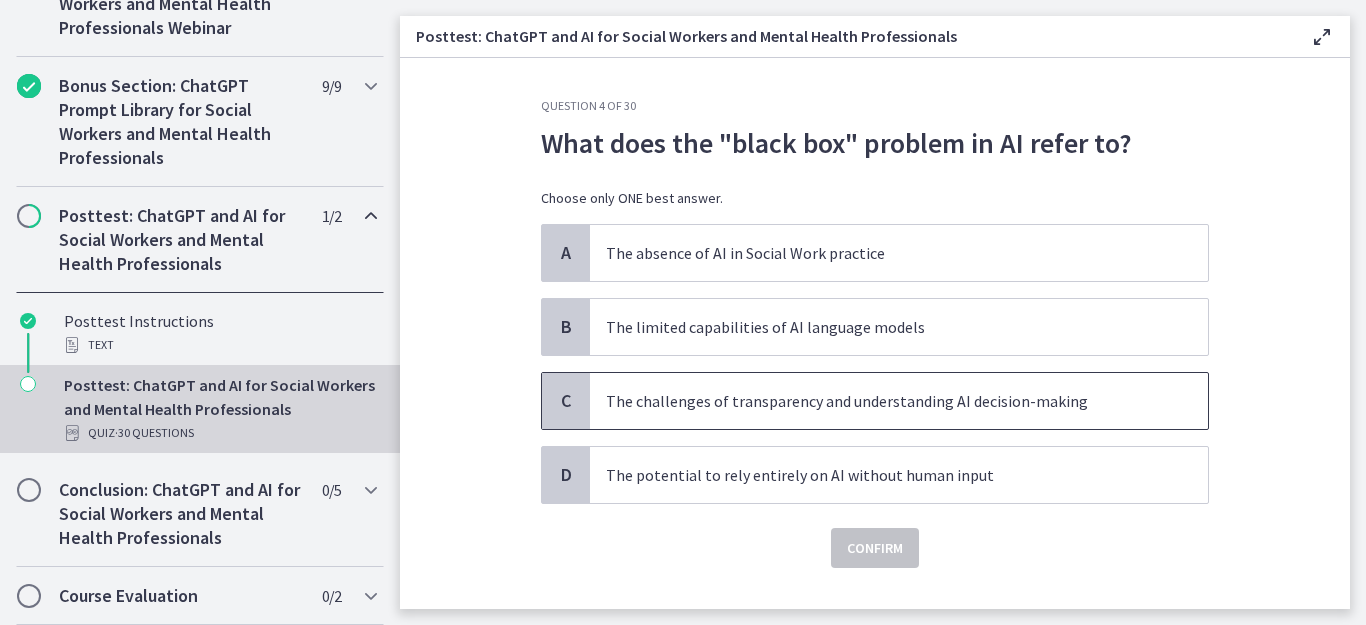 click on "The challenges of transparency and understanding AI decision-making" at bounding box center [899, 401] 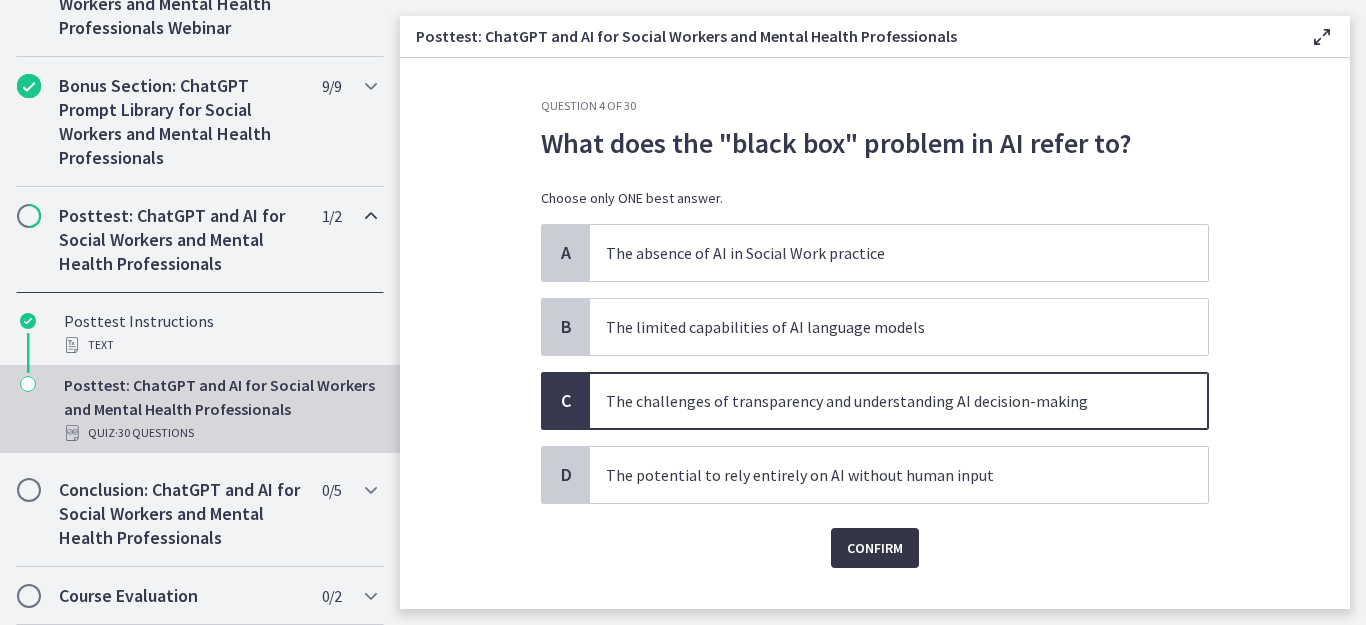click on "Confirm" at bounding box center (875, 548) 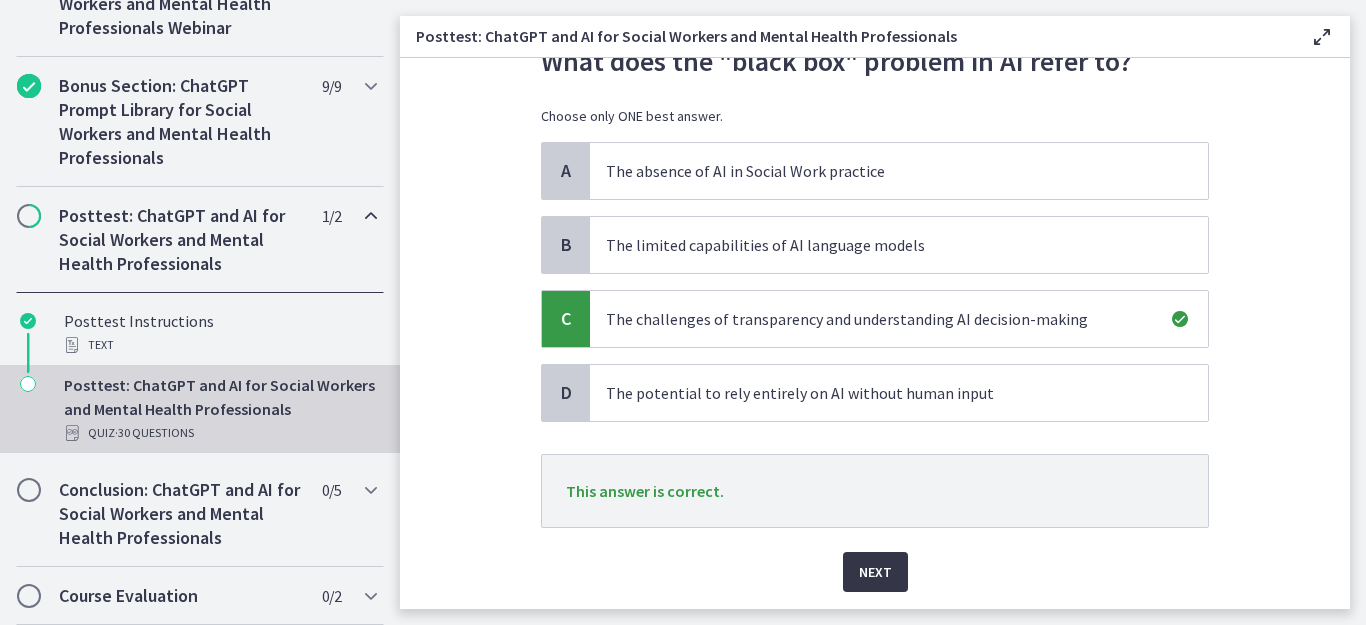 scroll, scrollTop: 145, scrollLeft: 0, axis: vertical 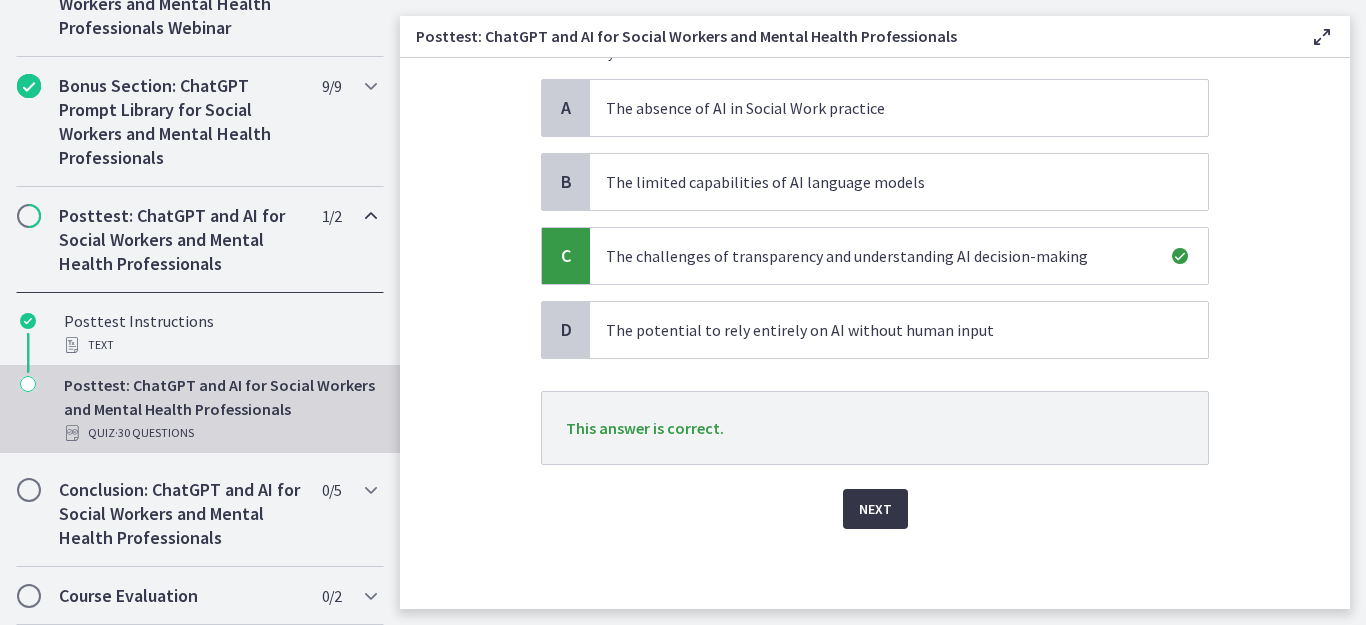 click on "Next" at bounding box center (875, 509) 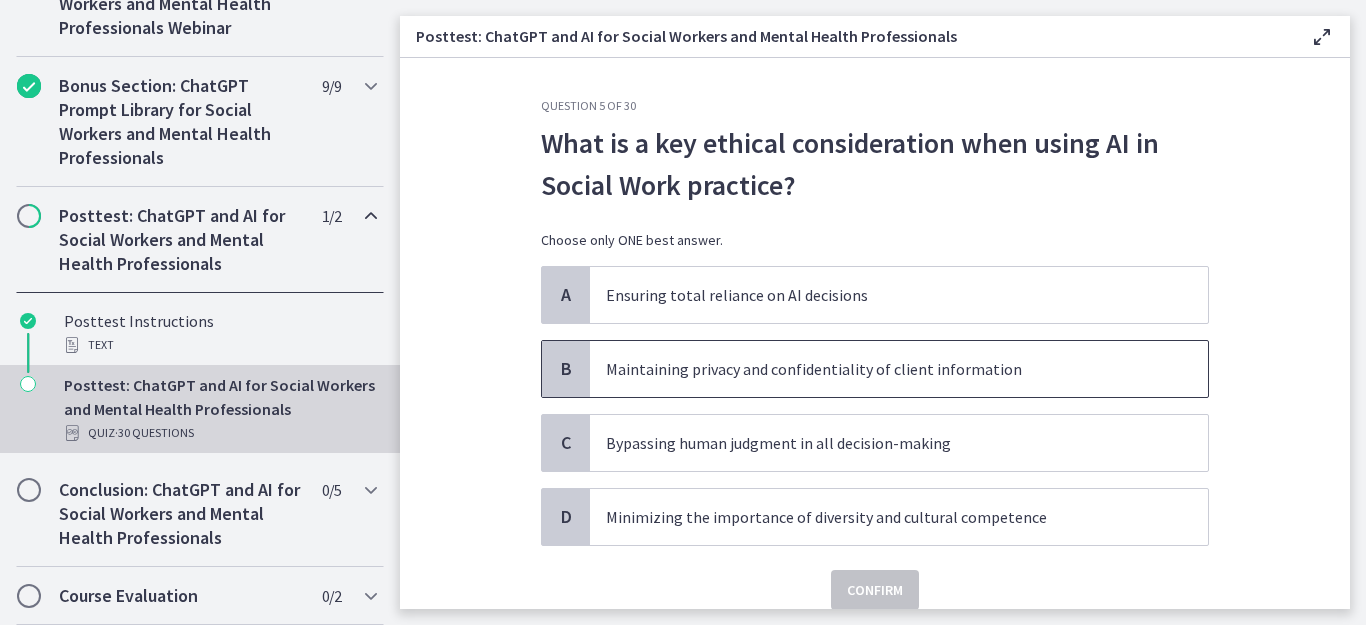 click on "Maintaining privacy and confidentiality of client information" at bounding box center [879, 369] 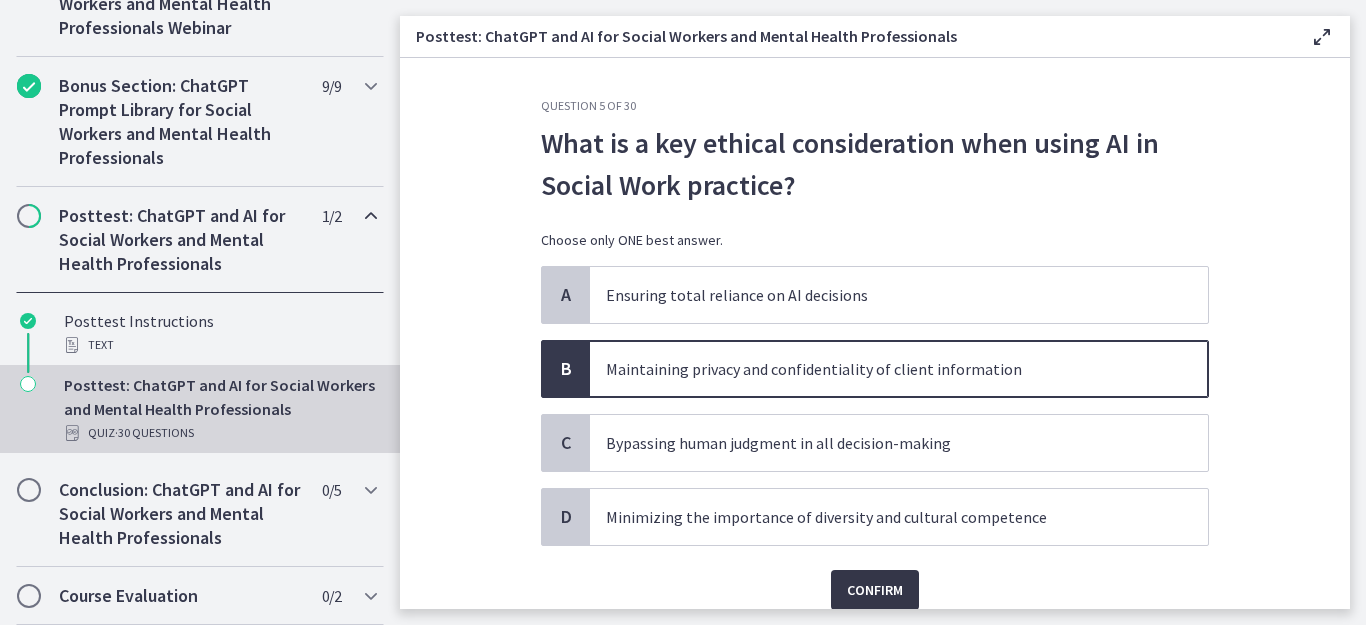 click on "Confirm" at bounding box center (875, 590) 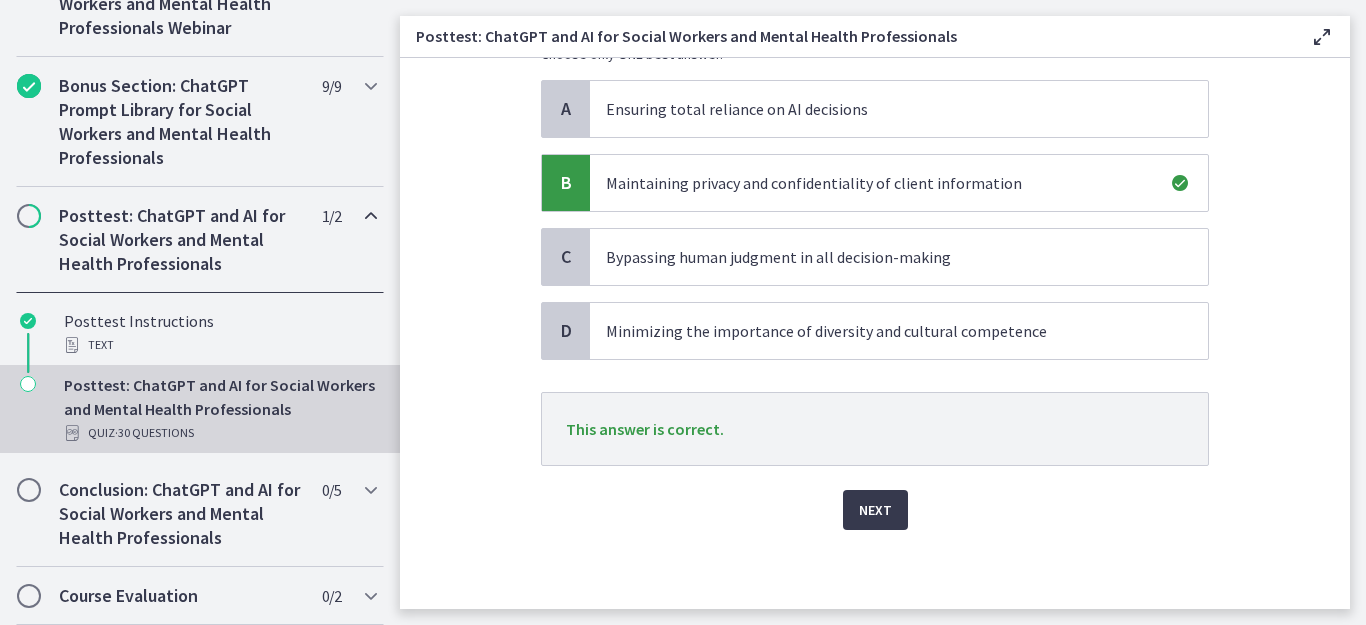 scroll, scrollTop: 187, scrollLeft: 0, axis: vertical 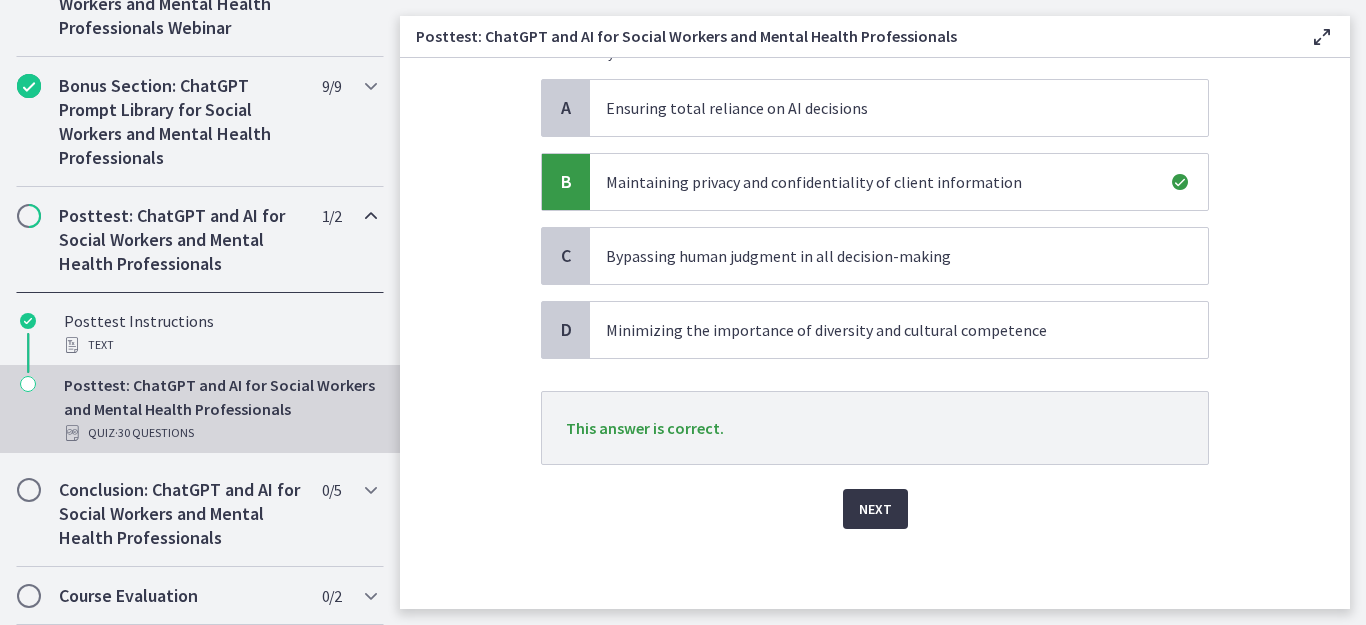 click on "Next" at bounding box center (875, 509) 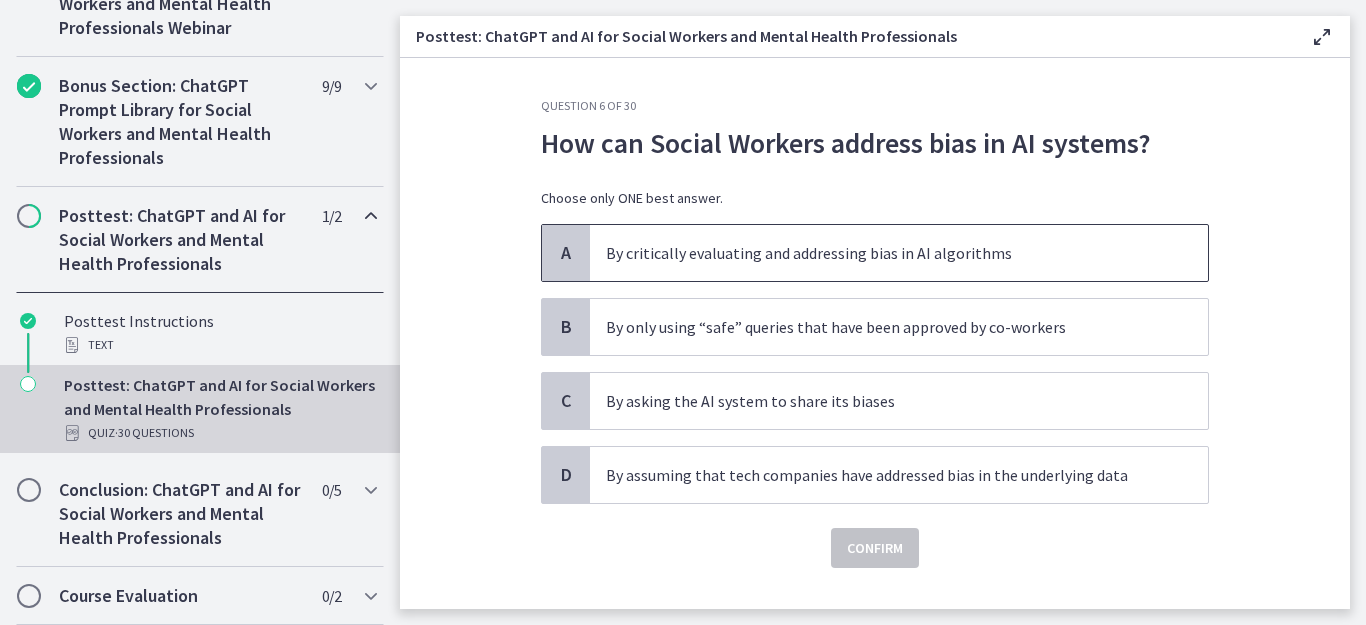 click on "By critically evaluating and addressing bias in AI algorithms" at bounding box center (879, 253) 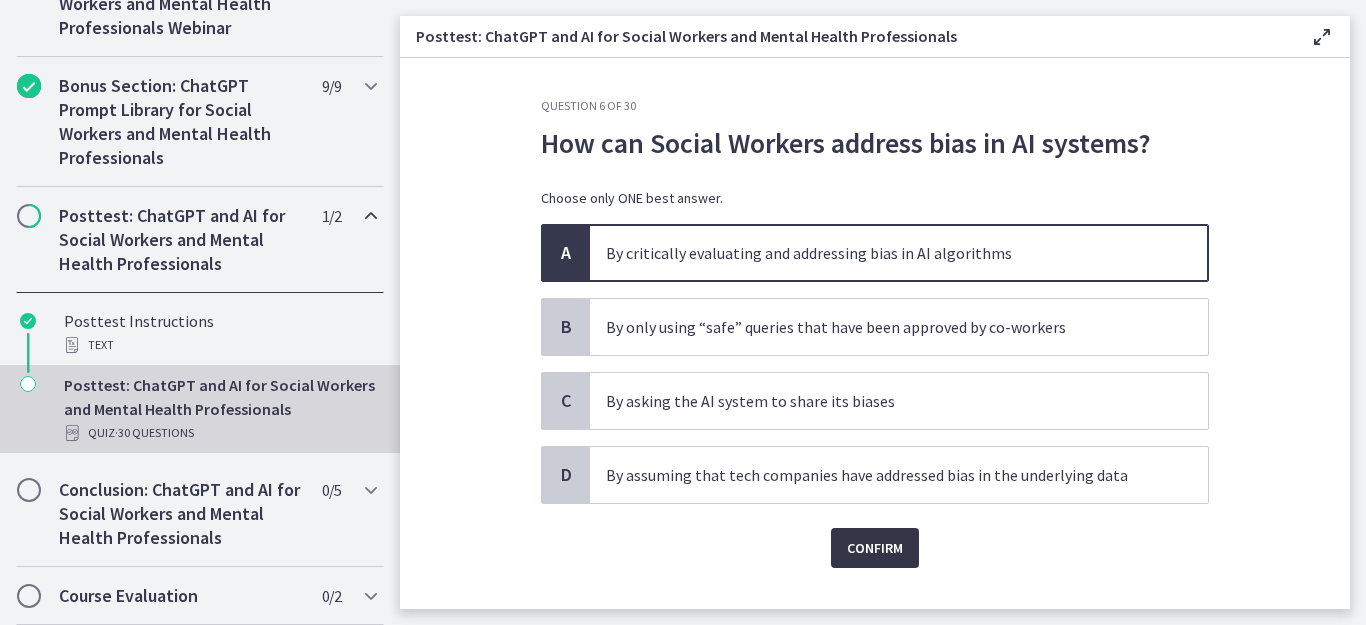 click on "Confirm" at bounding box center [875, 548] 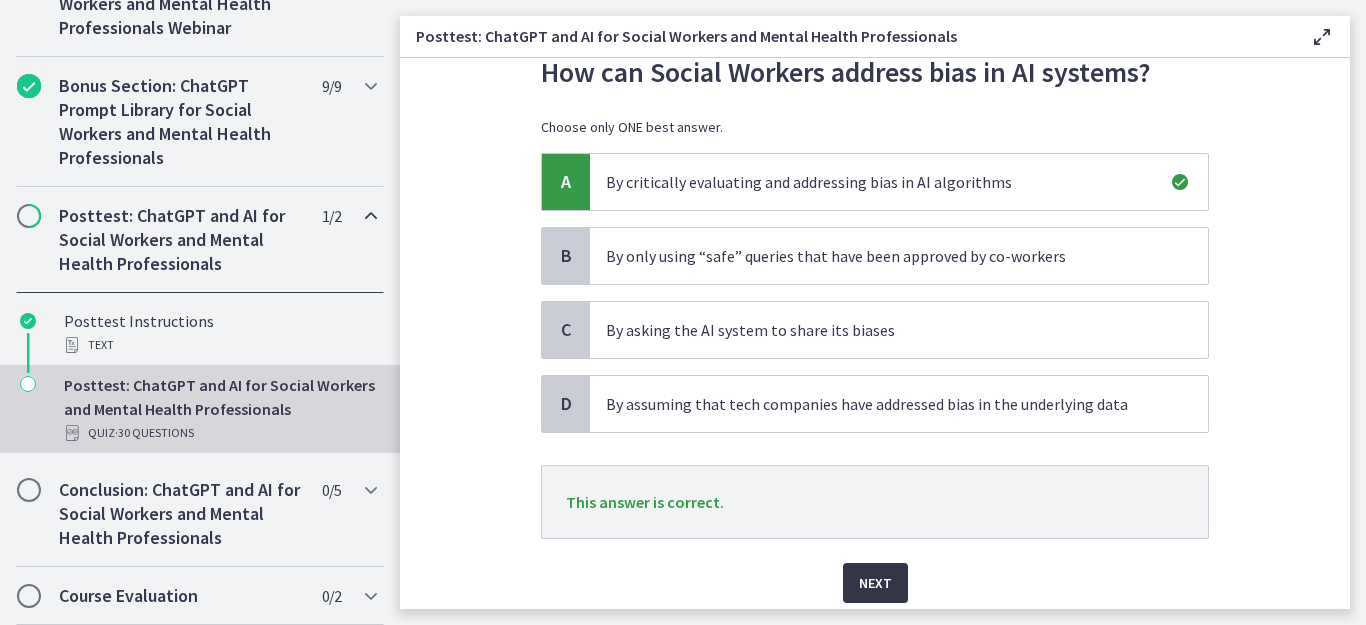 scroll, scrollTop: 145, scrollLeft: 0, axis: vertical 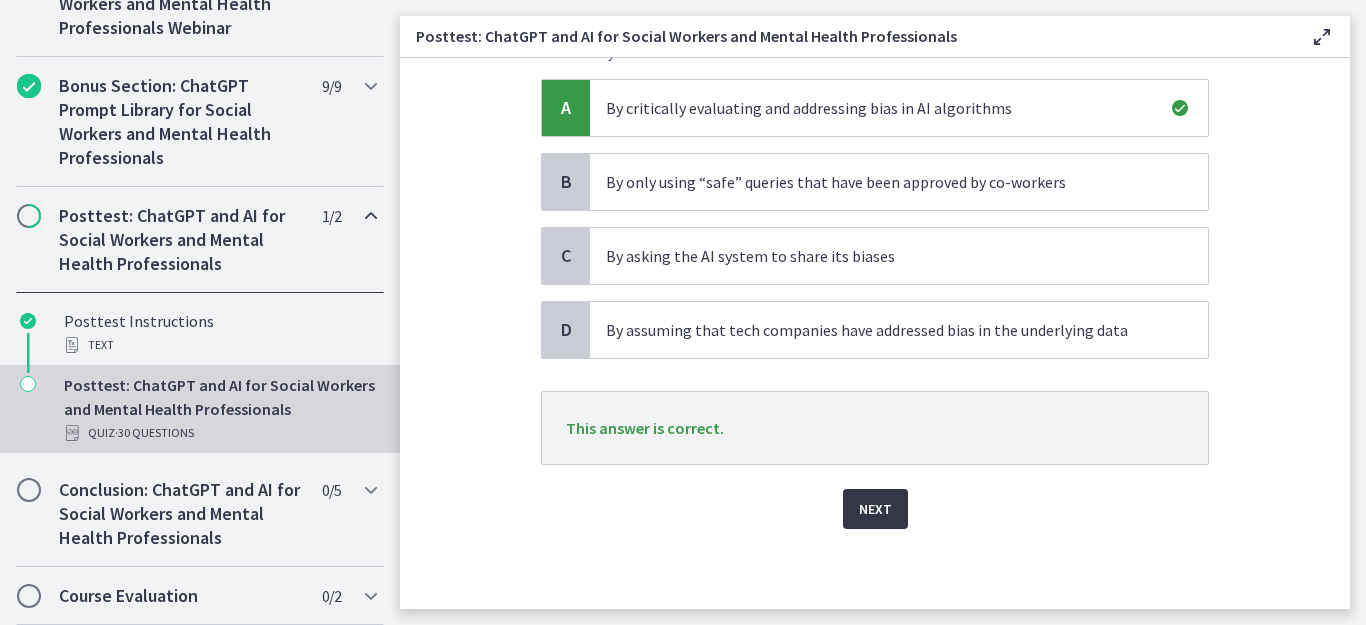 click on "Next" at bounding box center (875, 509) 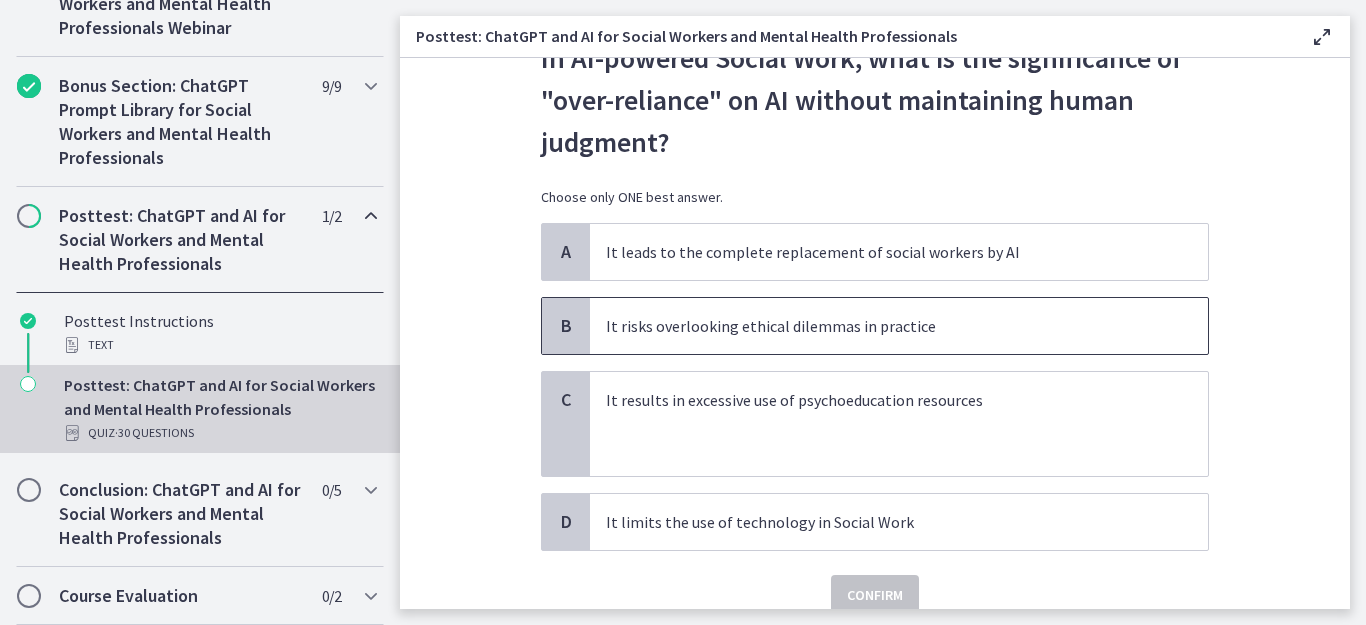 scroll, scrollTop: 120, scrollLeft: 0, axis: vertical 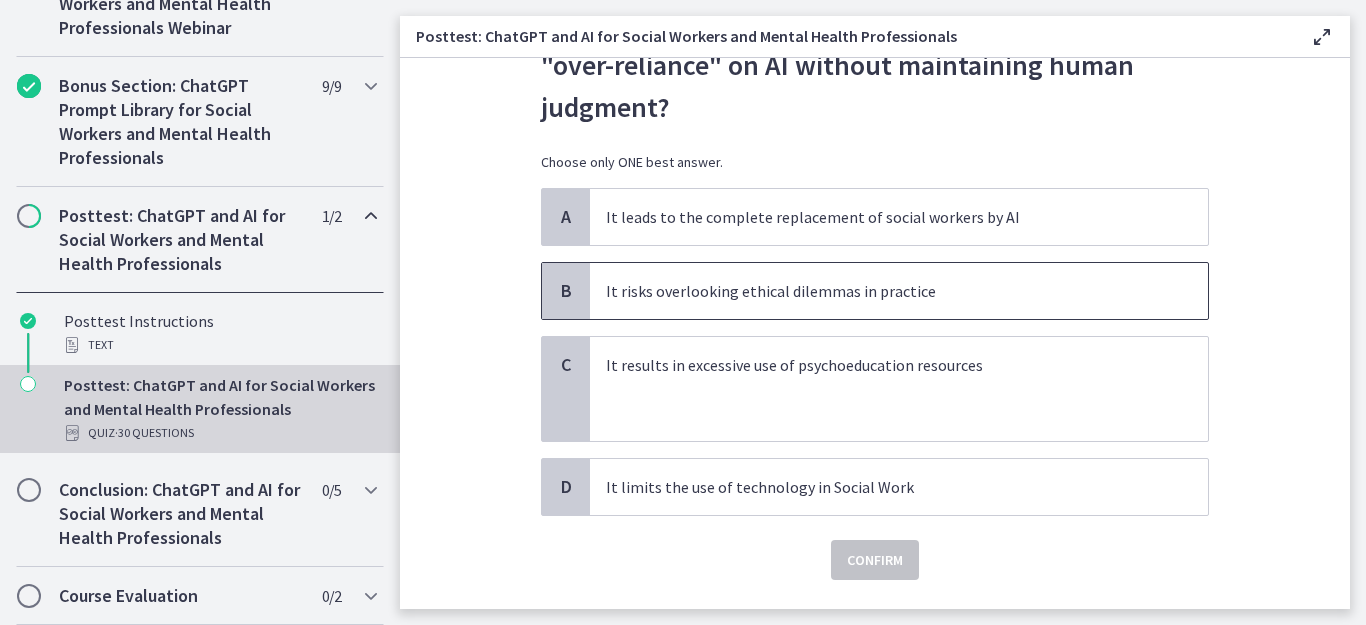 click on "It risks overlooking ethical dilemmas in practice" at bounding box center (879, 291) 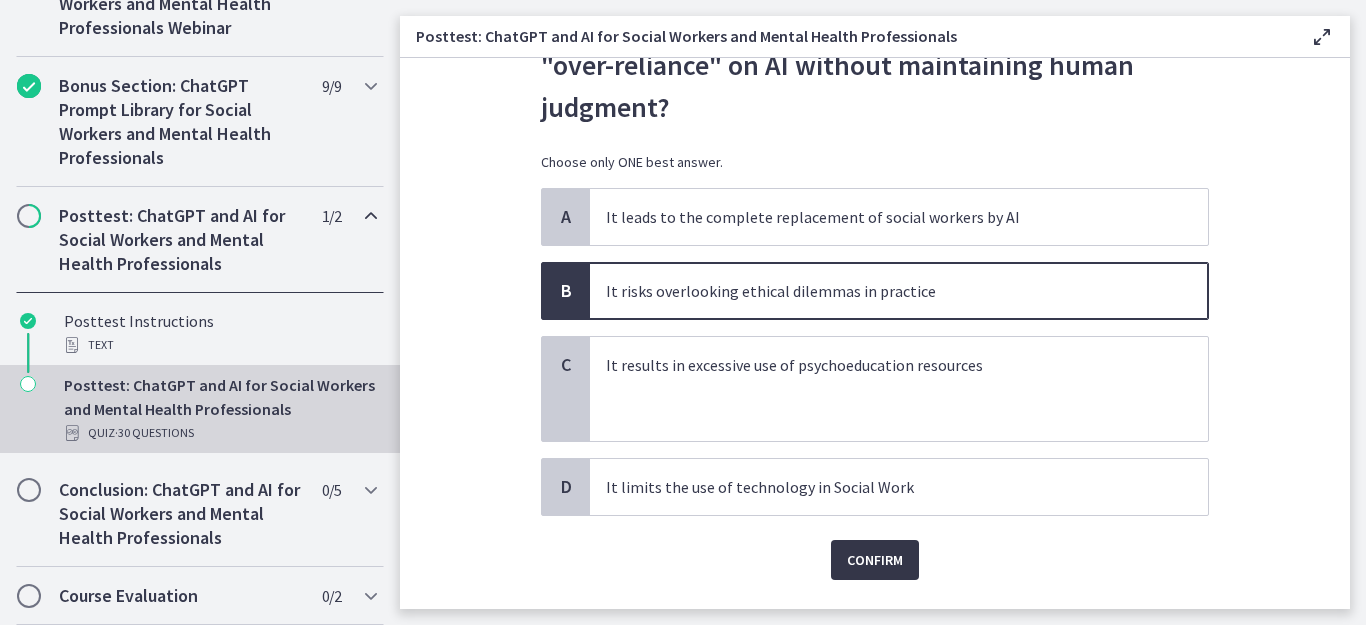 click on "Confirm" at bounding box center (875, 560) 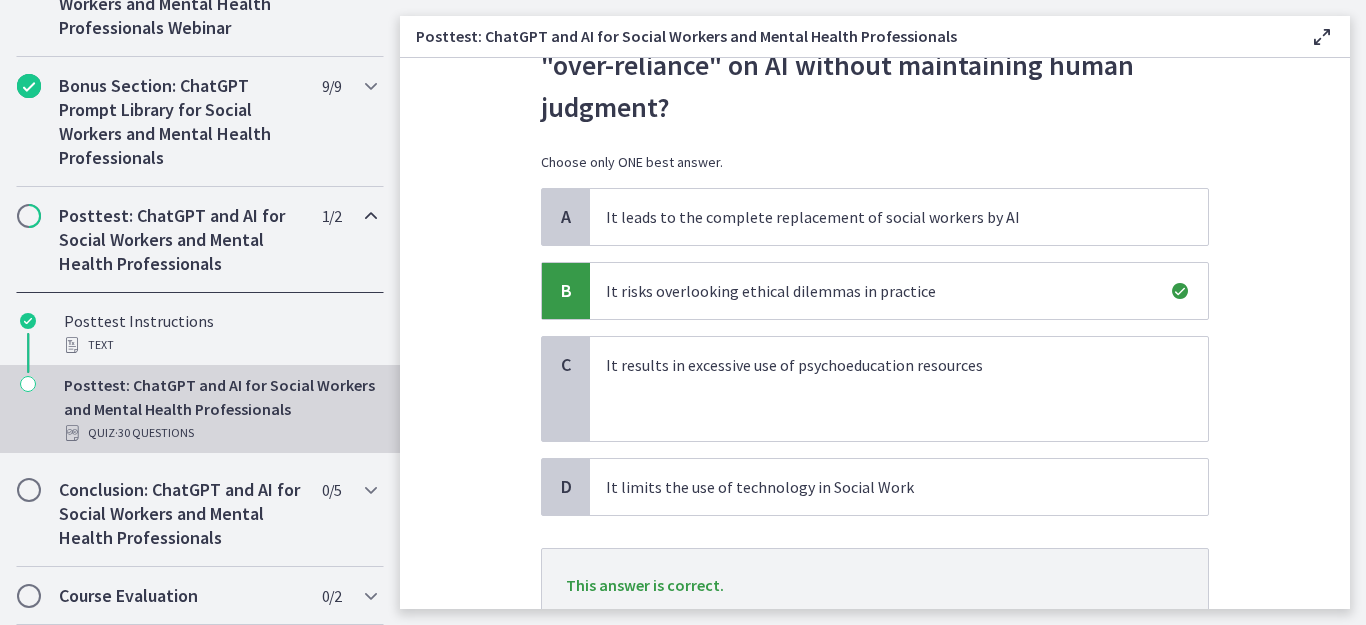 scroll, scrollTop: 277, scrollLeft: 0, axis: vertical 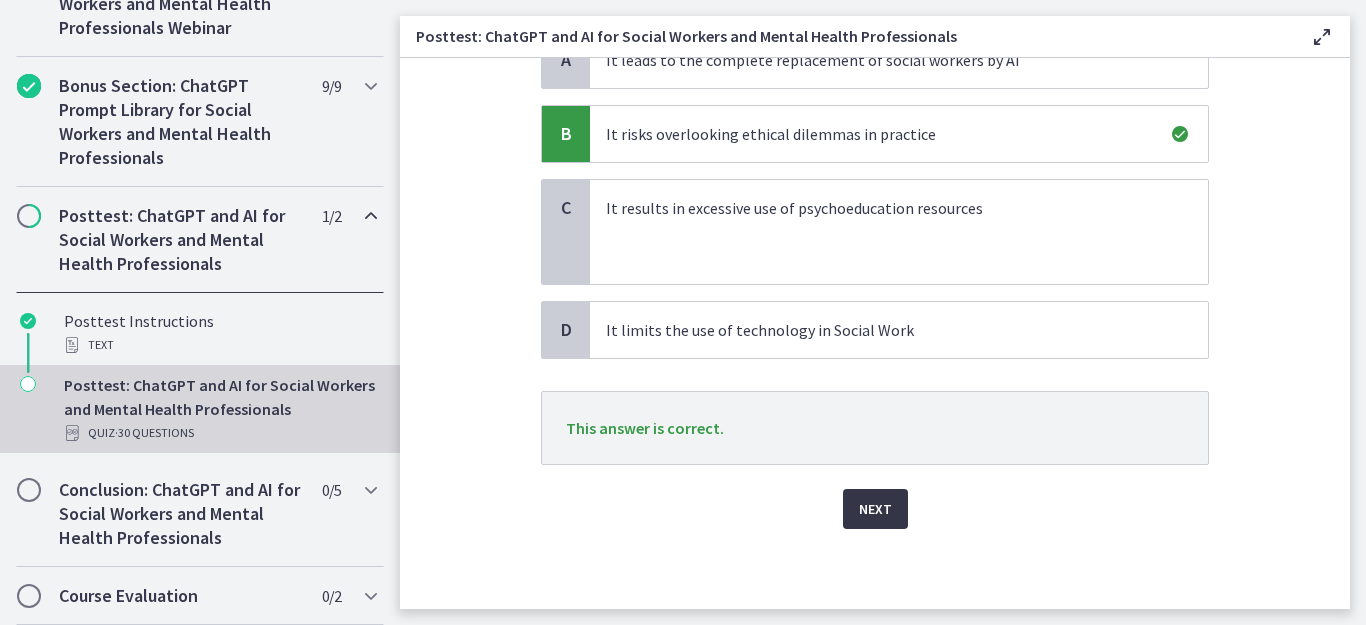 click on "Next" at bounding box center [875, 509] 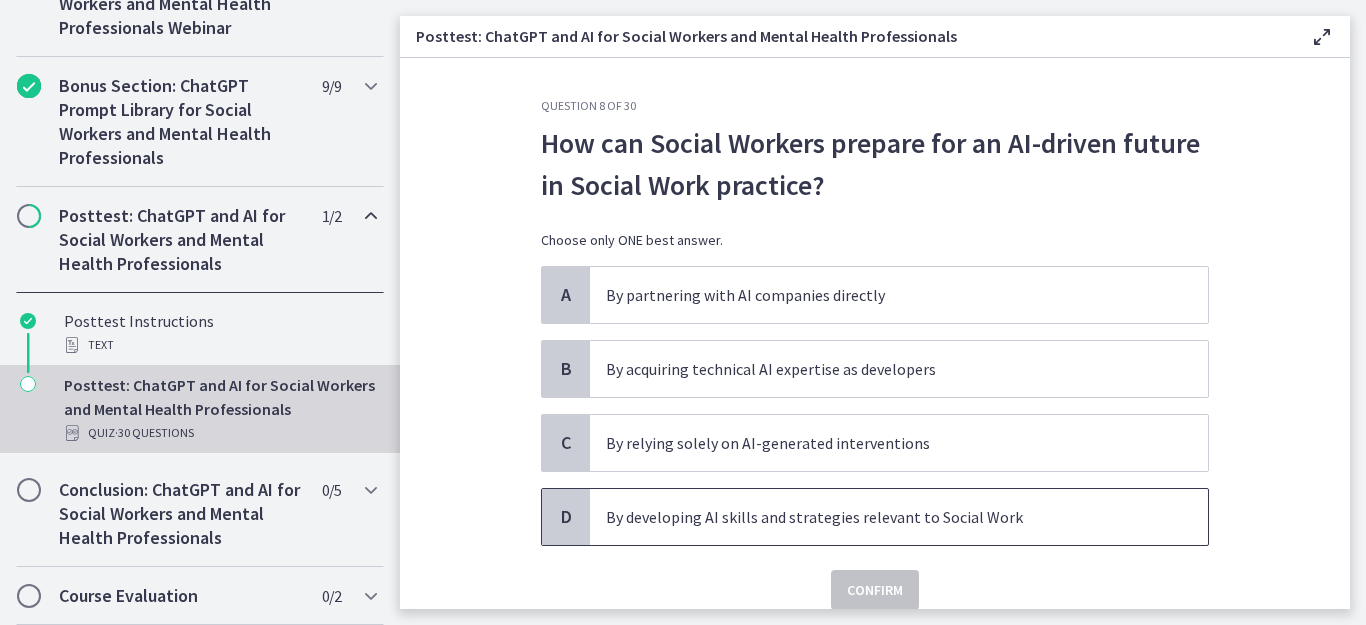 click on "By developing AI skills and strategies relevant to Social Work" at bounding box center [879, 517] 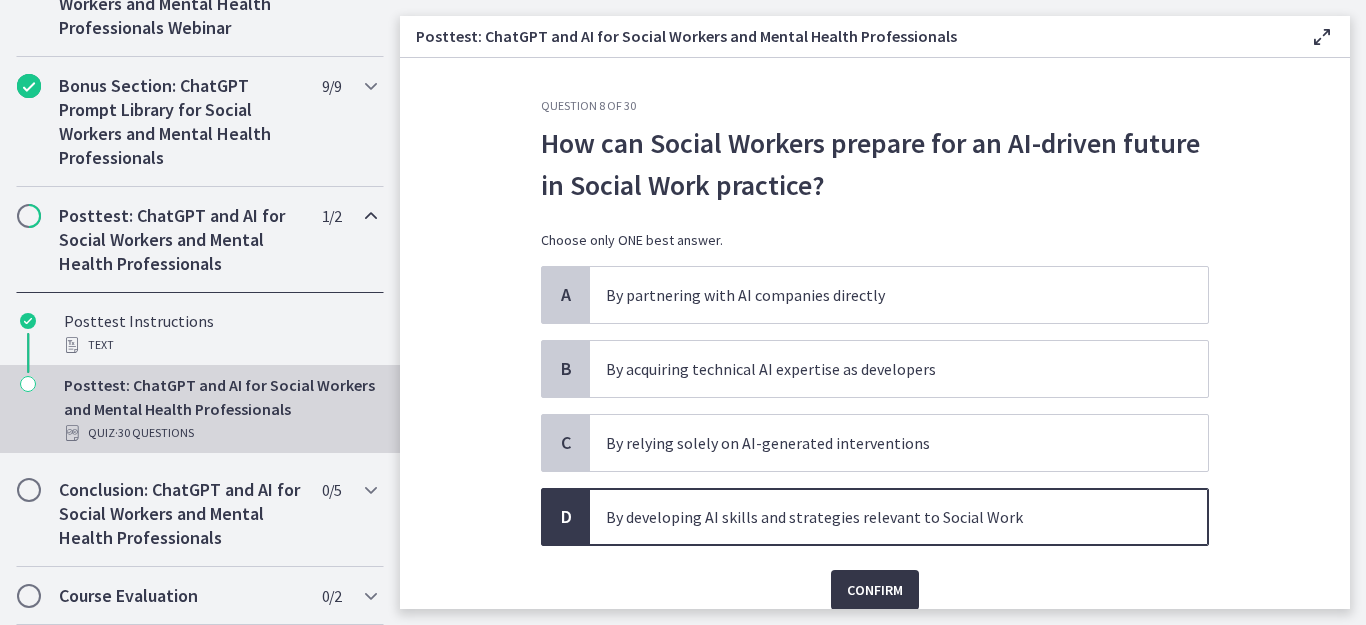 click on "Confirm" at bounding box center (875, 590) 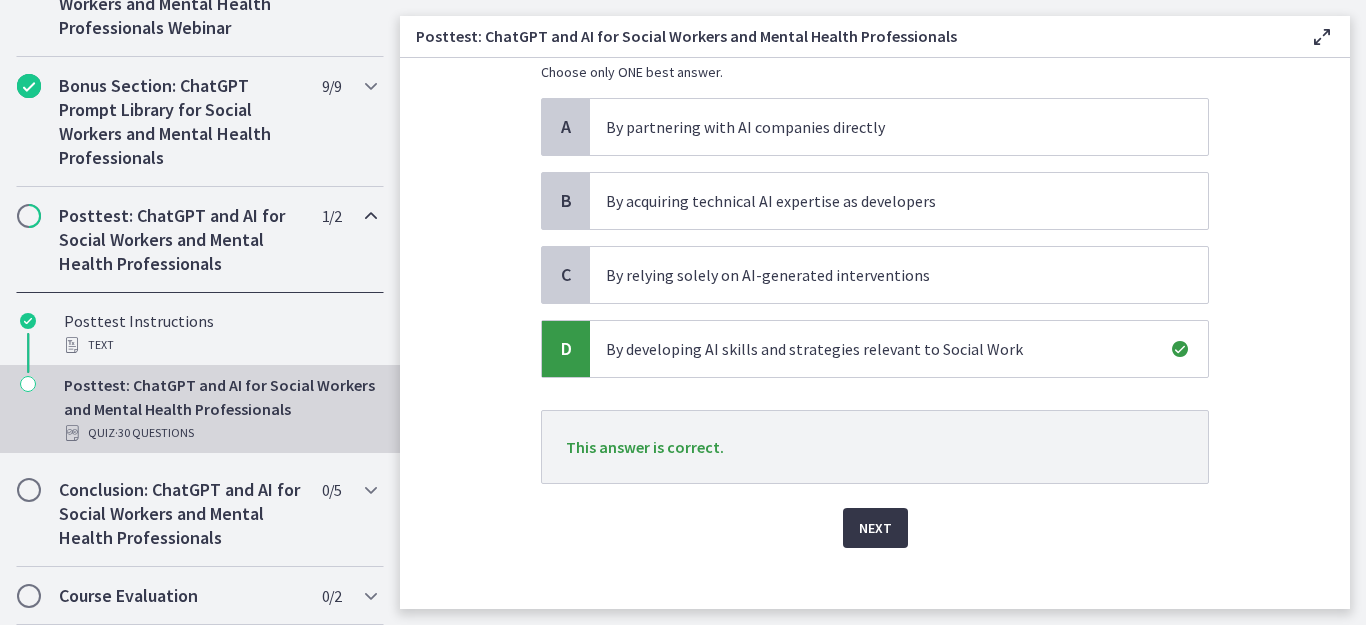 scroll, scrollTop: 187, scrollLeft: 0, axis: vertical 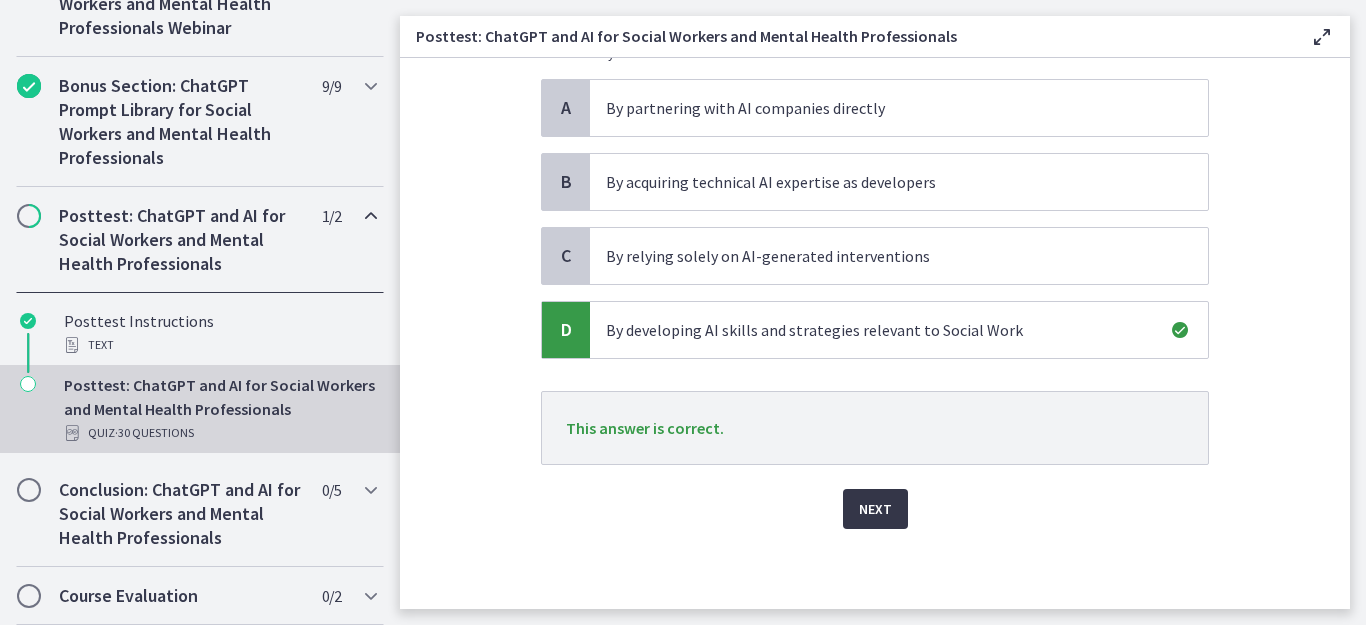 click on "Next" at bounding box center (875, 509) 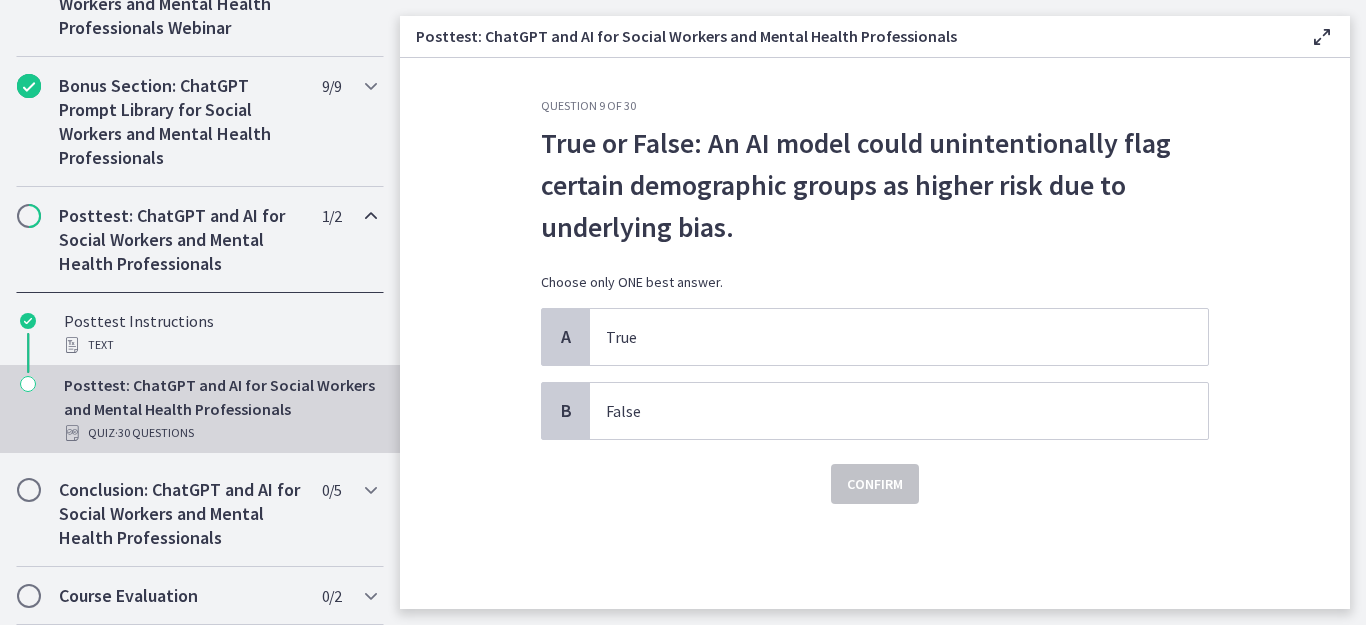 scroll, scrollTop: 0, scrollLeft: 0, axis: both 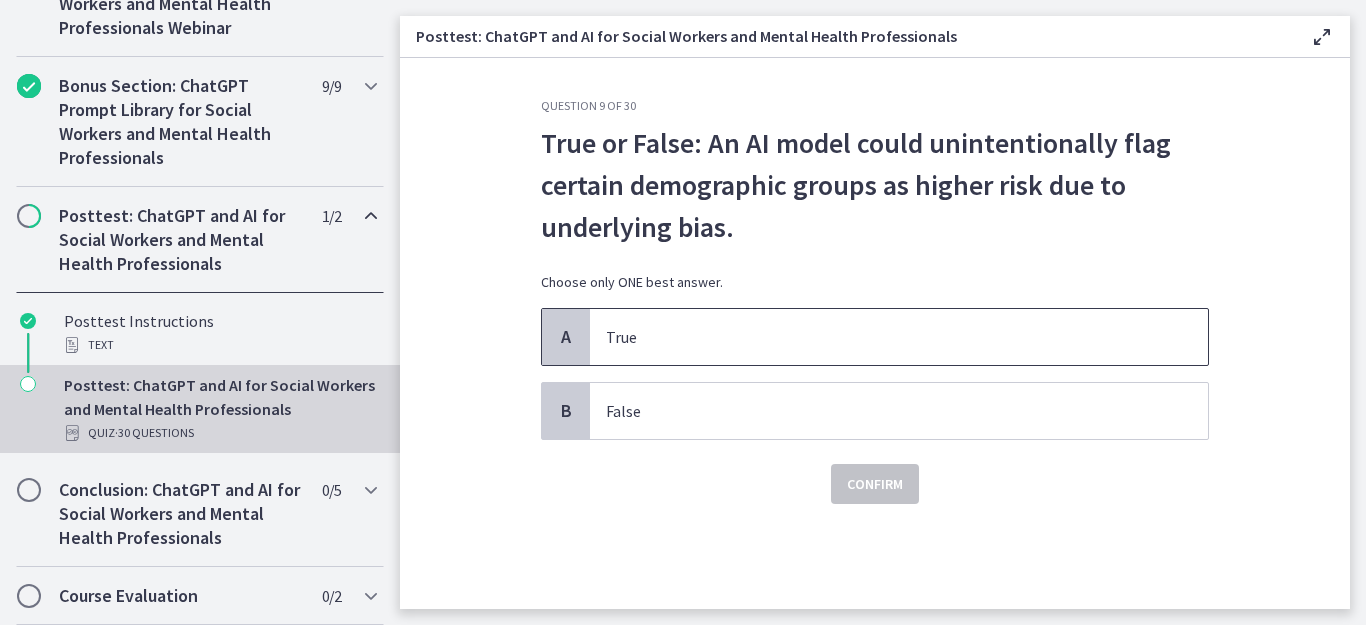 click on "True" at bounding box center (899, 337) 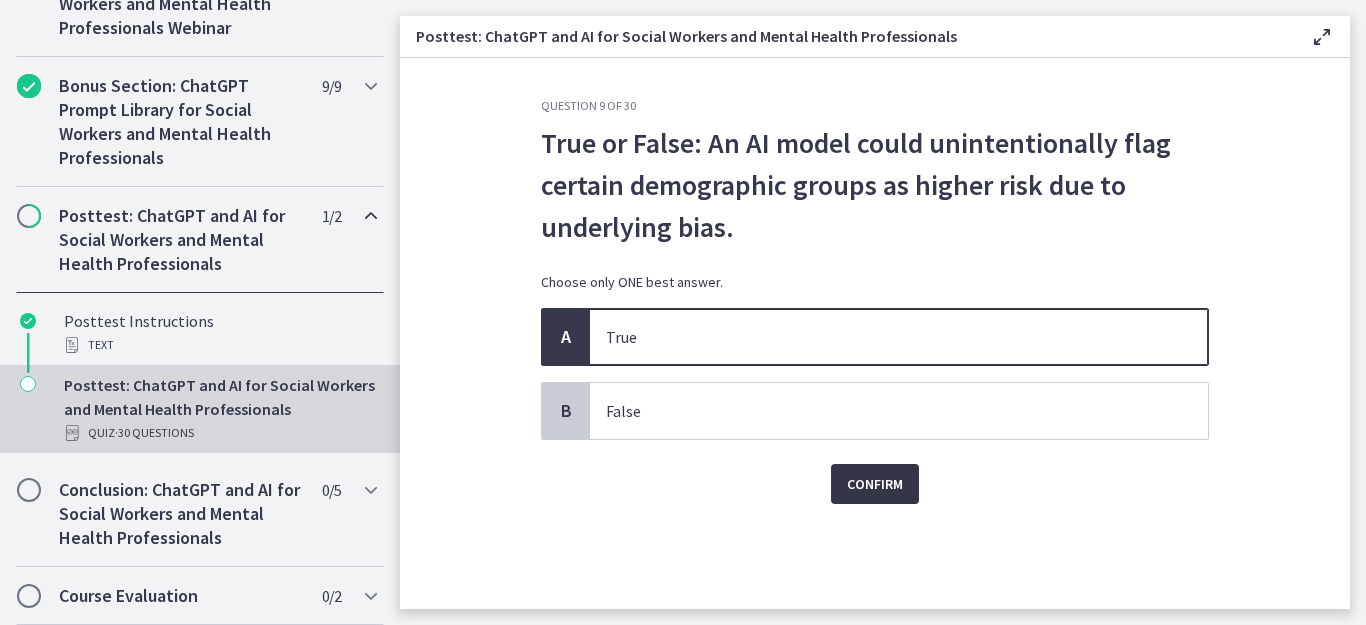 click on "Confirm" at bounding box center [875, 484] 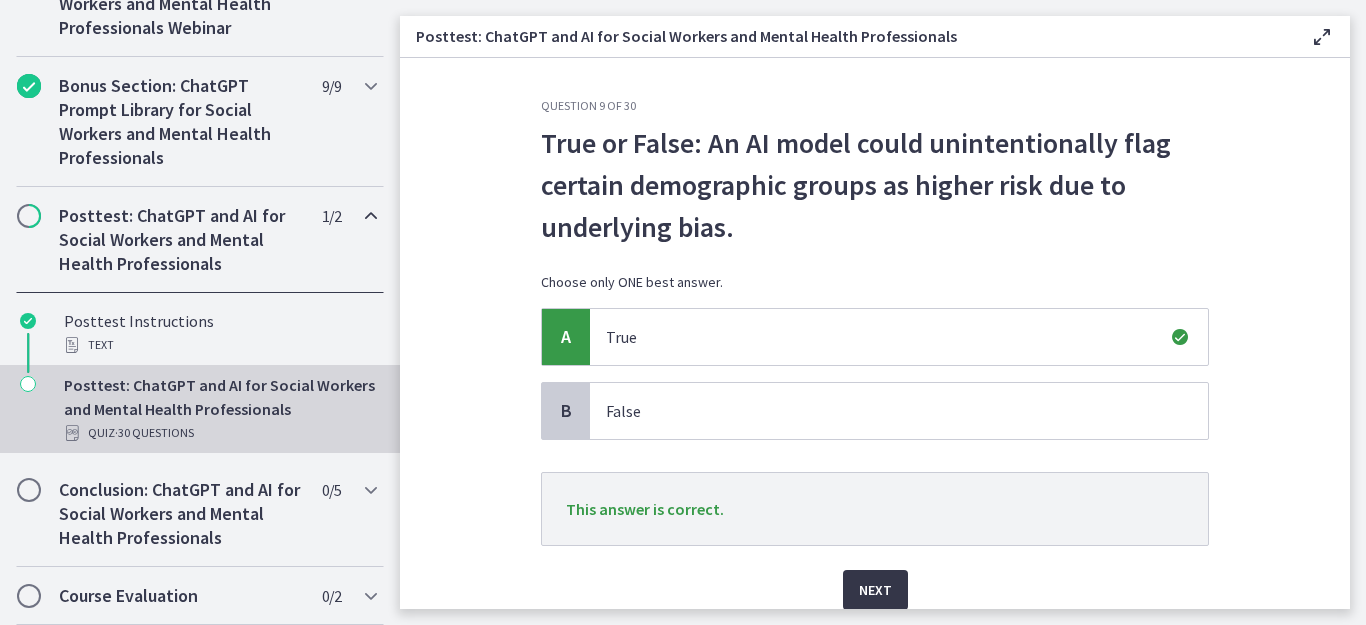 scroll, scrollTop: 81, scrollLeft: 0, axis: vertical 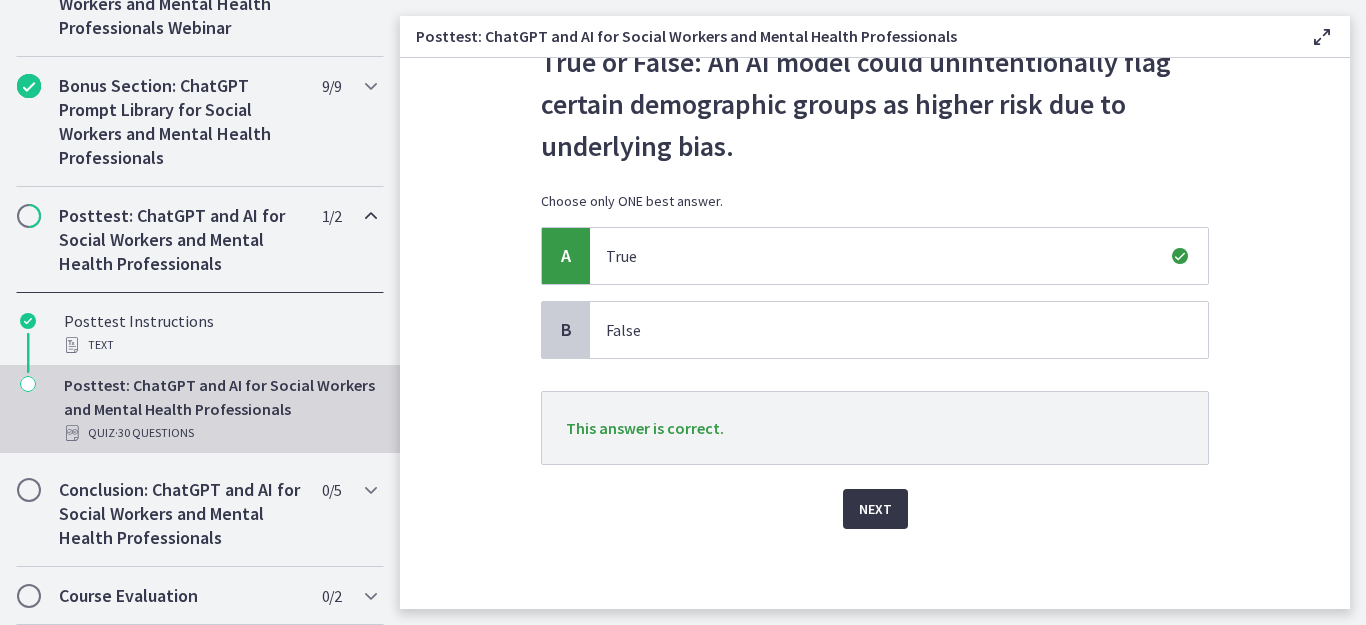 click on "Next" at bounding box center [875, 509] 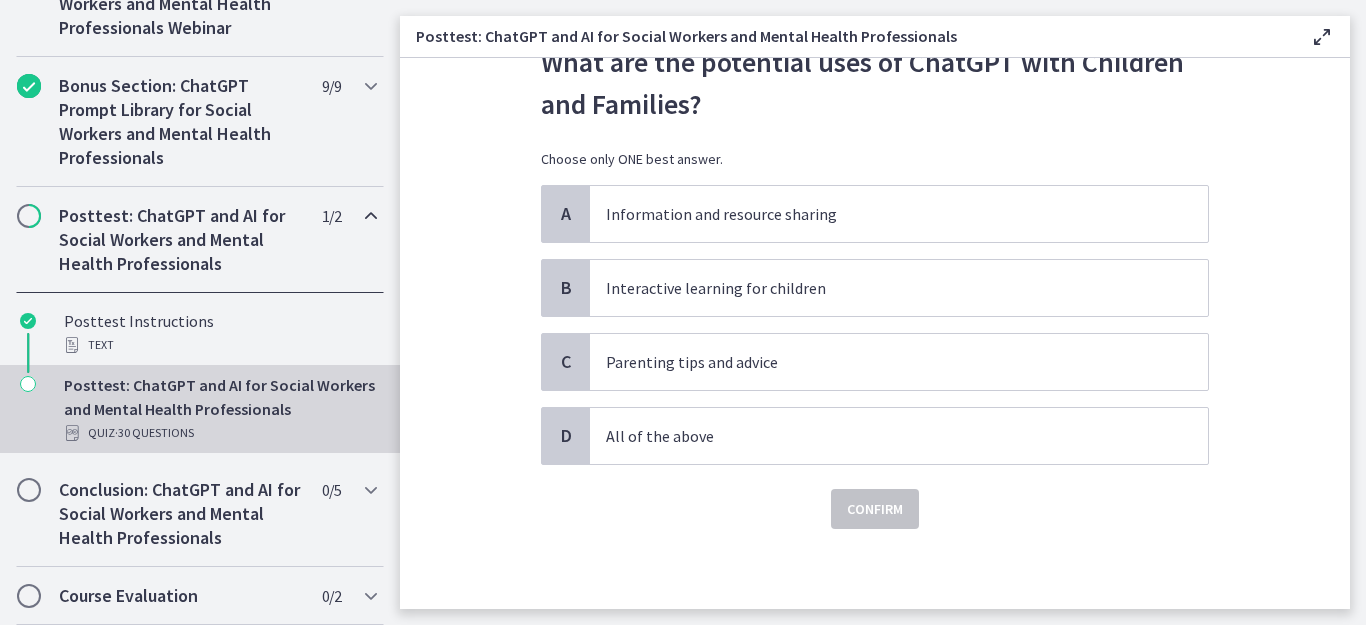 scroll, scrollTop: 0, scrollLeft: 0, axis: both 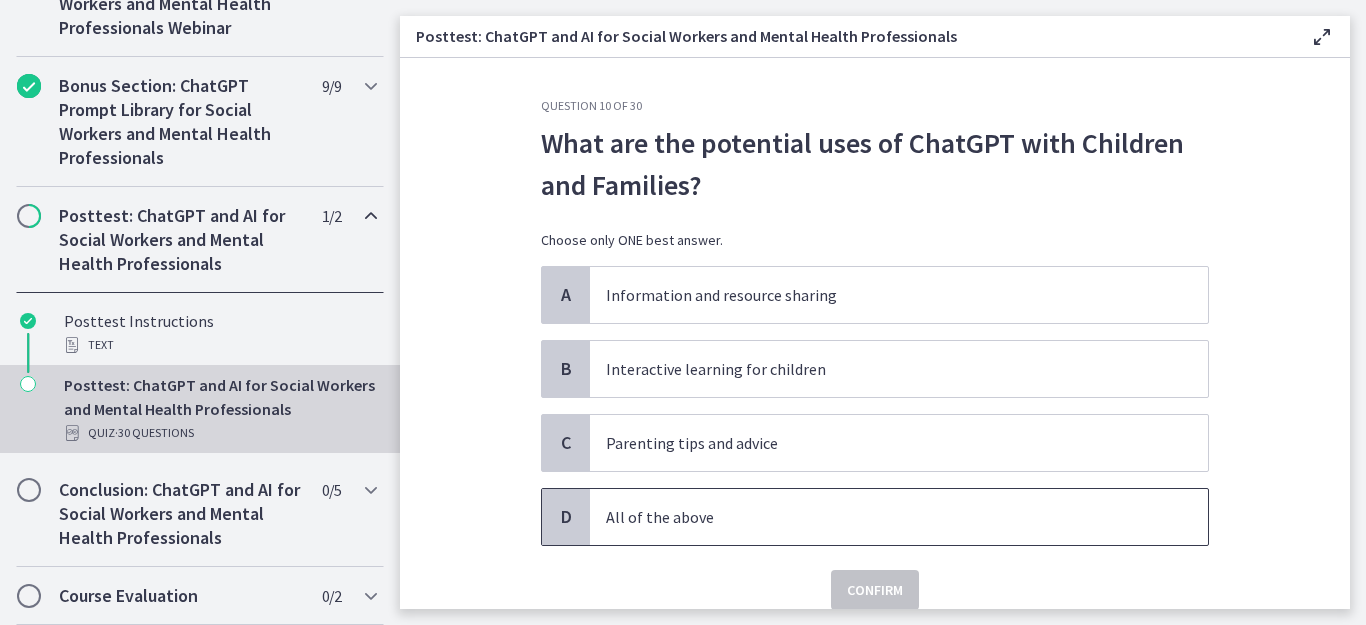 click on "All of the above" at bounding box center [879, 517] 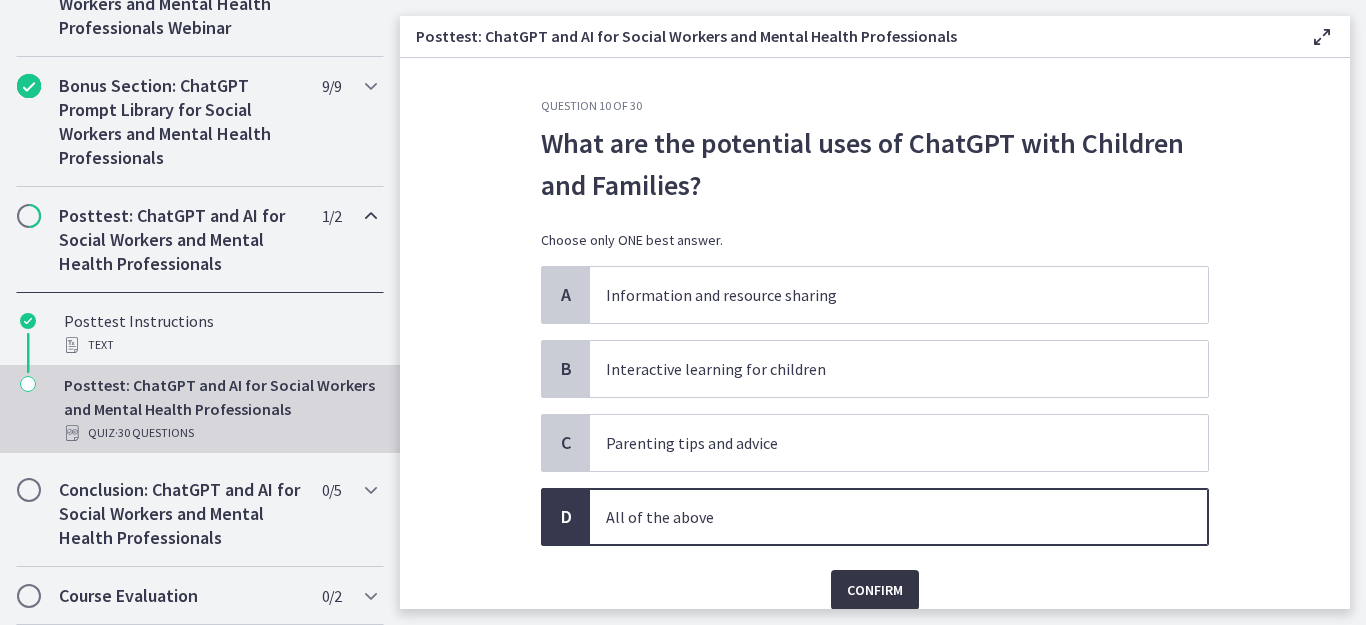 click on "Confirm" at bounding box center [875, 590] 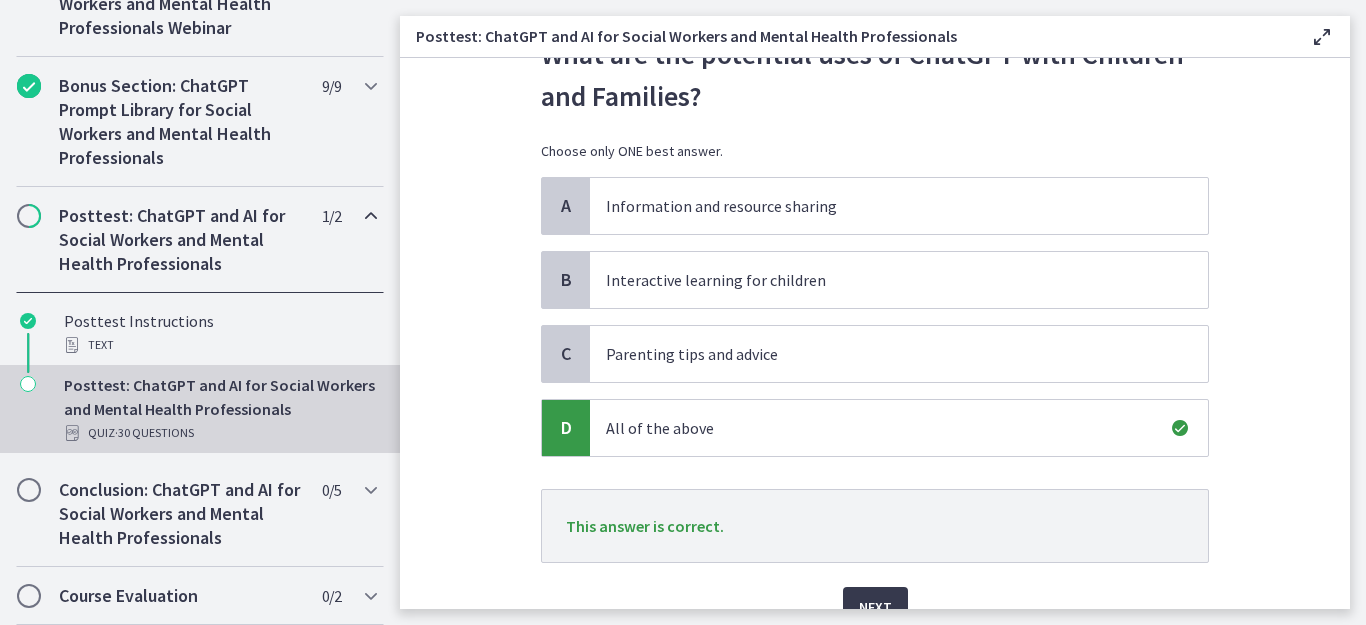 scroll, scrollTop: 187, scrollLeft: 0, axis: vertical 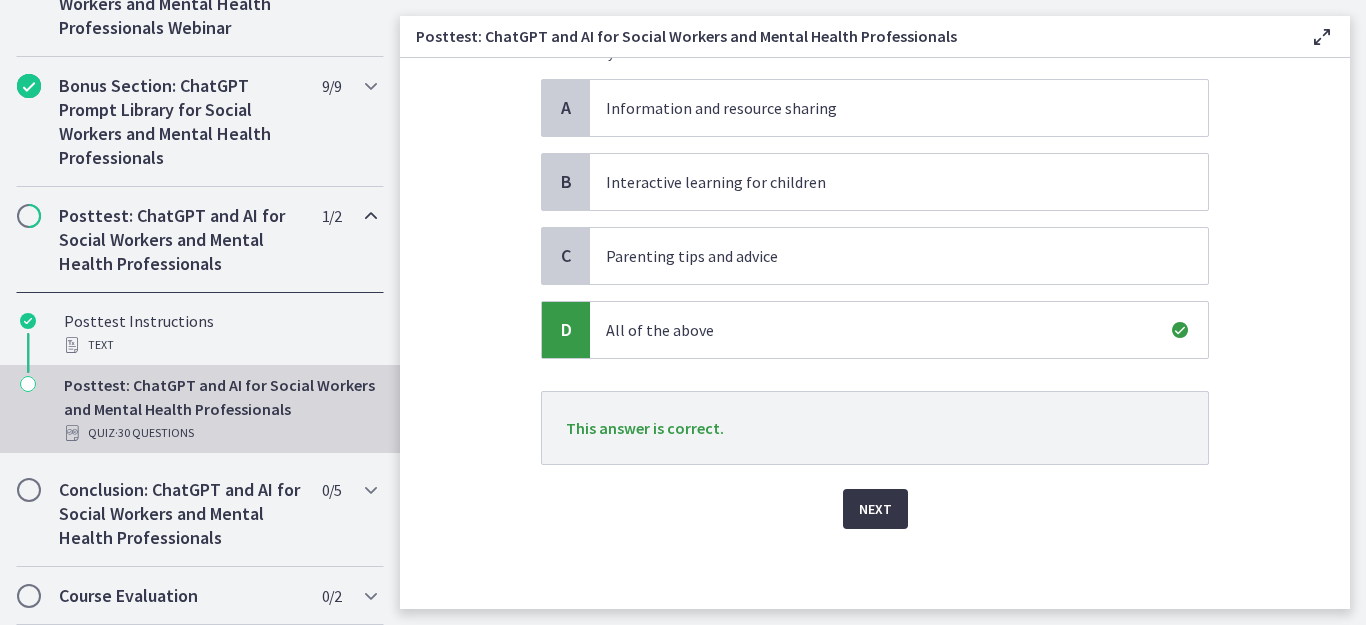 click on "Next" at bounding box center [875, 509] 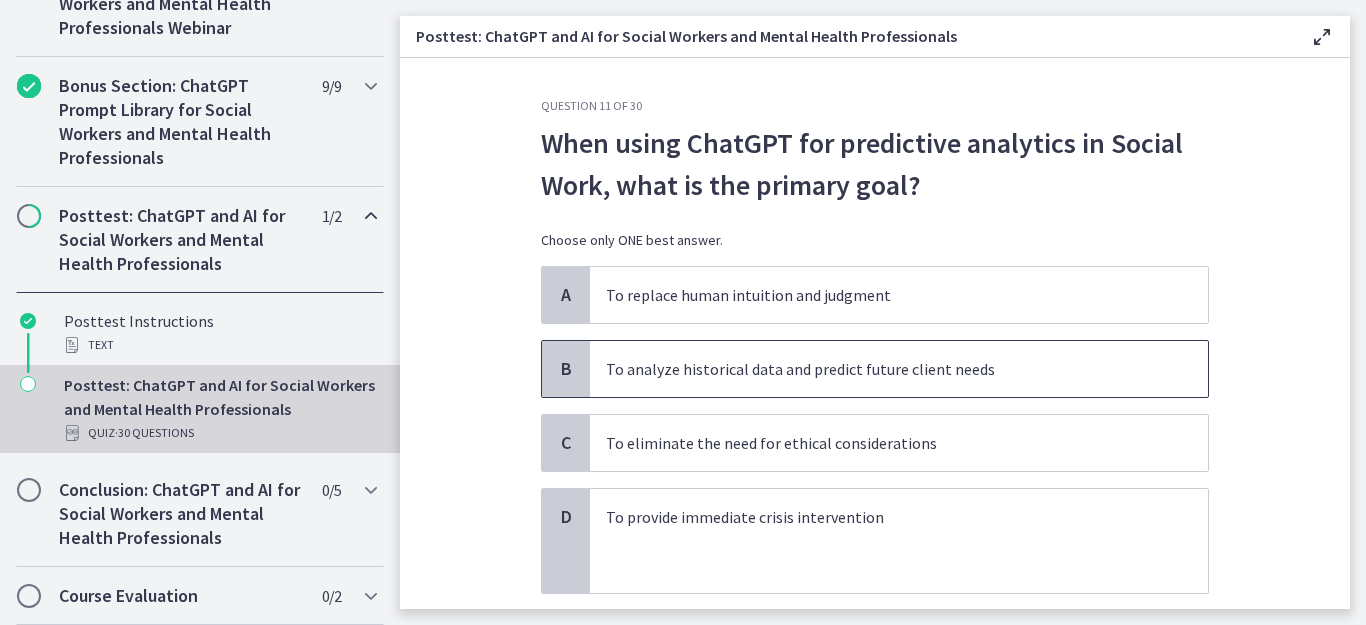 click on "To analyze historical data and predict future client needs" at bounding box center (879, 369) 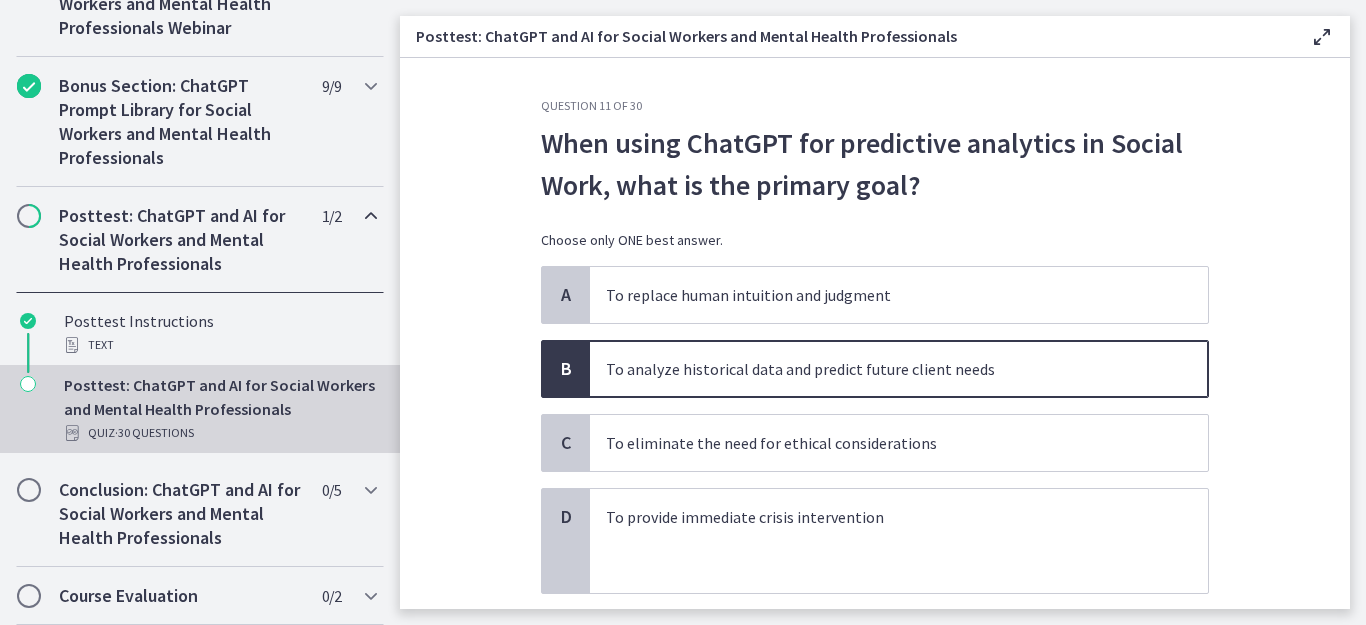 scroll, scrollTop: 120, scrollLeft: 0, axis: vertical 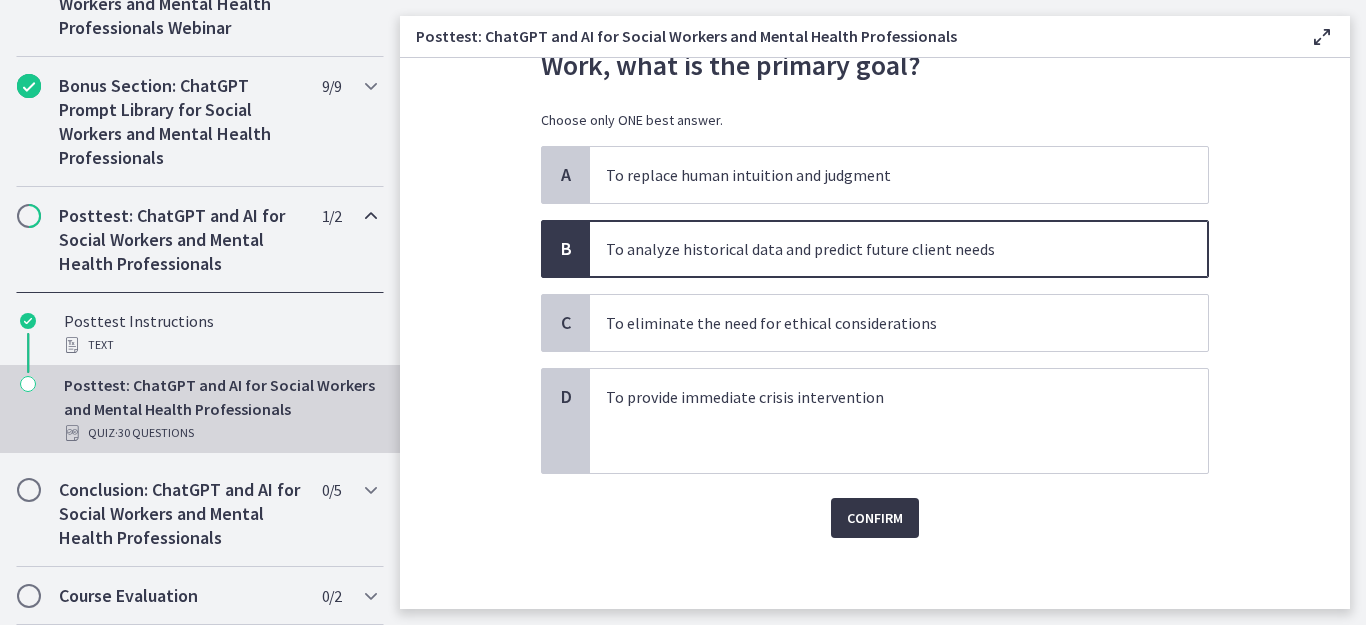 click on "Confirm" at bounding box center [875, 518] 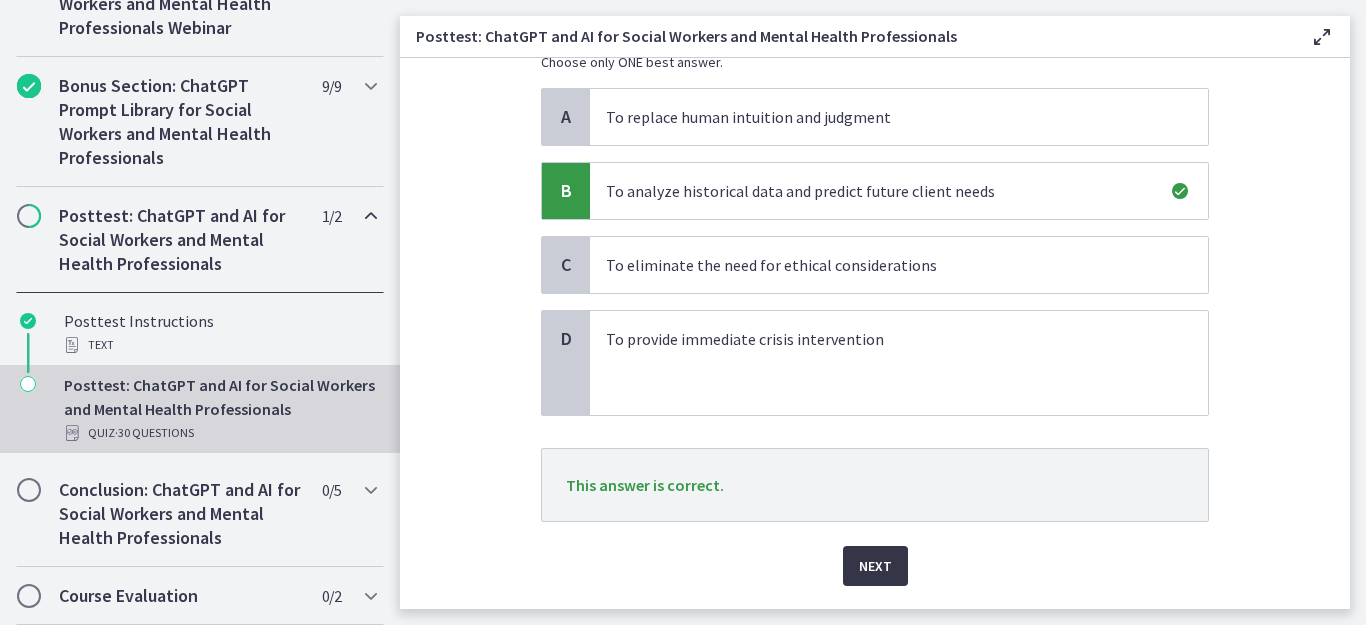 scroll, scrollTop: 235, scrollLeft: 0, axis: vertical 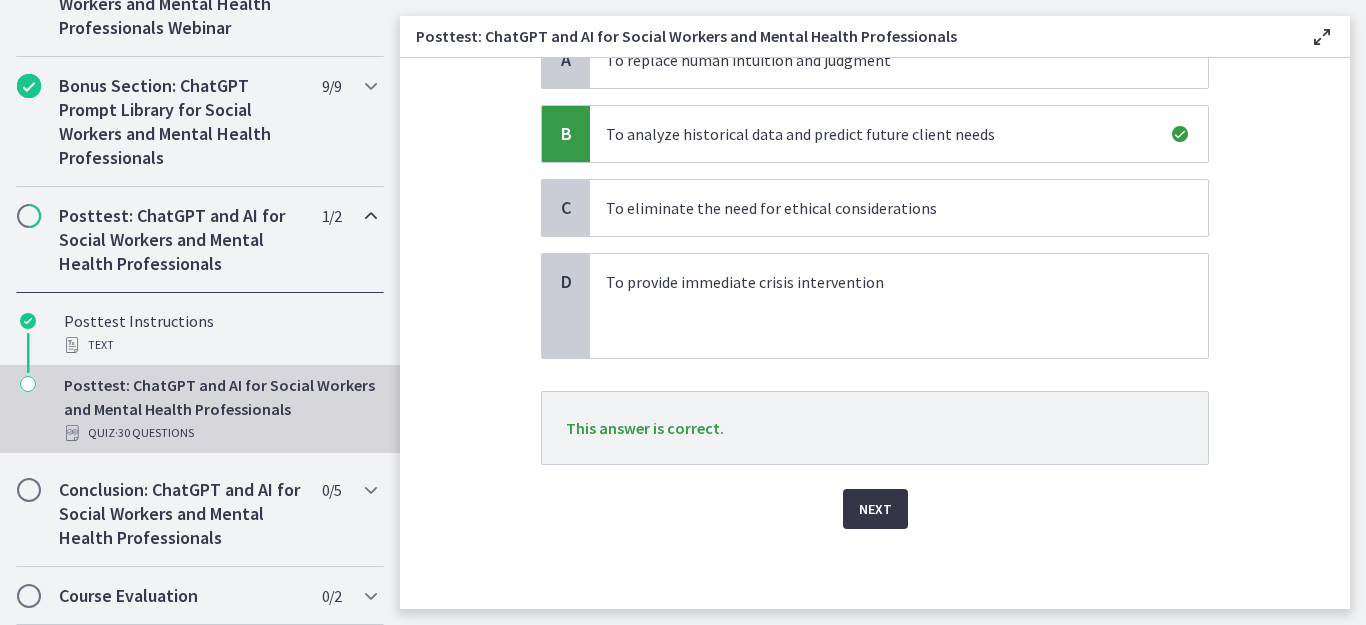 click on "Next" at bounding box center (875, 509) 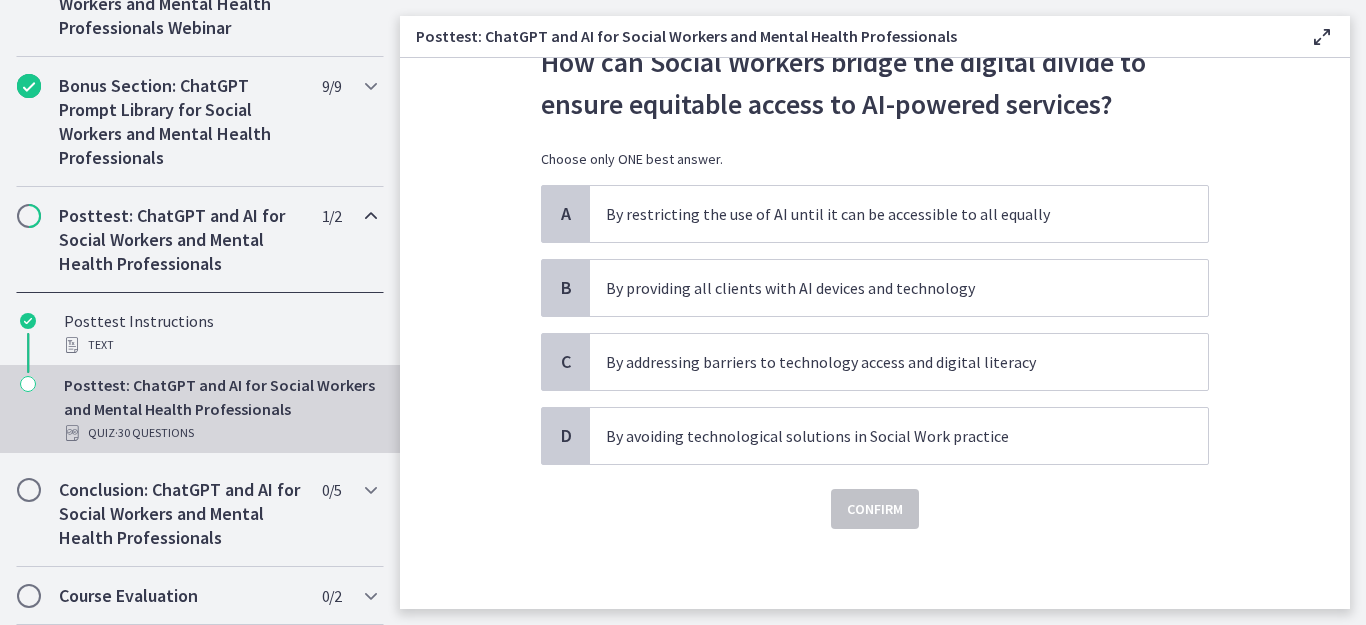 scroll, scrollTop: 0, scrollLeft: 0, axis: both 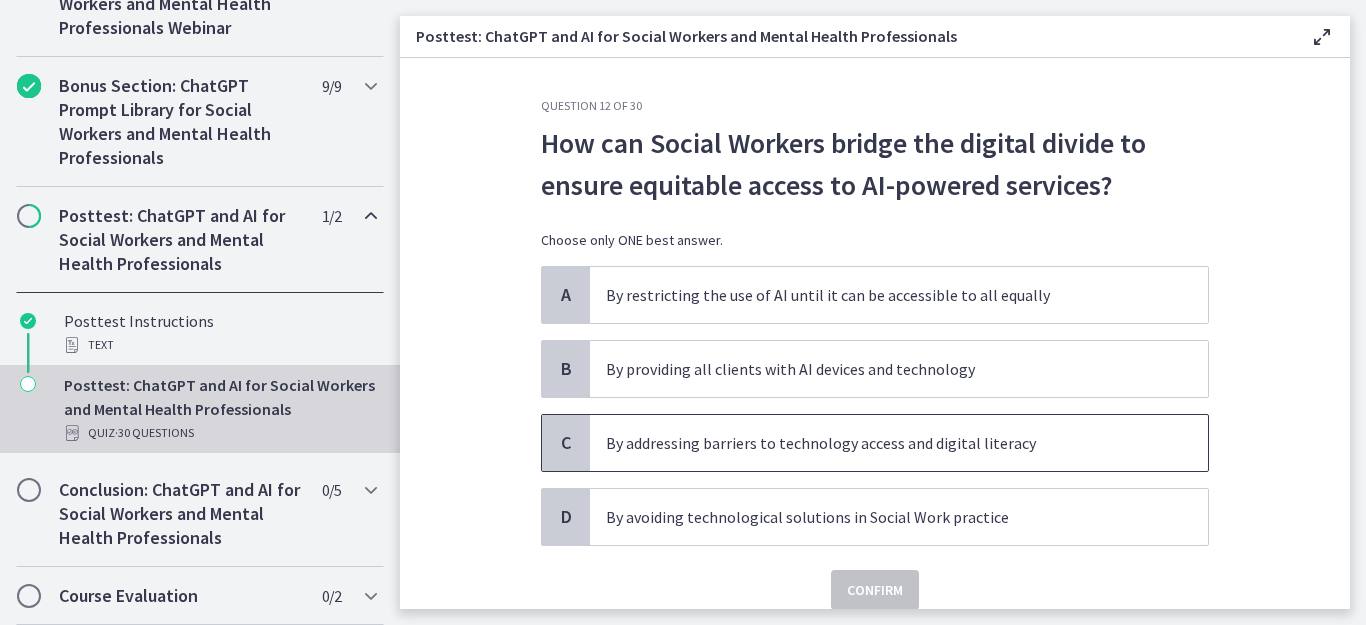 click on "By addressing barriers to technology access and digital literacy" at bounding box center (879, 443) 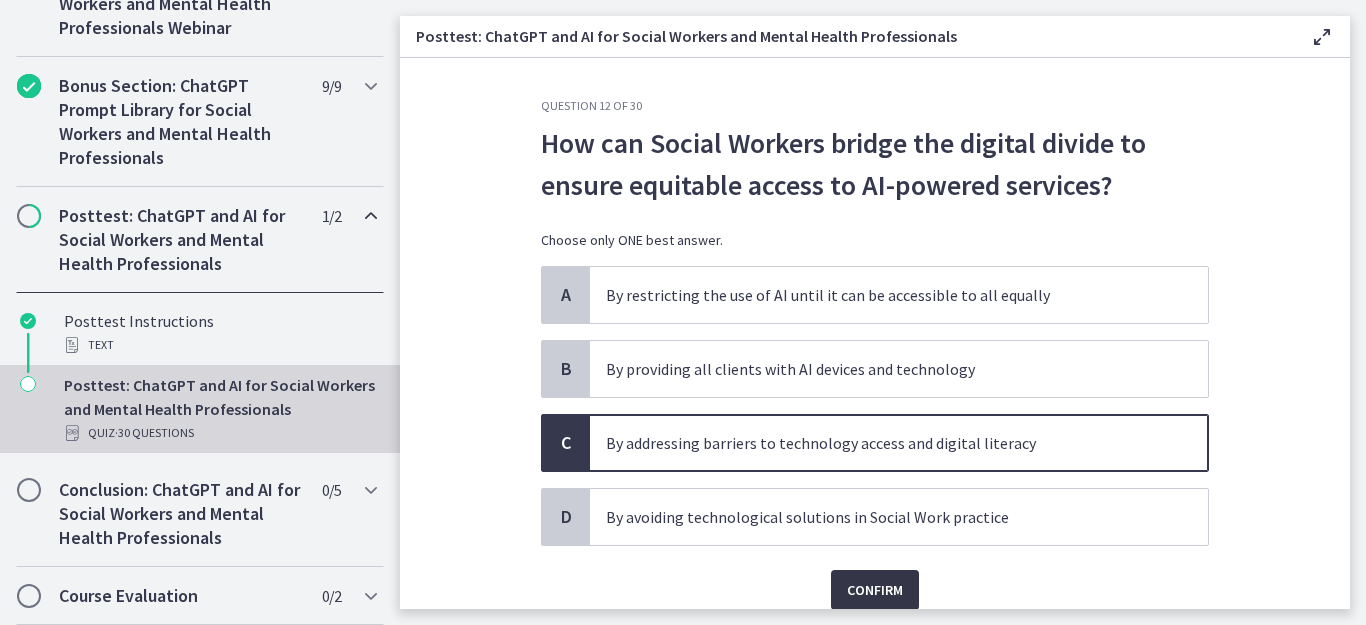 click on "Confirm" at bounding box center (875, 590) 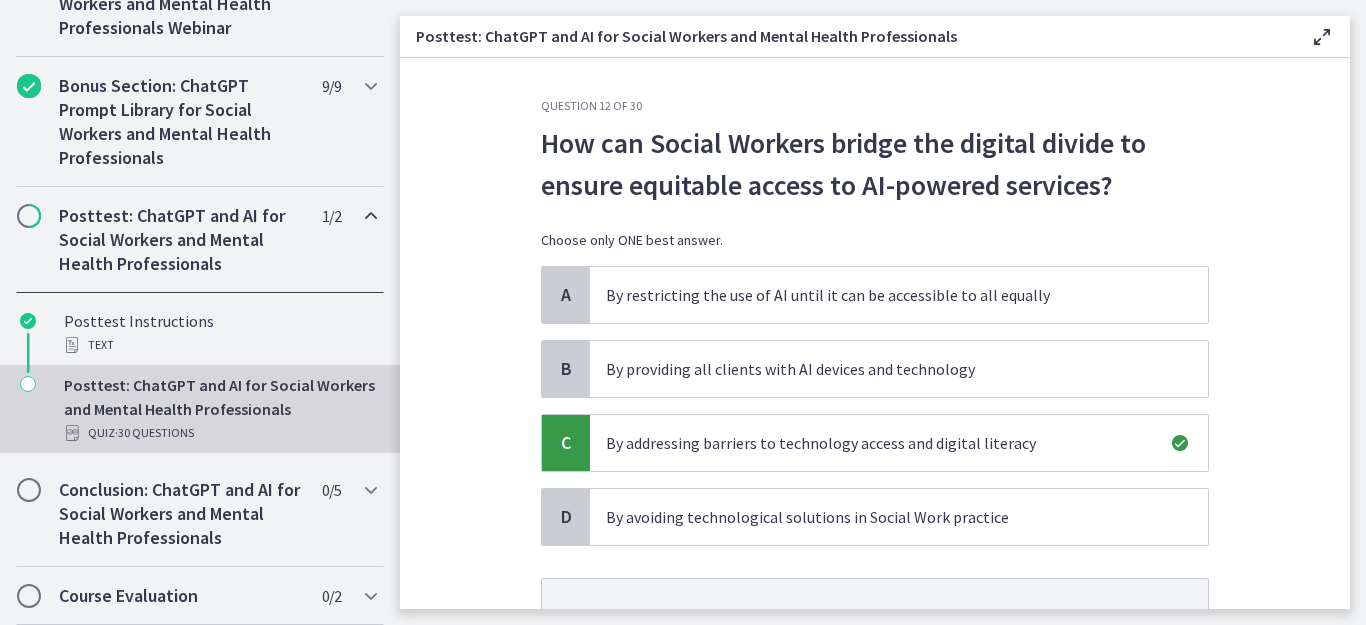 scroll, scrollTop: 187, scrollLeft: 0, axis: vertical 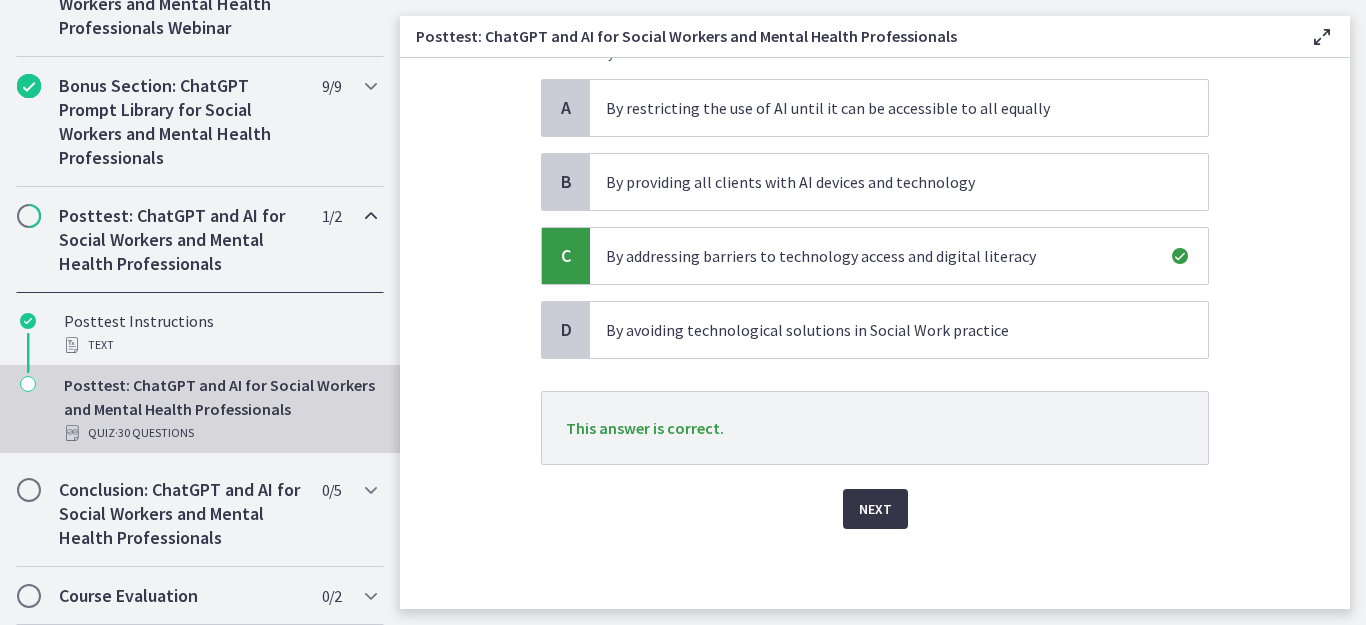 click on "Next" at bounding box center (875, 509) 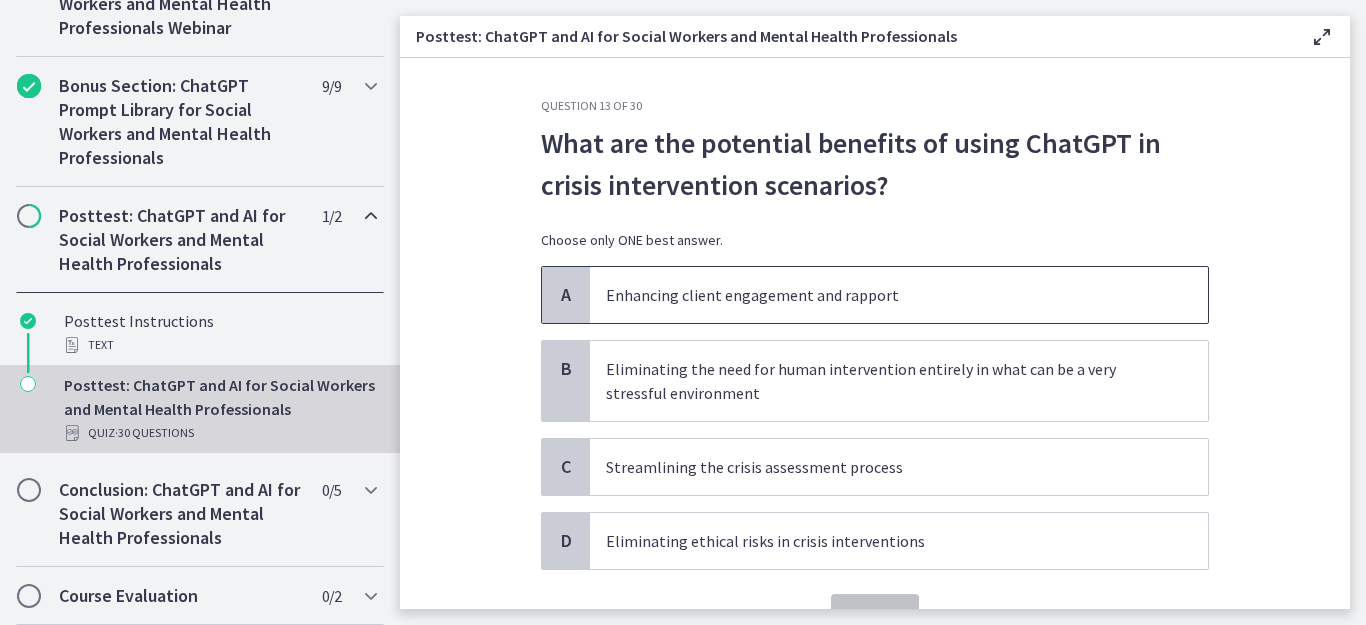 click on "Enhancing client engagement and rapport" at bounding box center (879, 295) 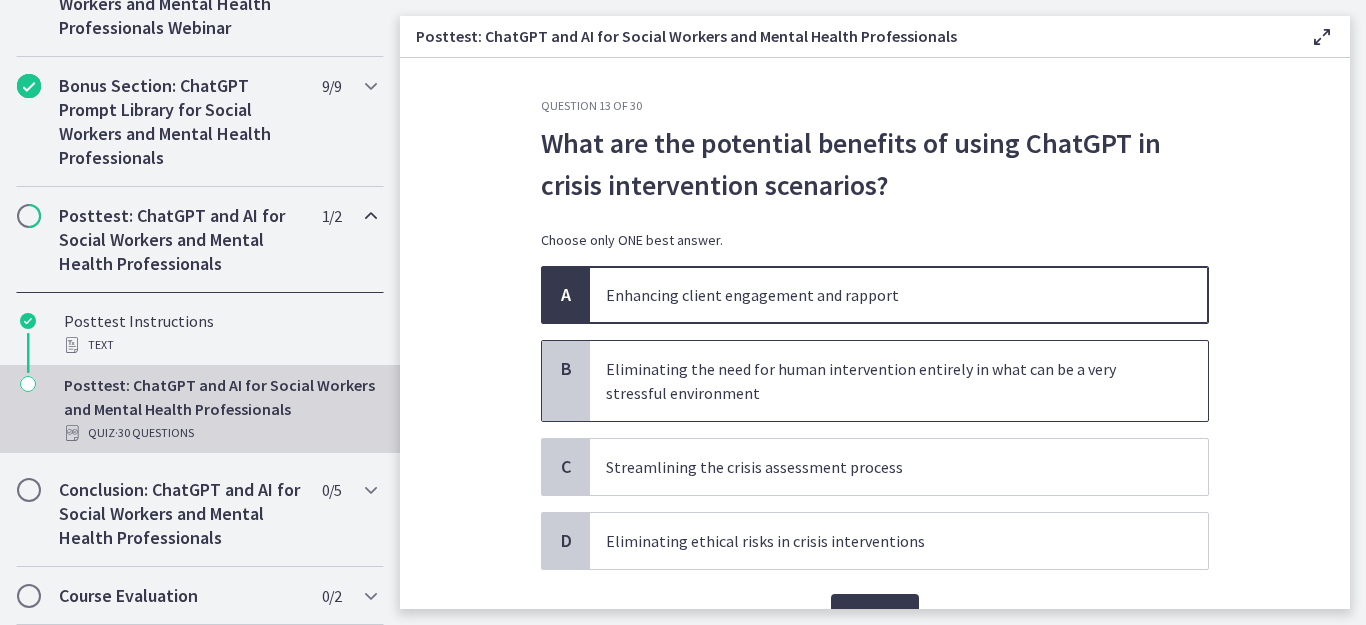 scroll, scrollTop: 105, scrollLeft: 0, axis: vertical 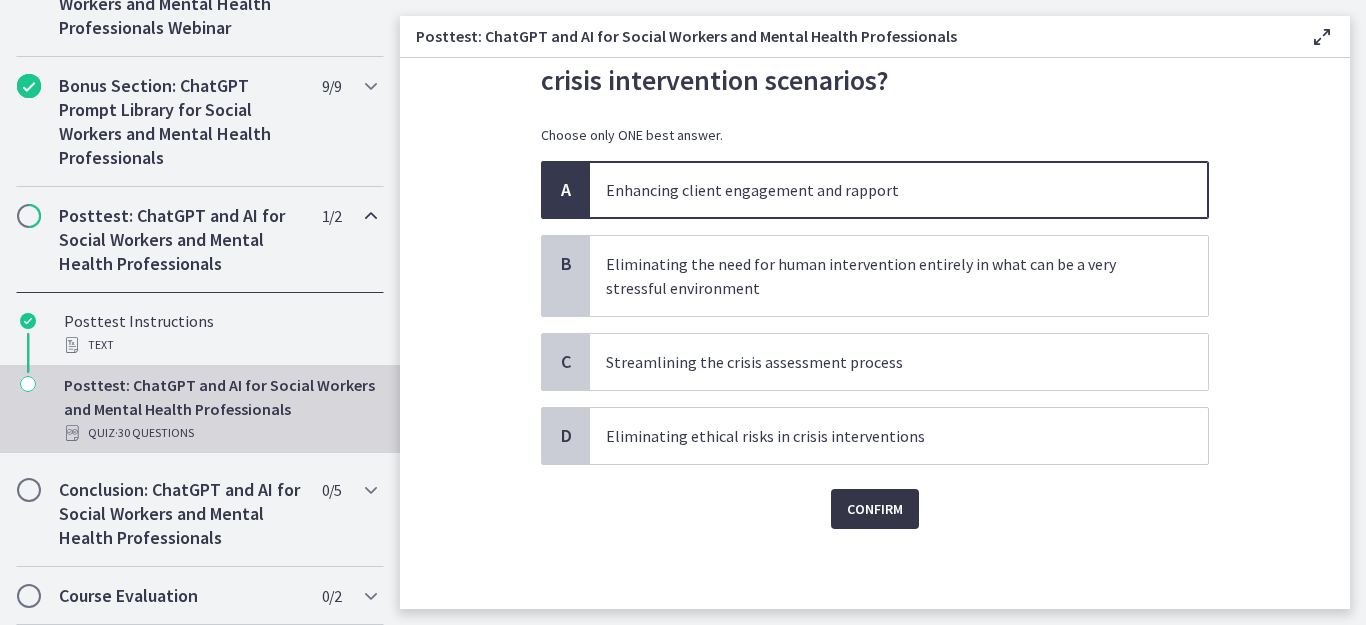 click on "Confirm" at bounding box center [875, 509] 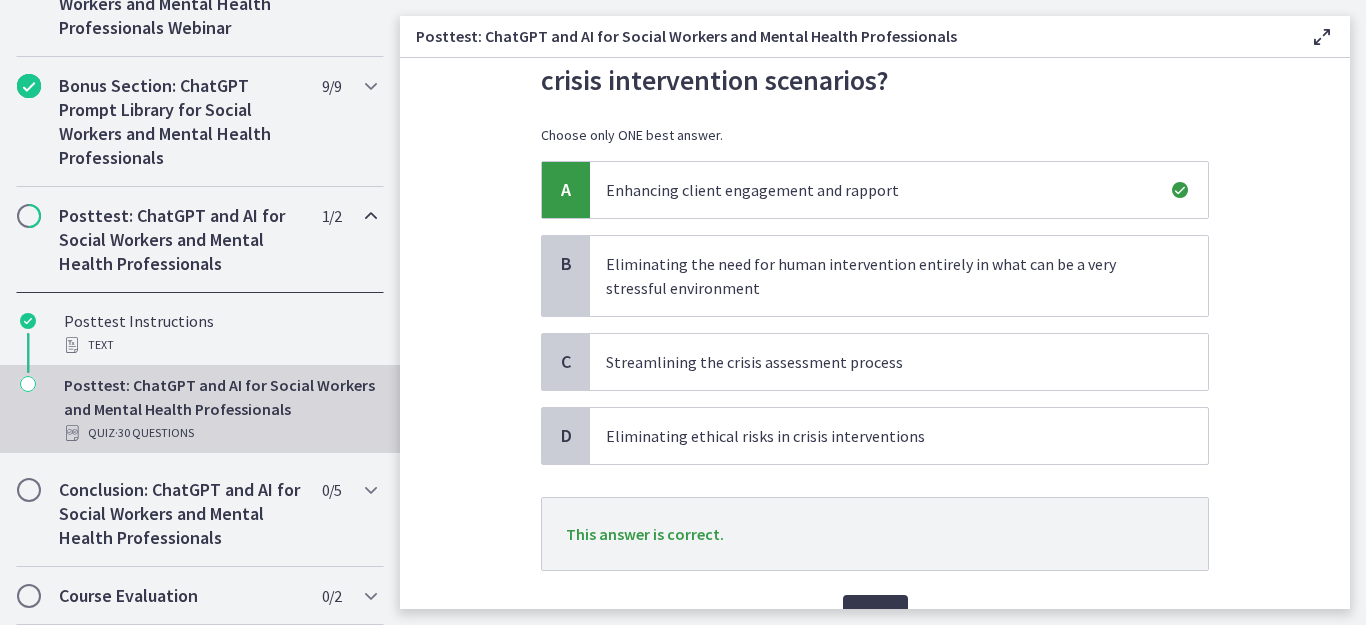 scroll, scrollTop: 211, scrollLeft: 0, axis: vertical 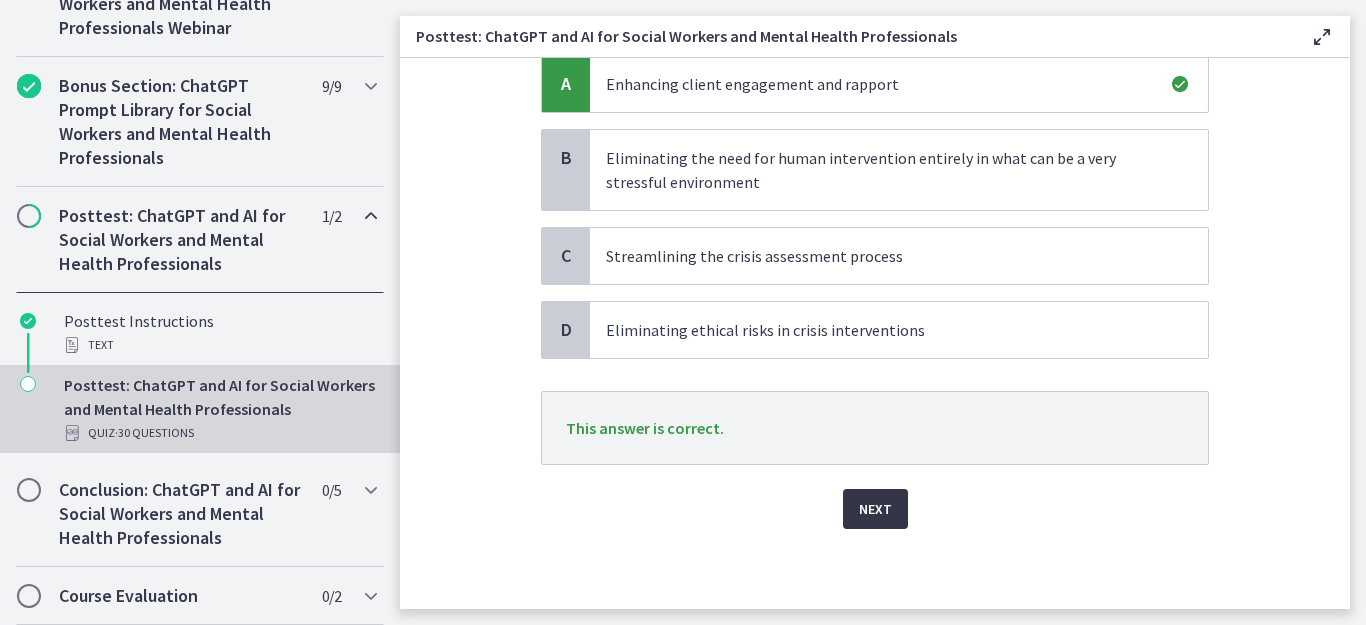 click on "Next" at bounding box center (875, 509) 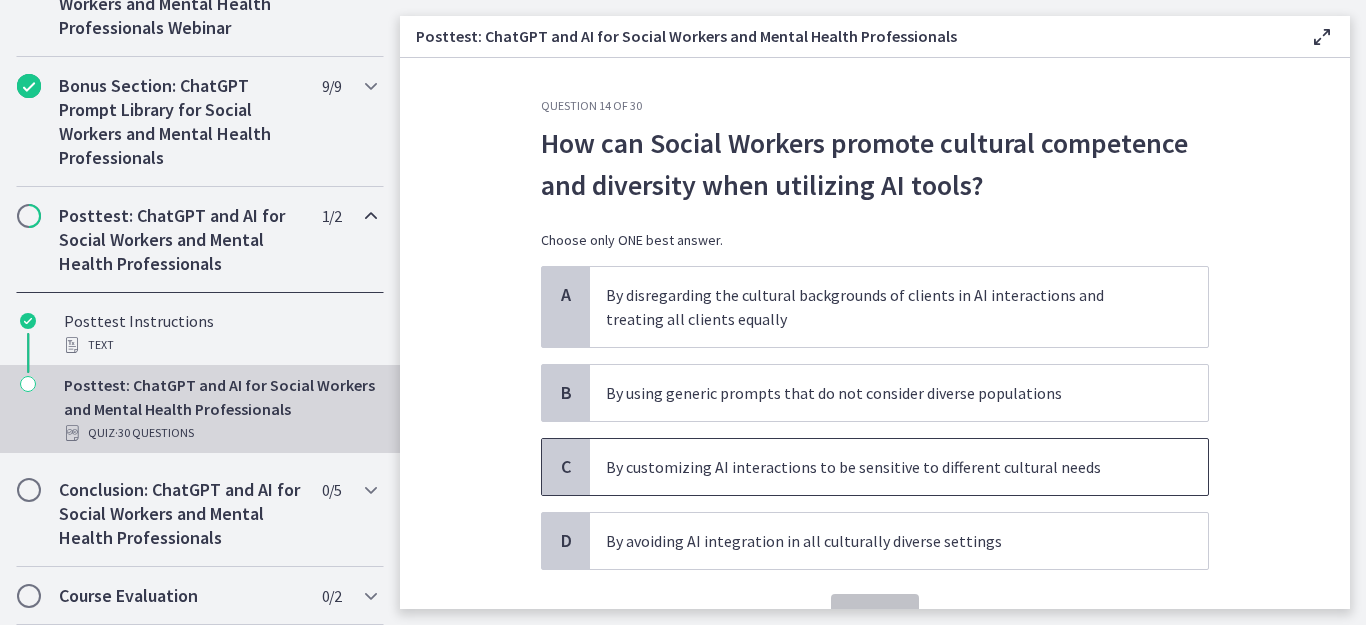 click on "By customizing AI interactions to be sensitive to different cultural needs" at bounding box center [879, 467] 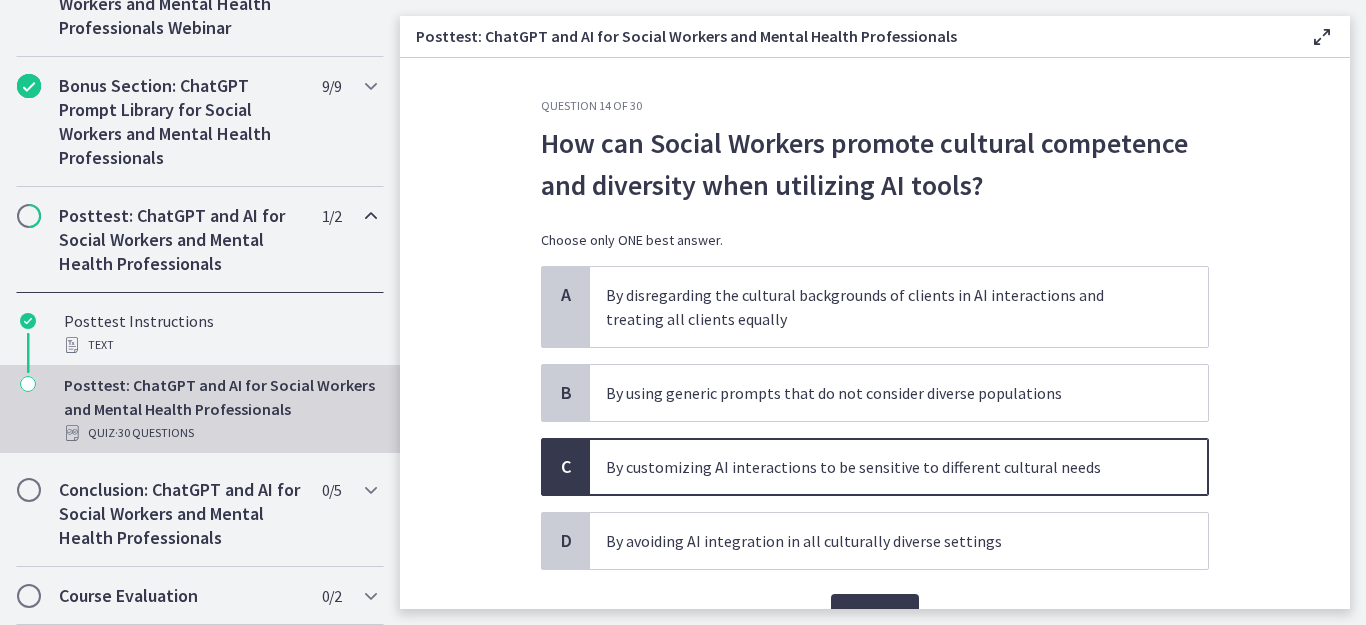 scroll, scrollTop: 105, scrollLeft: 0, axis: vertical 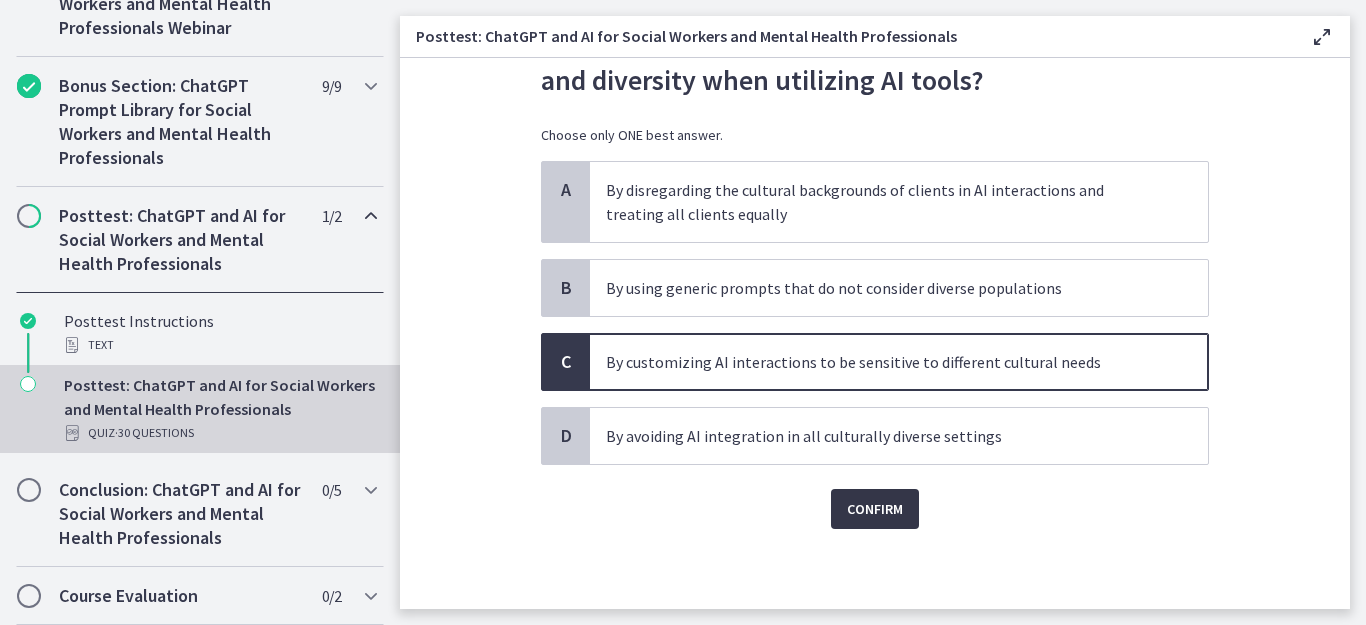click on "Confirm" at bounding box center (875, 509) 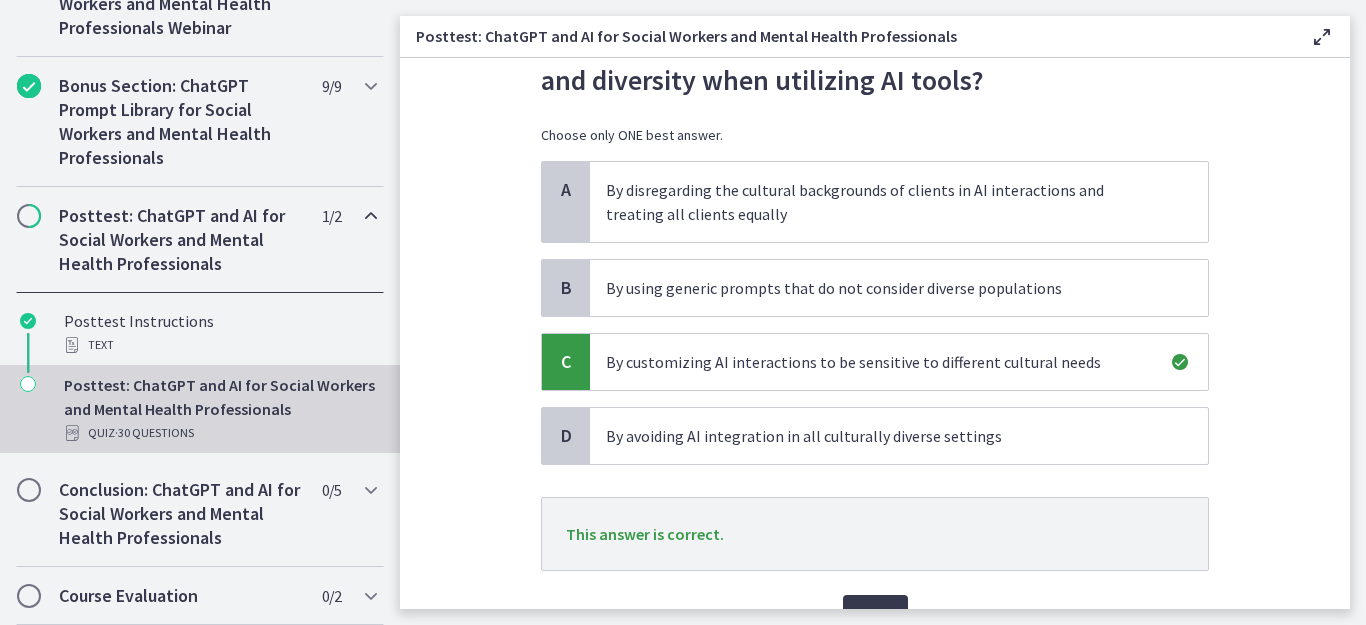 scroll, scrollTop: 211, scrollLeft: 0, axis: vertical 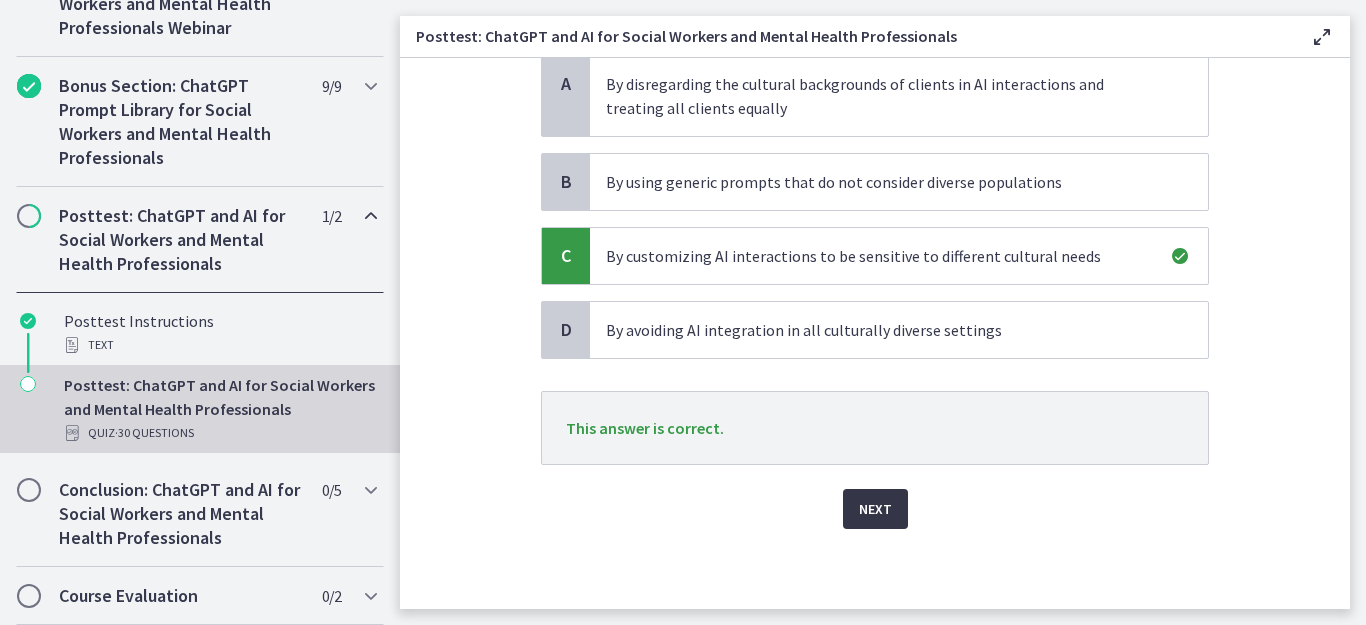 click on "Next" at bounding box center [875, 509] 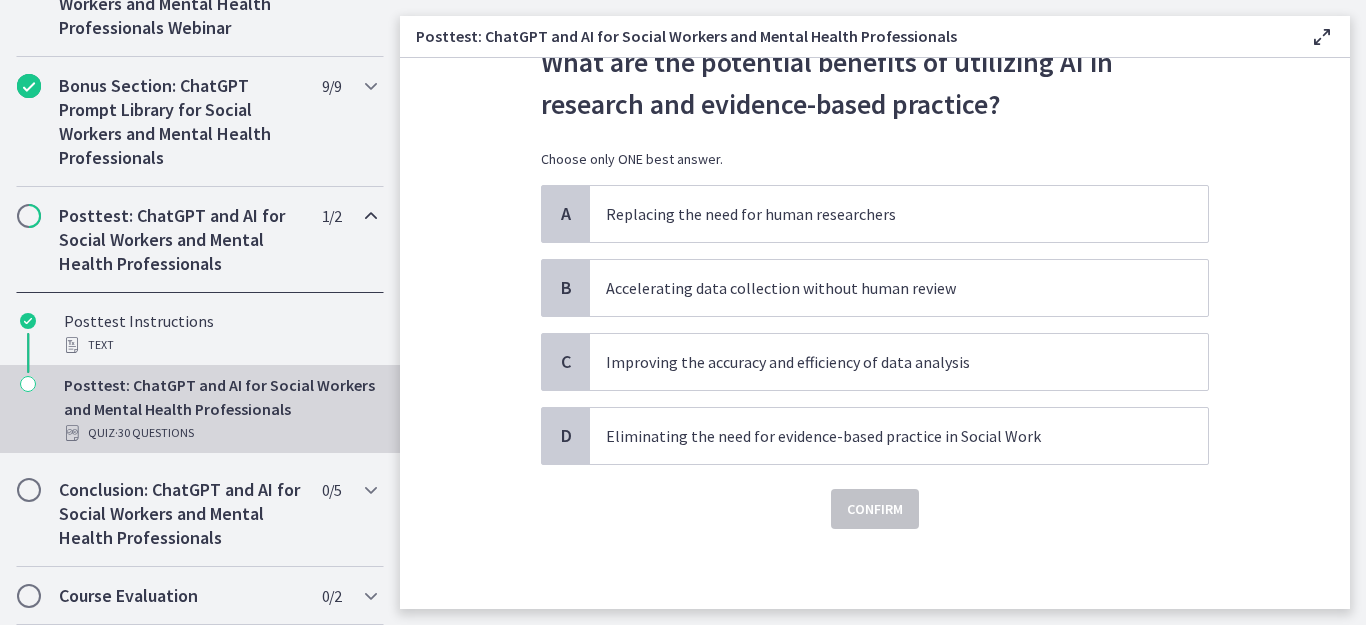 scroll, scrollTop: 0, scrollLeft: 0, axis: both 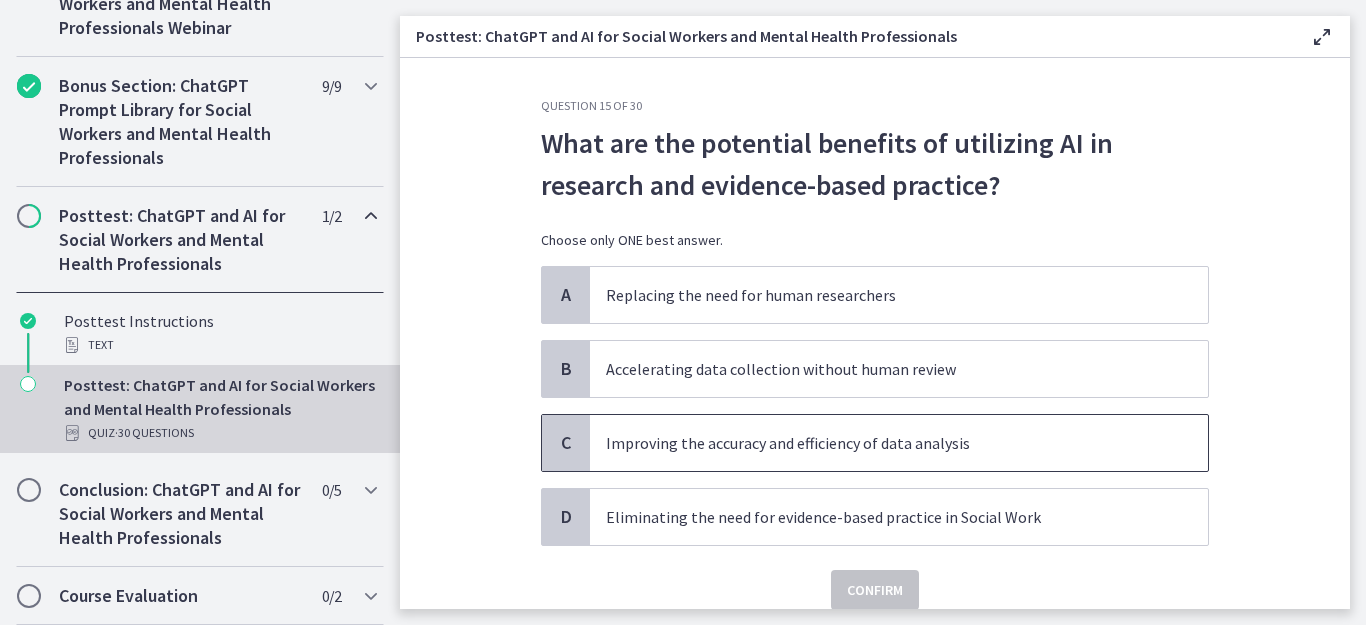 click on "Improving the accuracy and efficiency of data analysis" at bounding box center (899, 443) 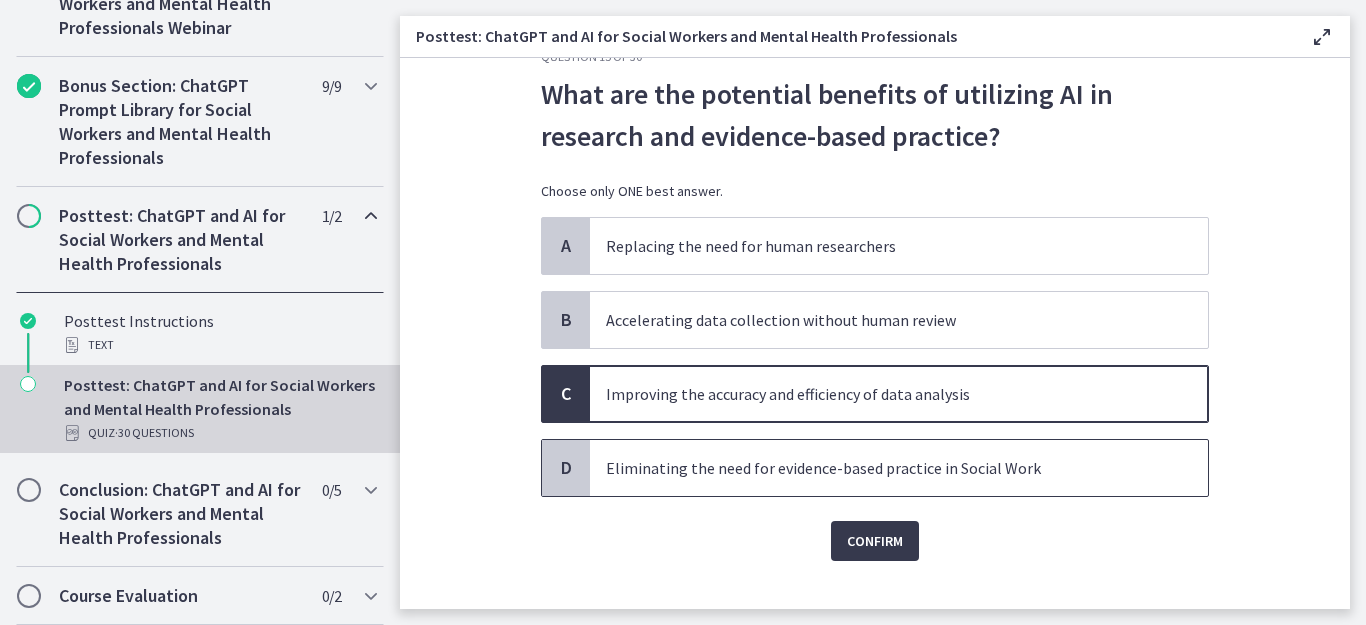 scroll, scrollTop: 81, scrollLeft: 0, axis: vertical 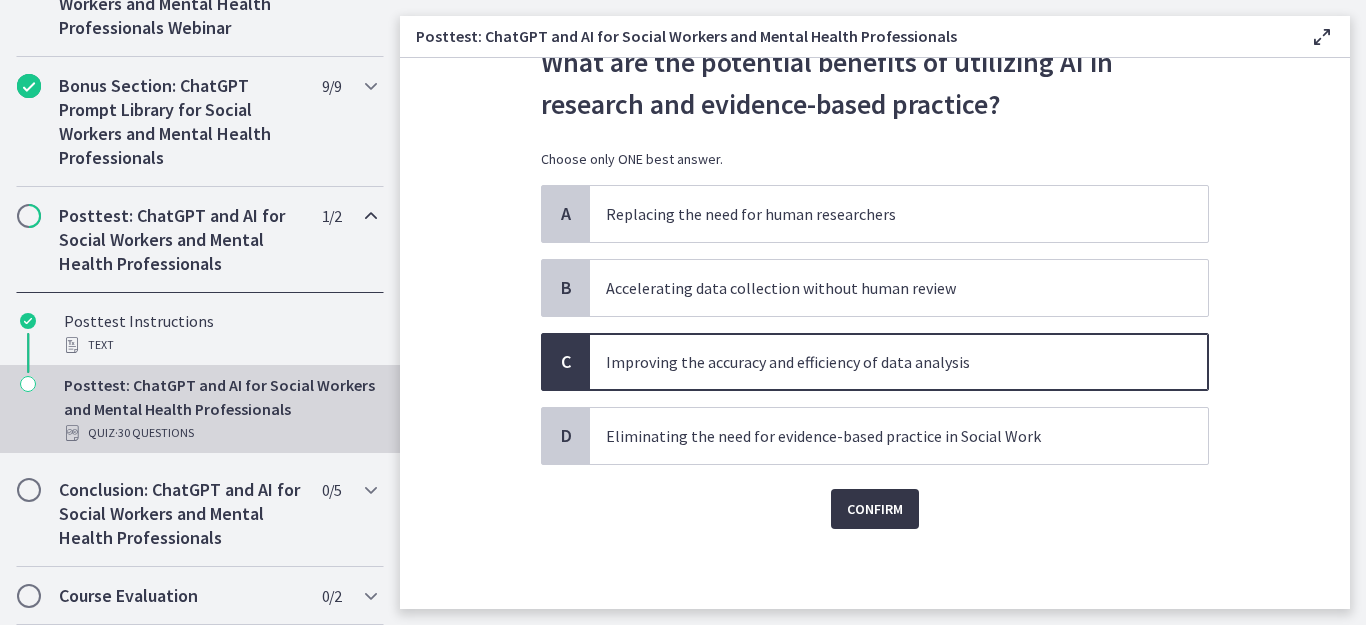 click on "Confirm" at bounding box center [875, 509] 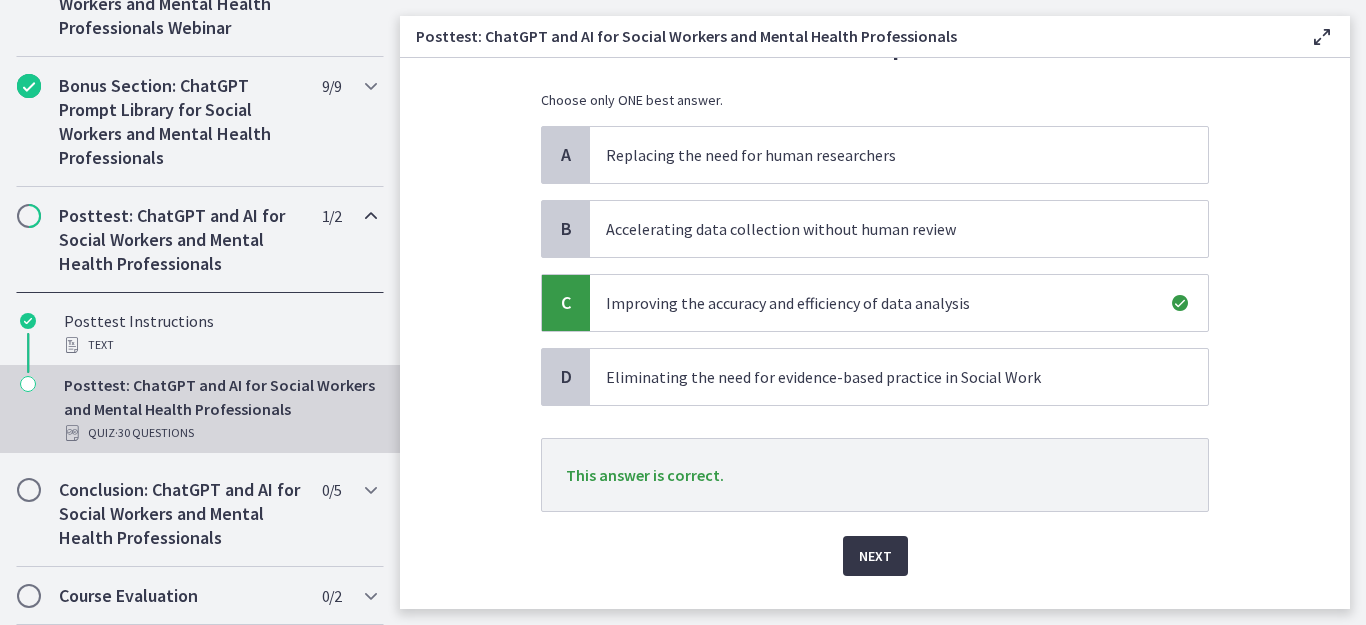 scroll, scrollTop: 187, scrollLeft: 0, axis: vertical 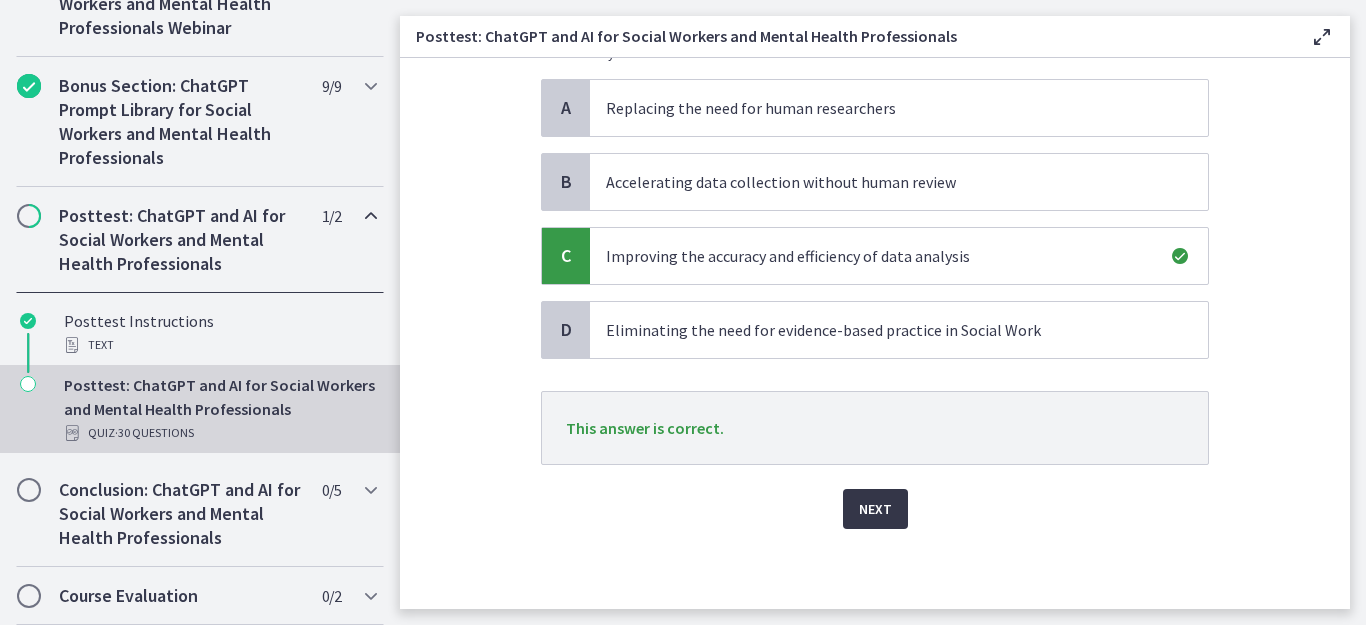 click on "Next" at bounding box center [875, 509] 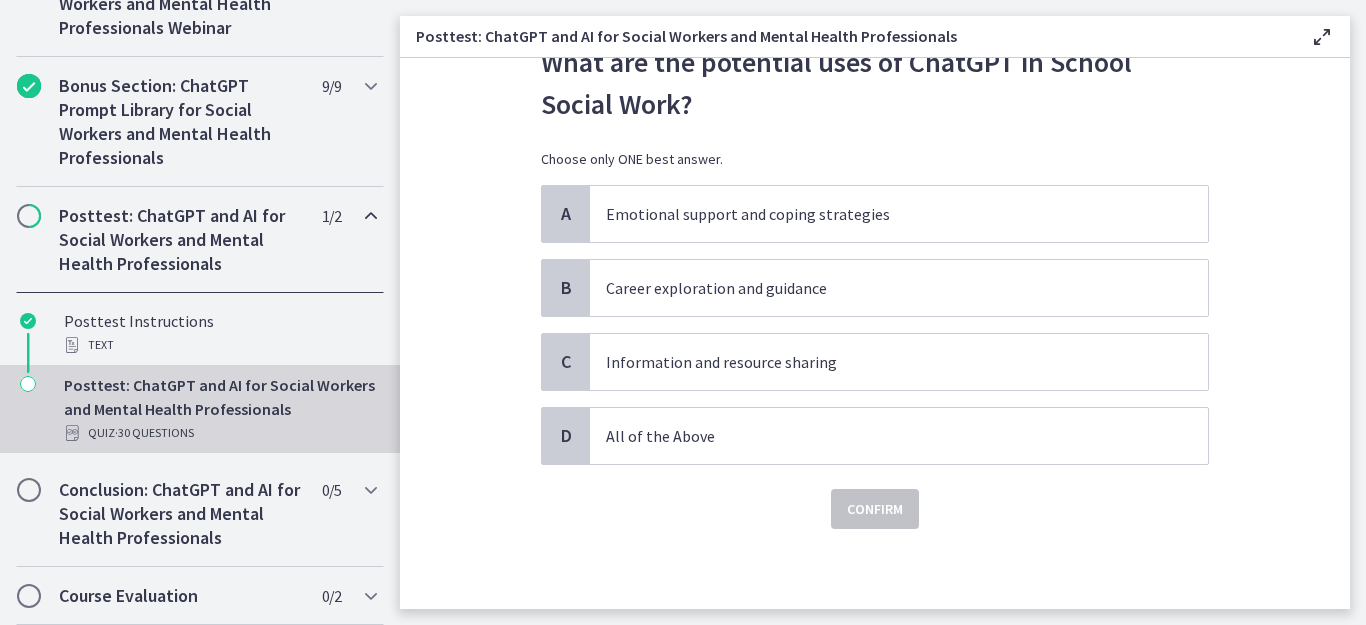 scroll, scrollTop: 0, scrollLeft: 0, axis: both 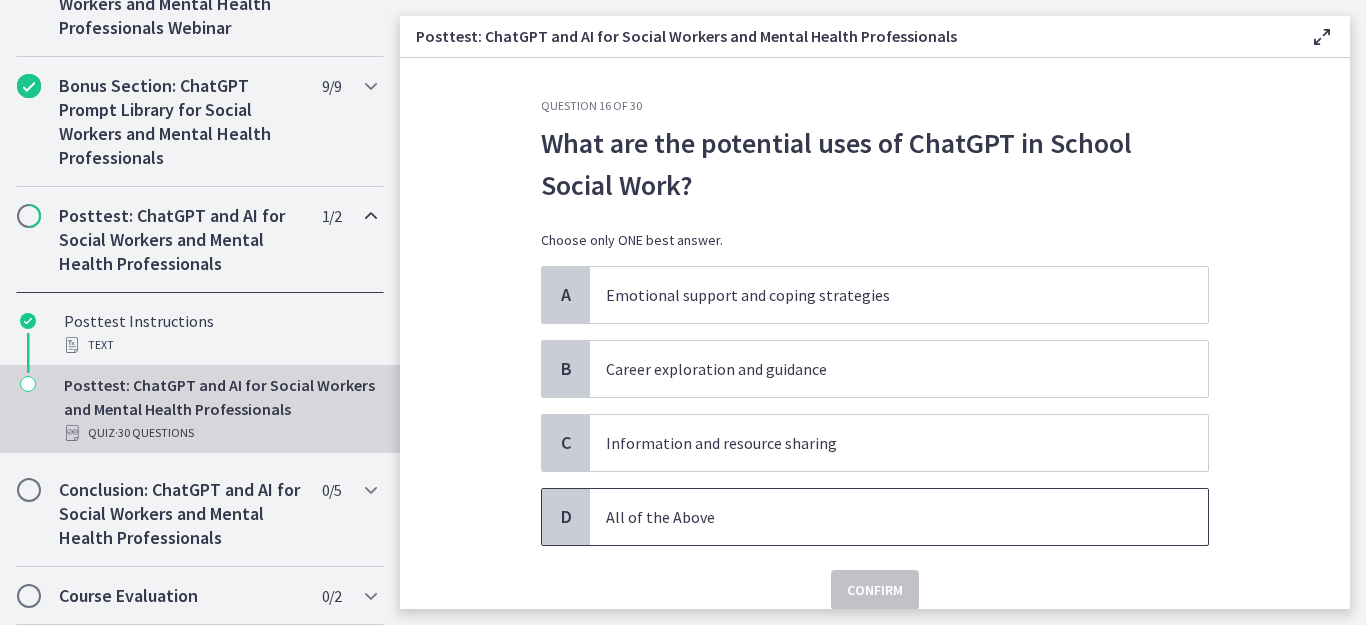 click on "All of the Above" at bounding box center [879, 517] 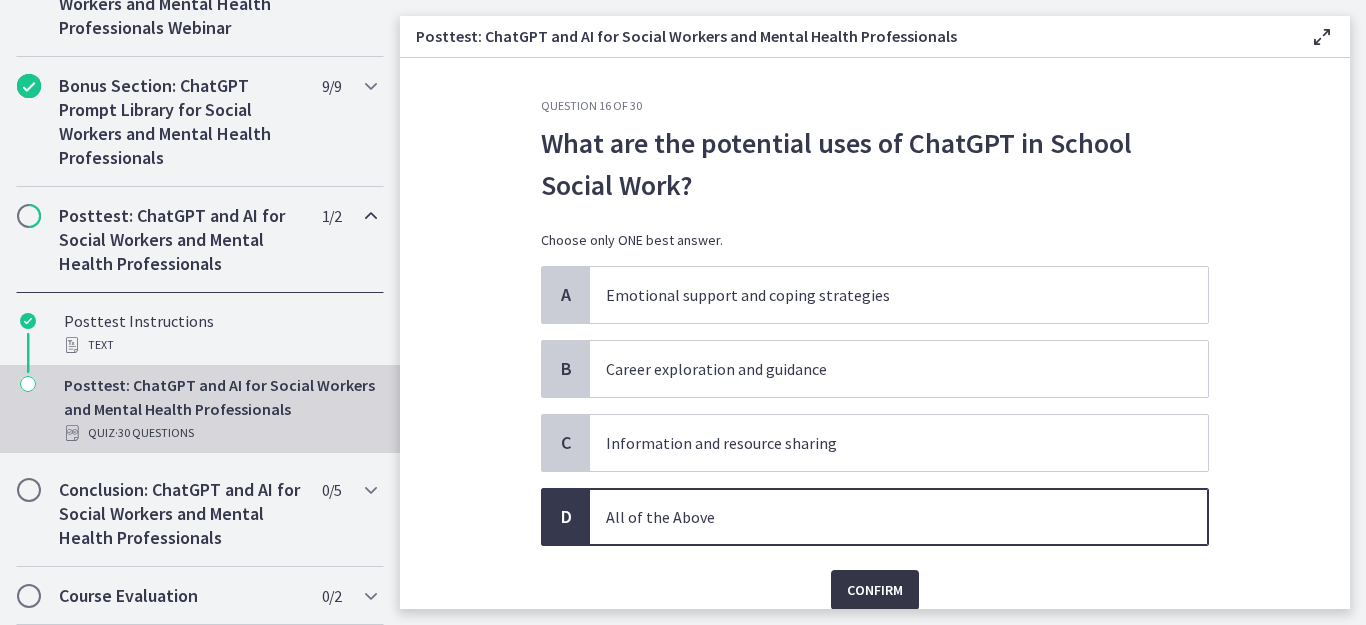 click on "Confirm" at bounding box center [875, 590] 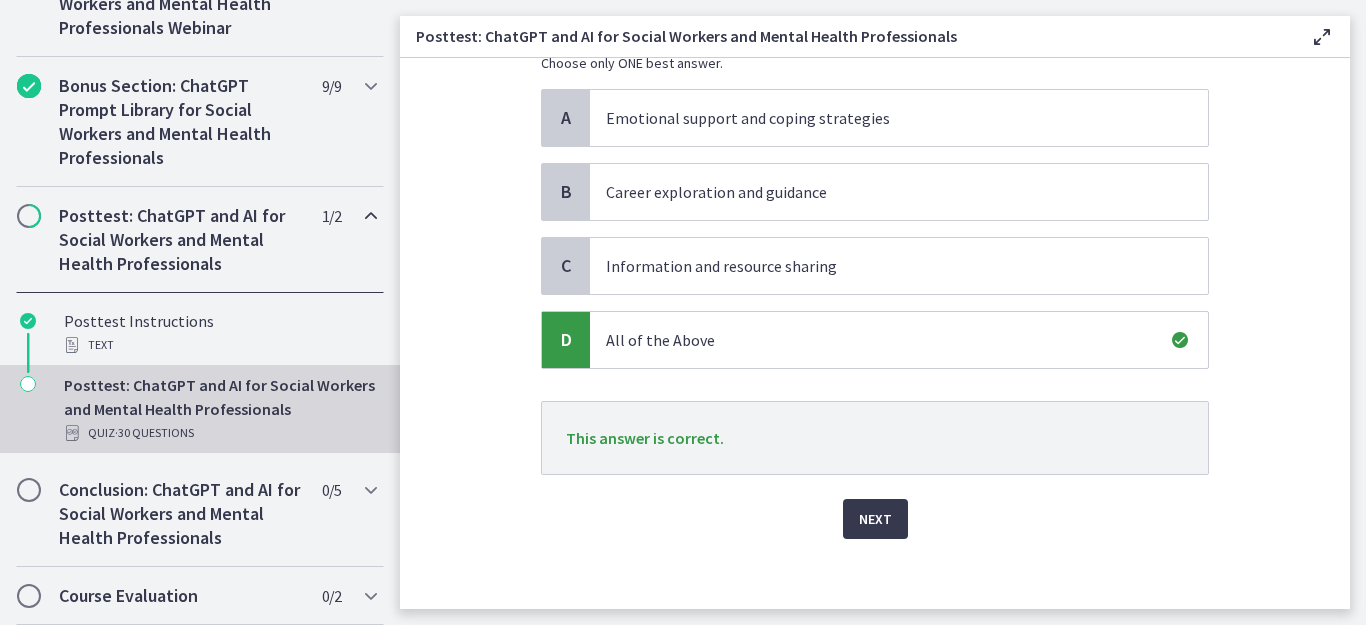 scroll, scrollTop: 187, scrollLeft: 0, axis: vertical 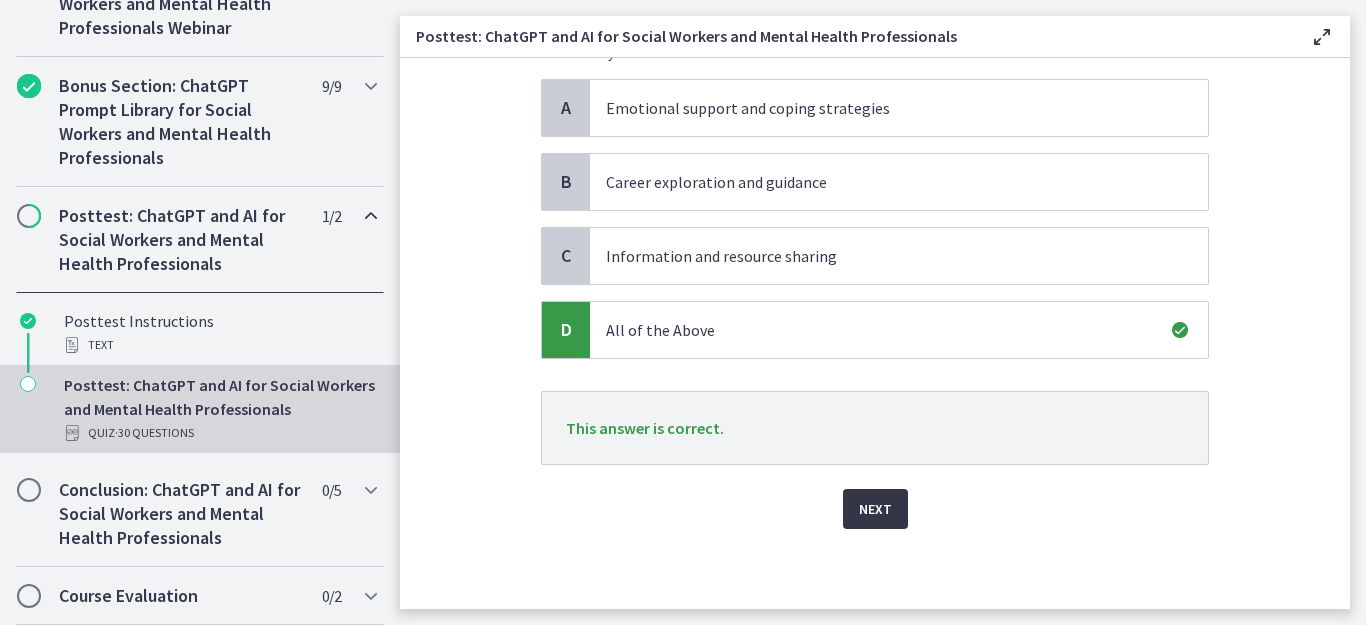 click on "Next" at bounding box center [875, 509] 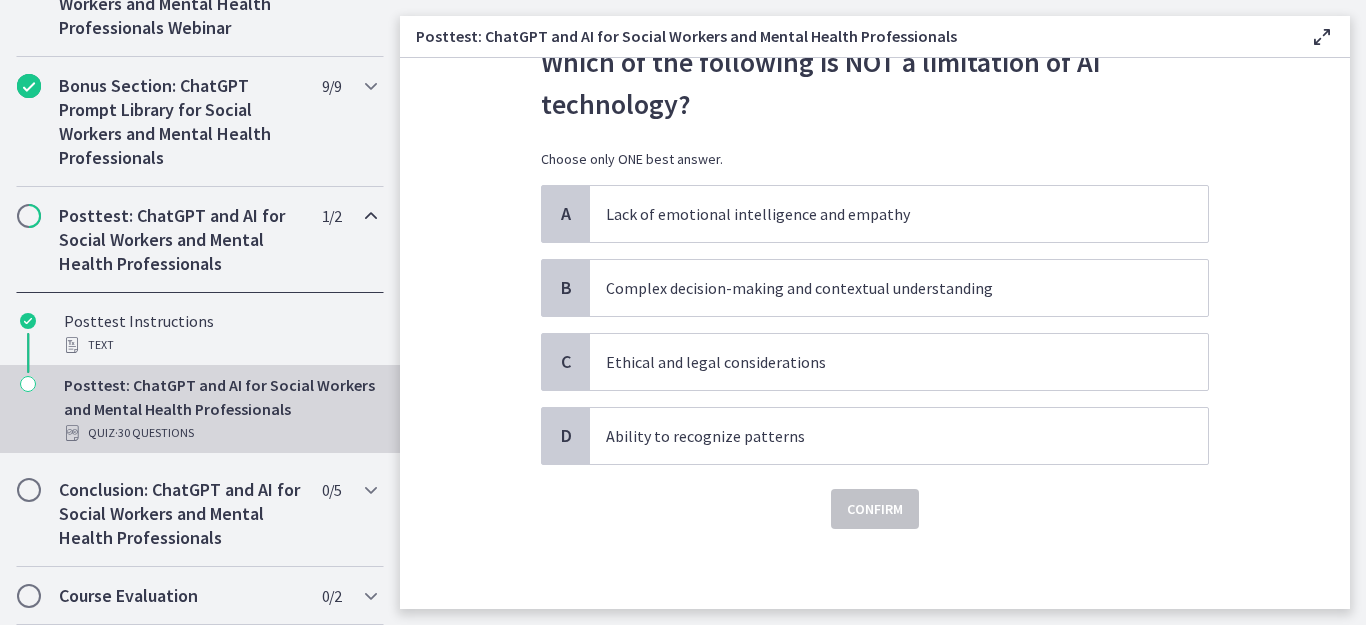 scroll, scrollTop: 0, scrollLeft: 0, axis: both 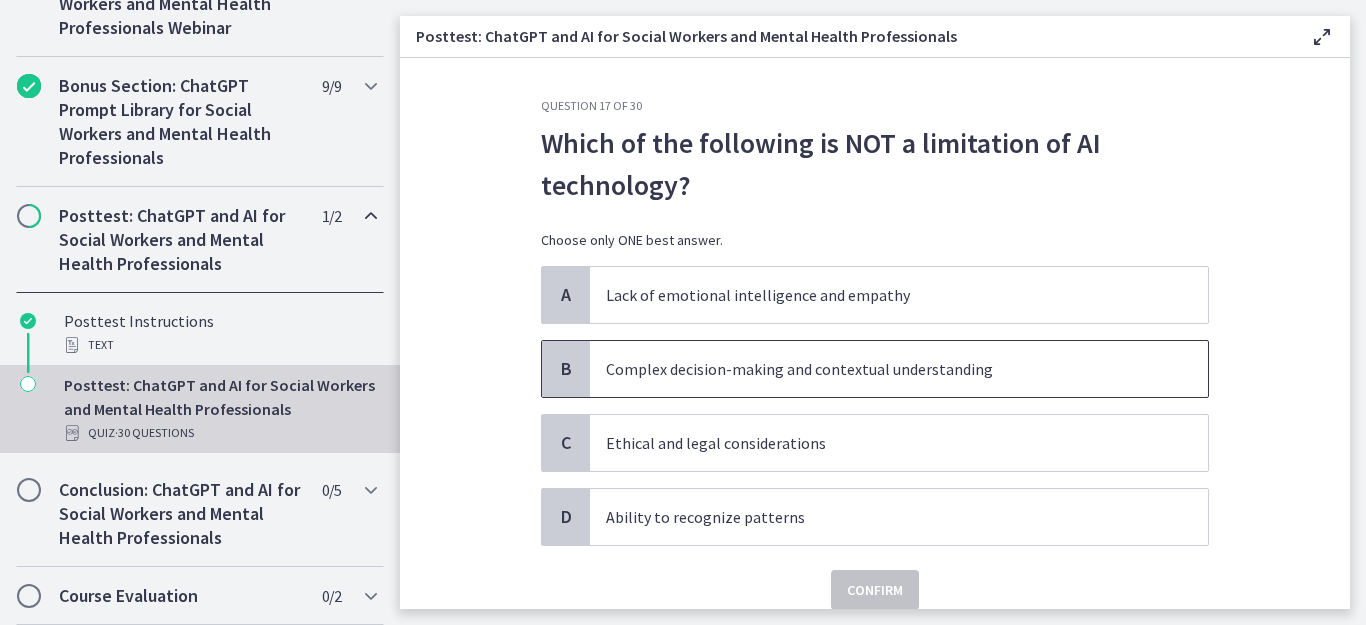 click on "Complex decision-making and contextual understanding" at bounding box center [879, 369] 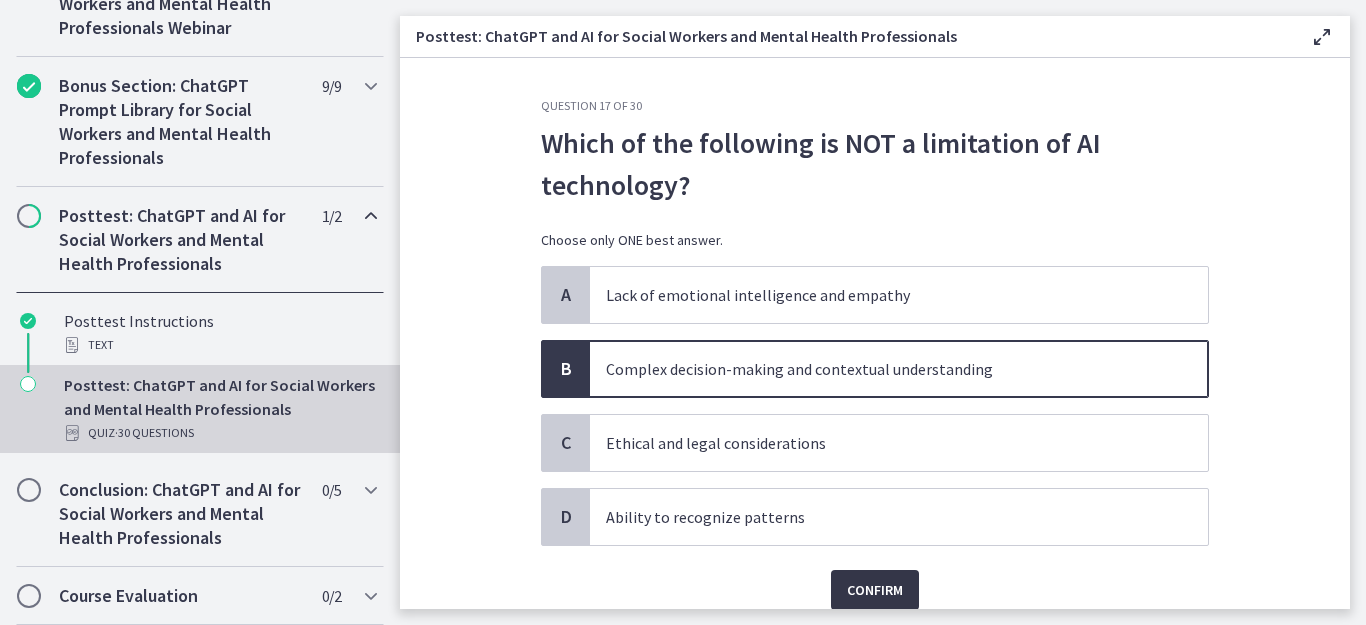 click on "Confirm" at bounding box center [875, 590] 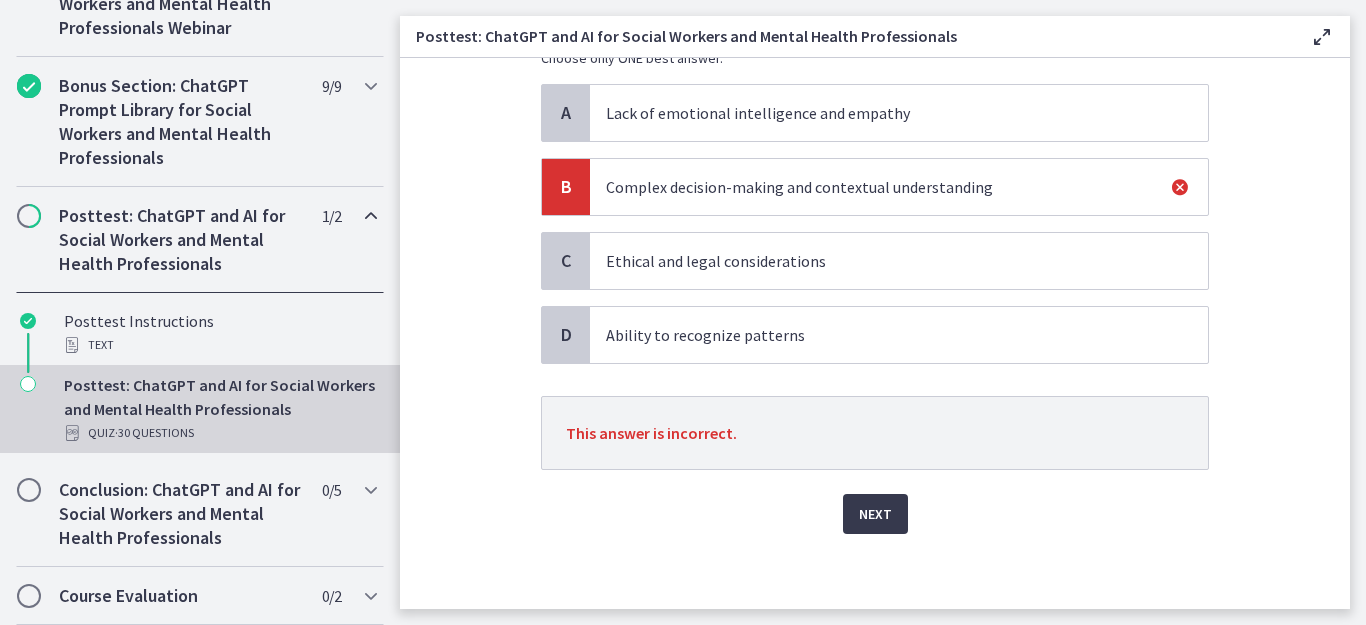 scroll, scrollTop: 187, scrollLeft: 0, axis: vertical 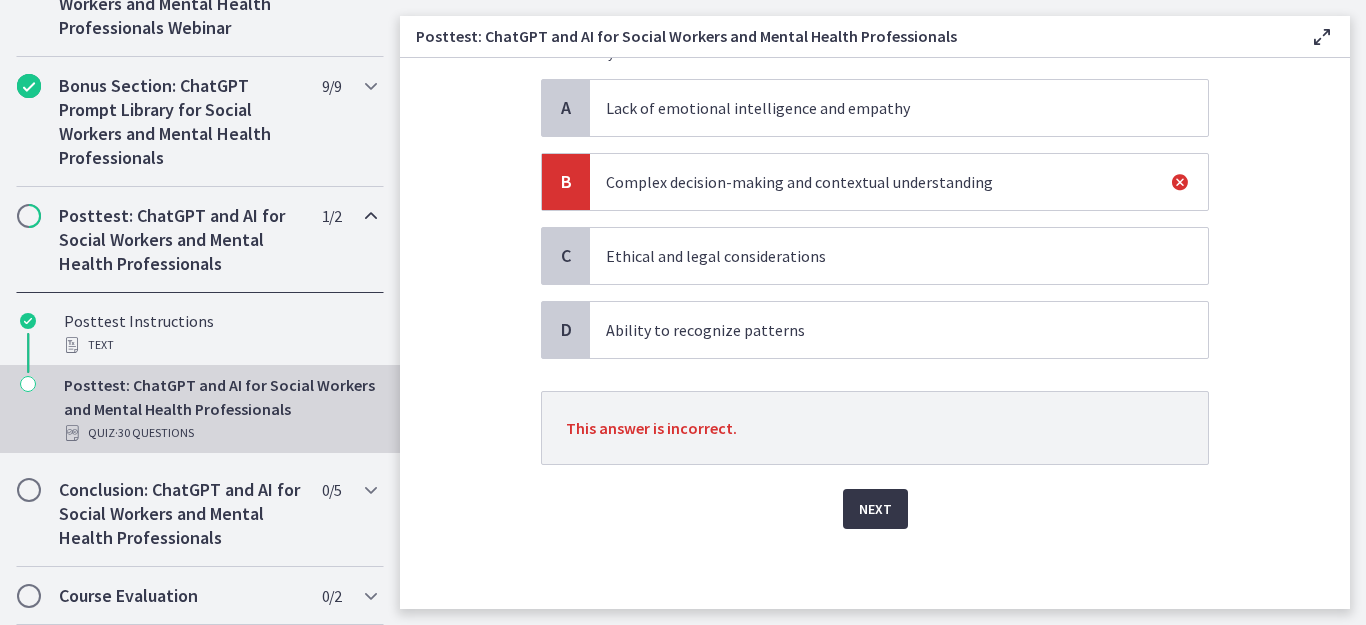click on "Next" at bounding box center [875, 509] 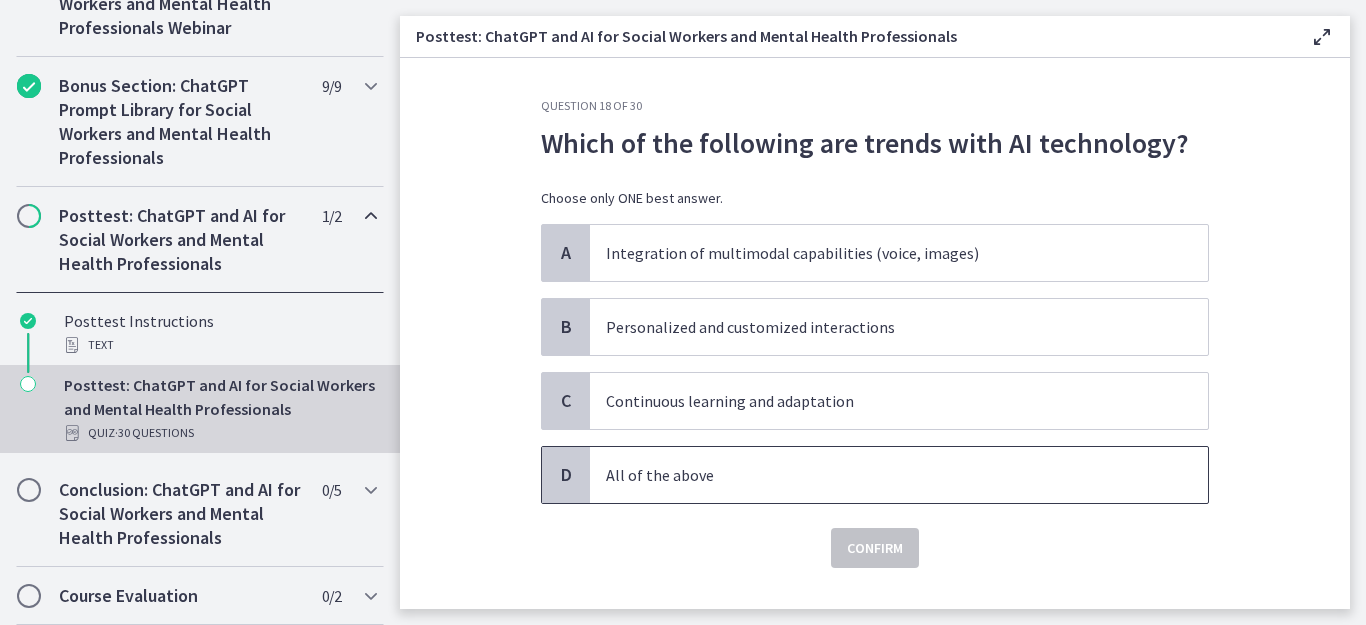 click on "All of the above" at bounding box center (879, 475) 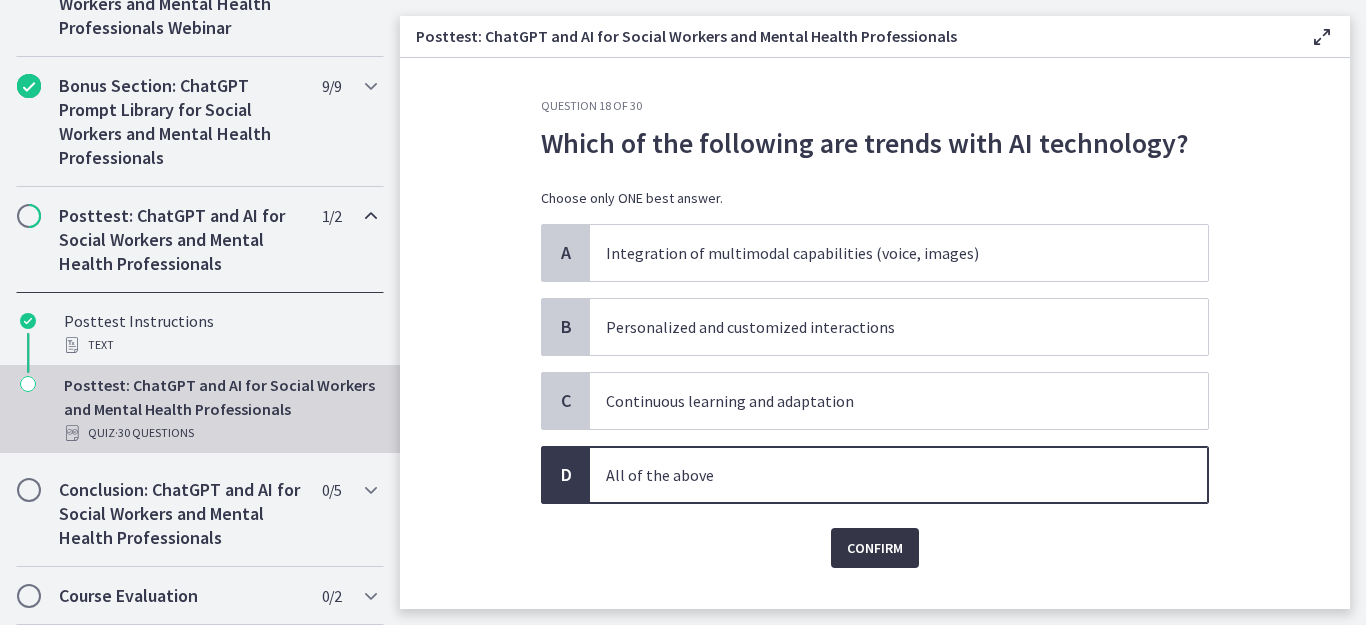 click on "Confirm" at bounding box center [875, 548] 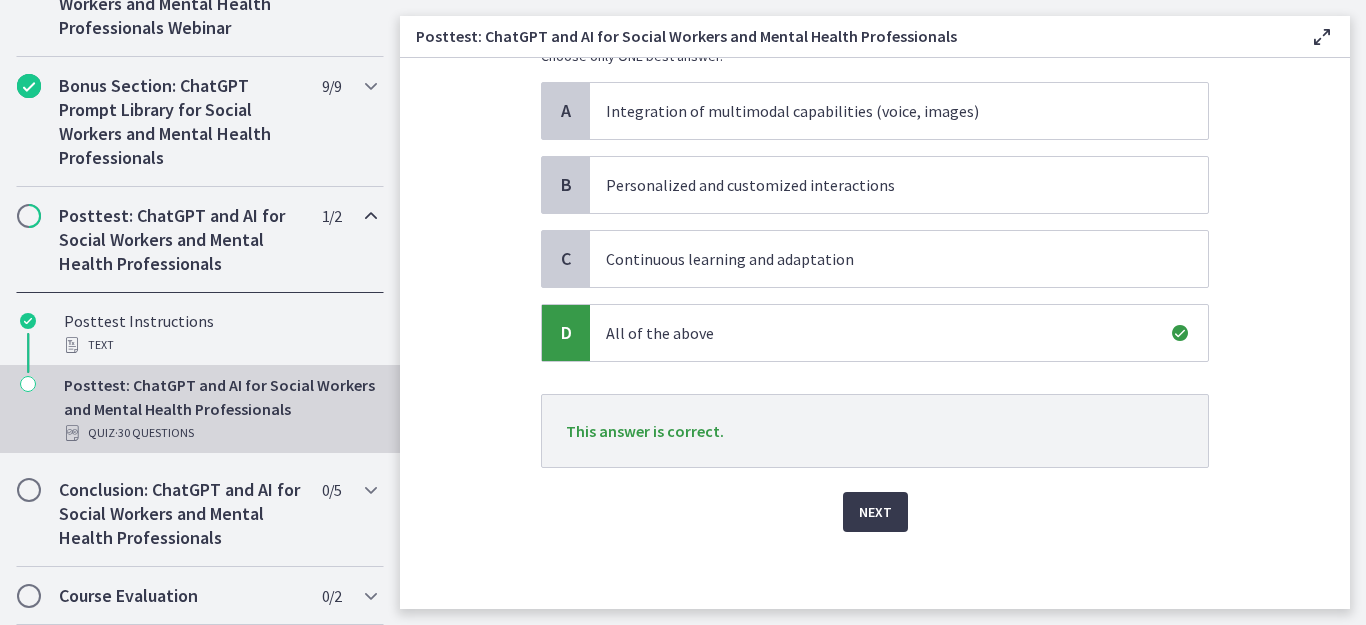 scroll, scrollTop: 145, scrollLeft: 0, axis: vertical 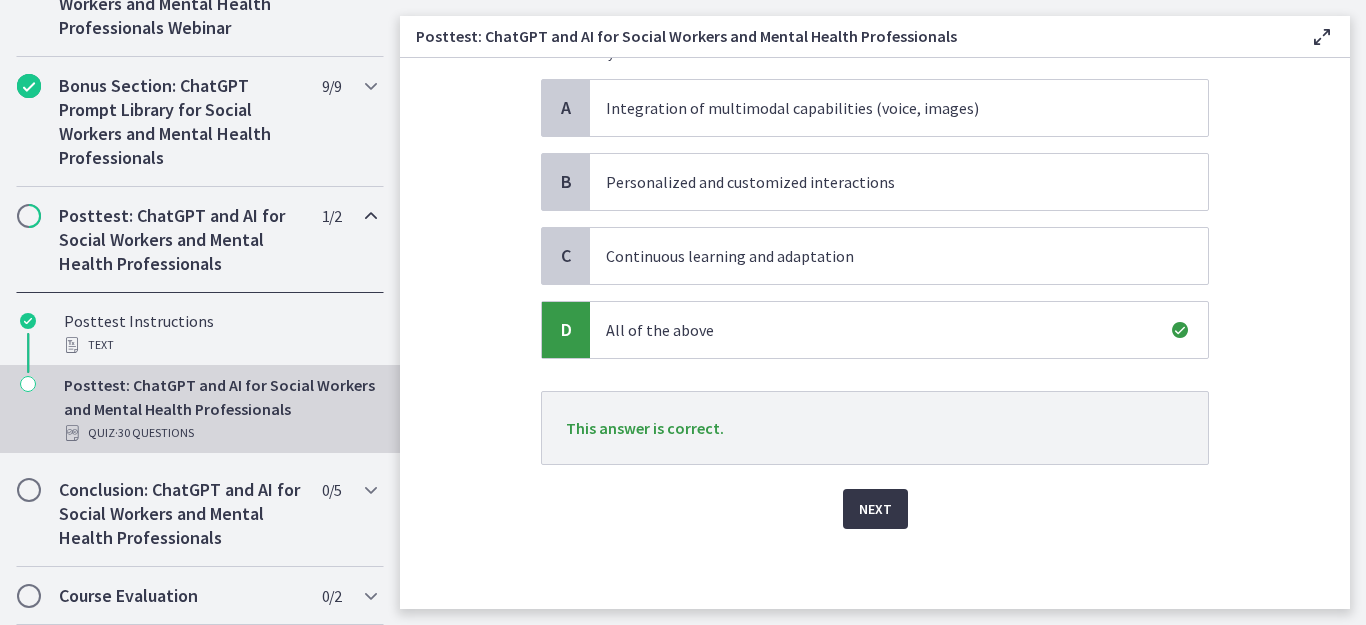 click on "Next" at bounding box center (875, 509) 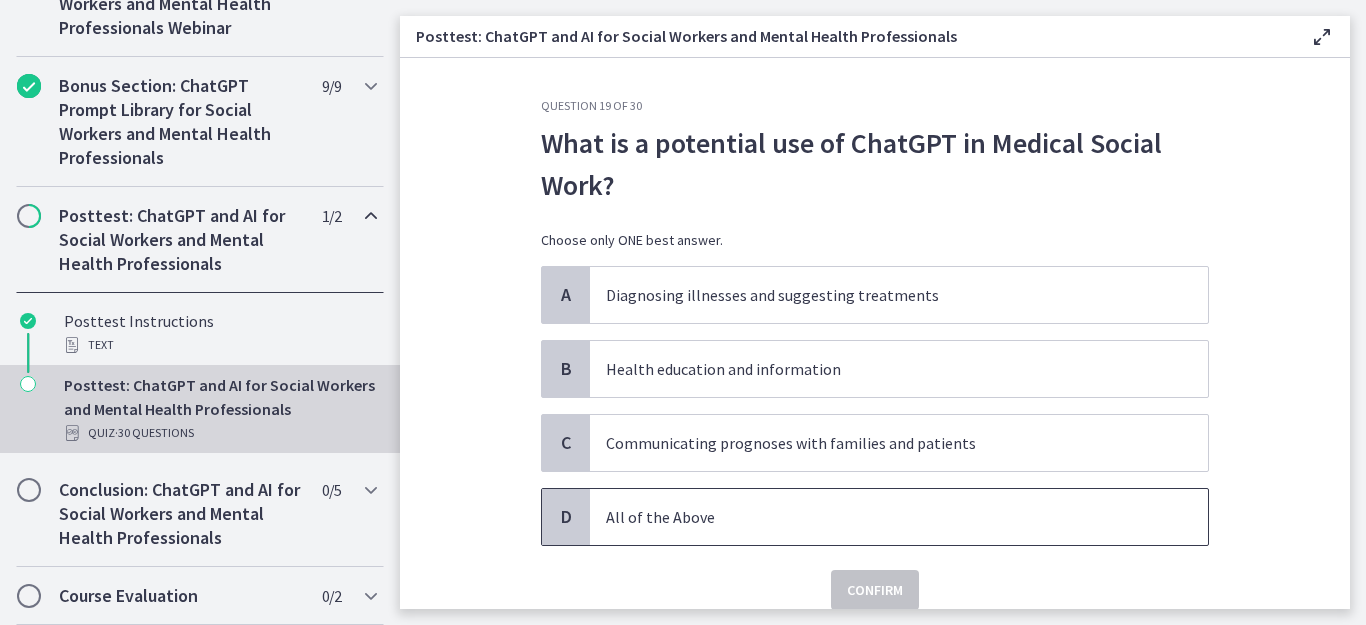 click on "All of the Above" at bounding box center [879, 517] 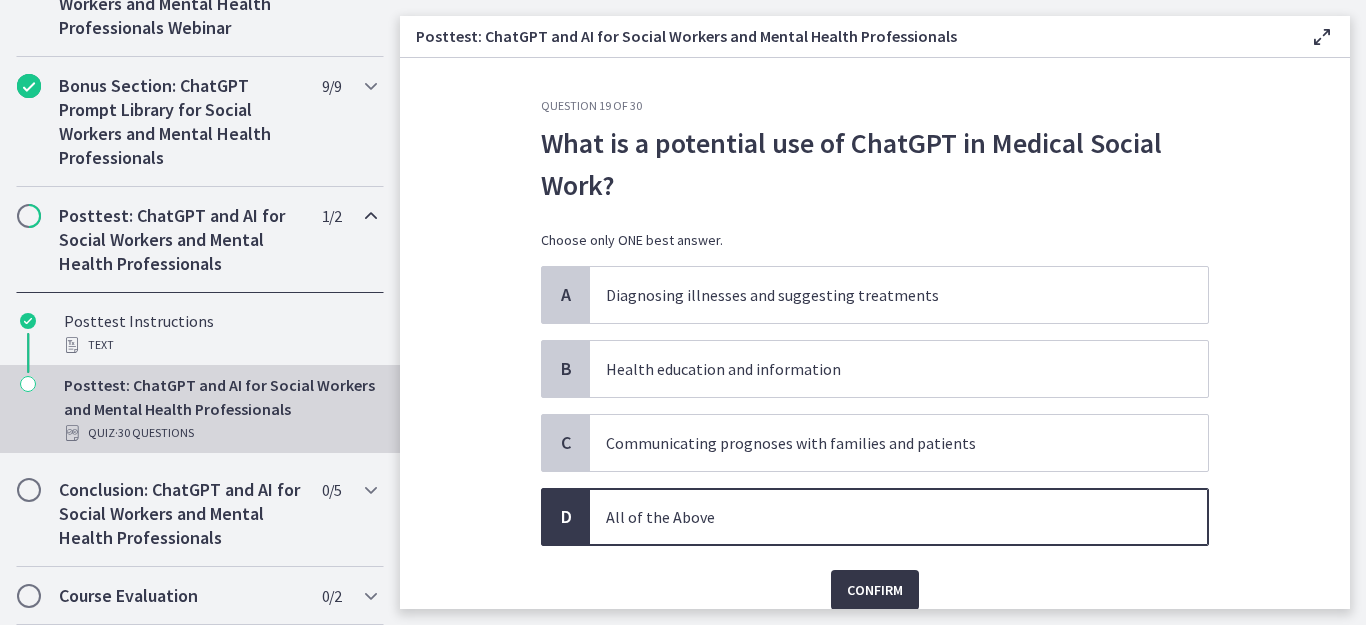 click on "Confirm" at bounding box center (875, 590) 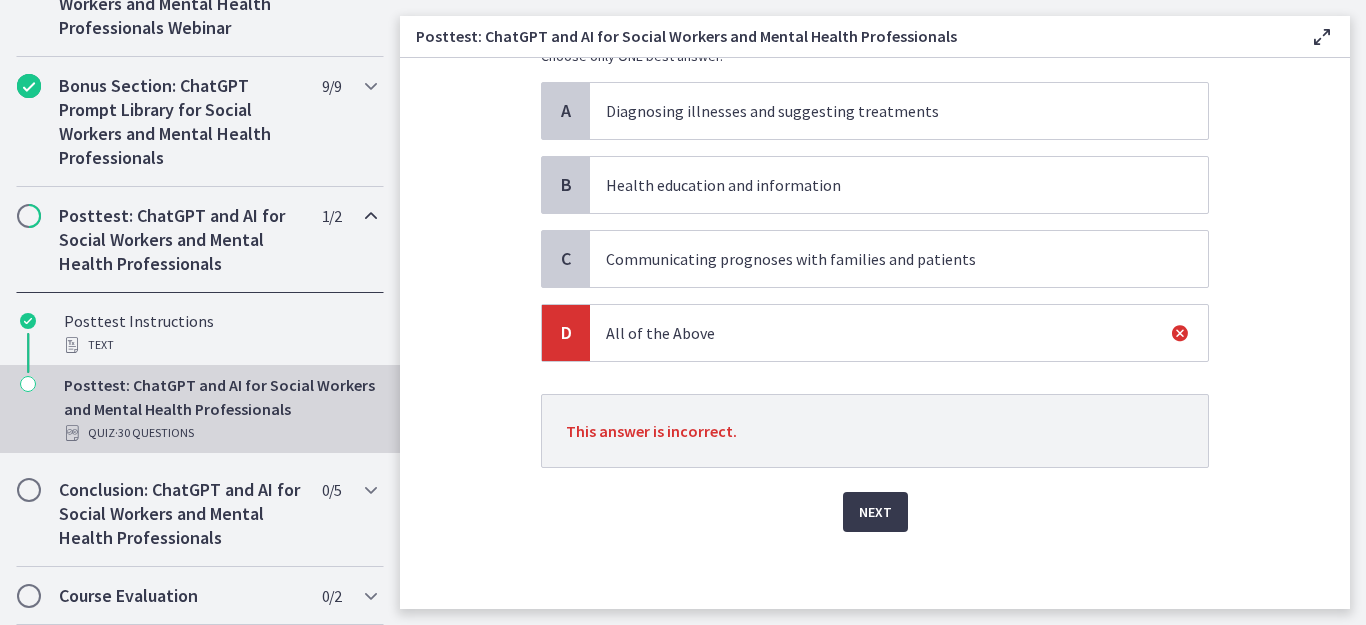 scroll, scrollTop: 187, scrollLeft: 0, axis: vertical 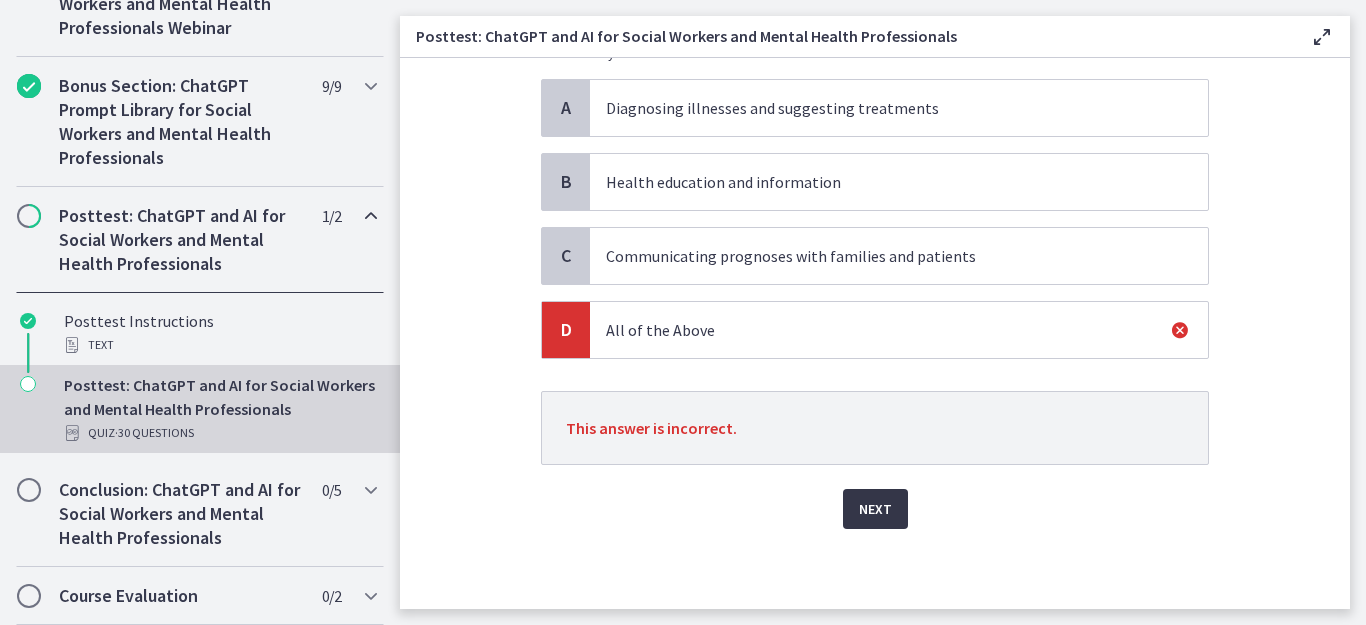 click on "Next" at bounding box center (875, 509) 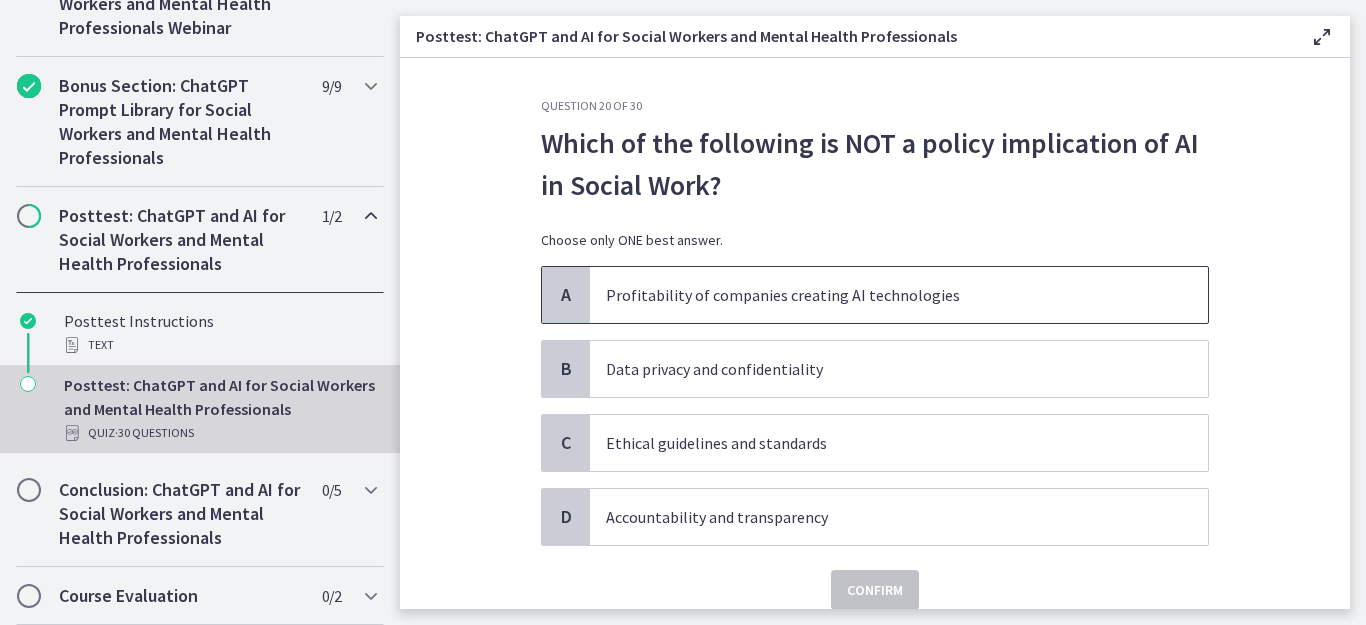 click on "Profitability of companies creating AI technologies" at bounding box center [879, 295] 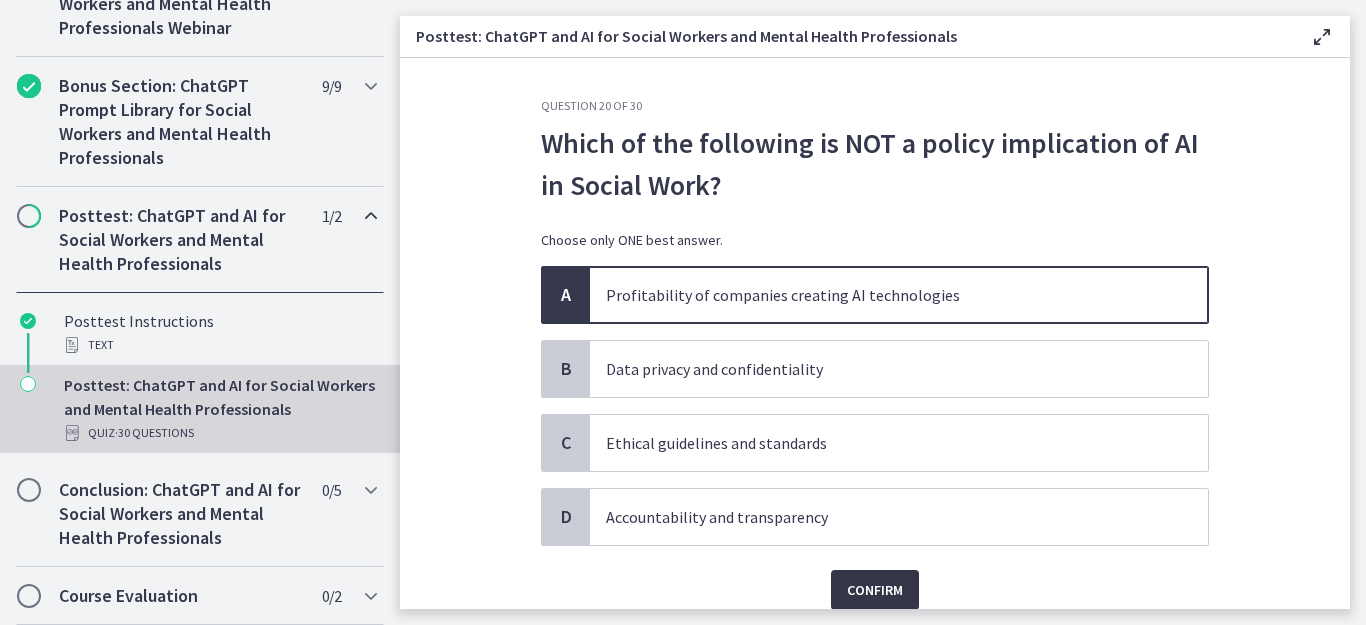 click on "Confirm" at bounding box center (875, 590) 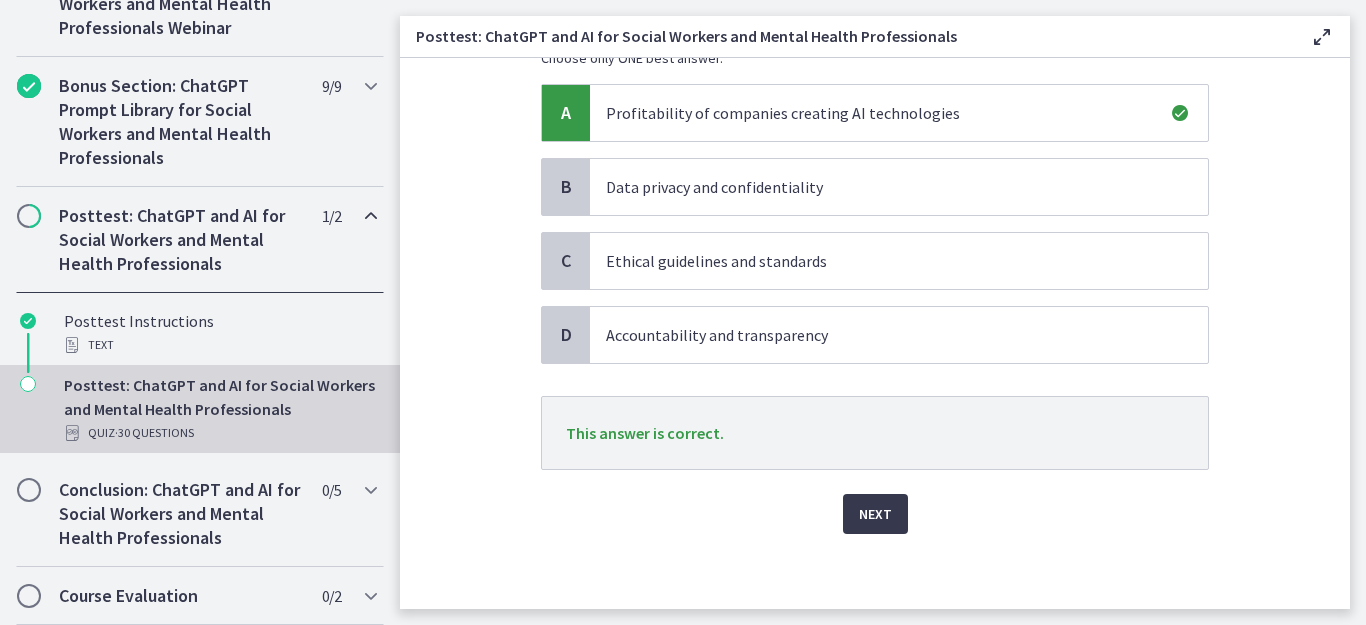 scroll, scrollTop: 187, scrollLeft: 0, axis: vertical 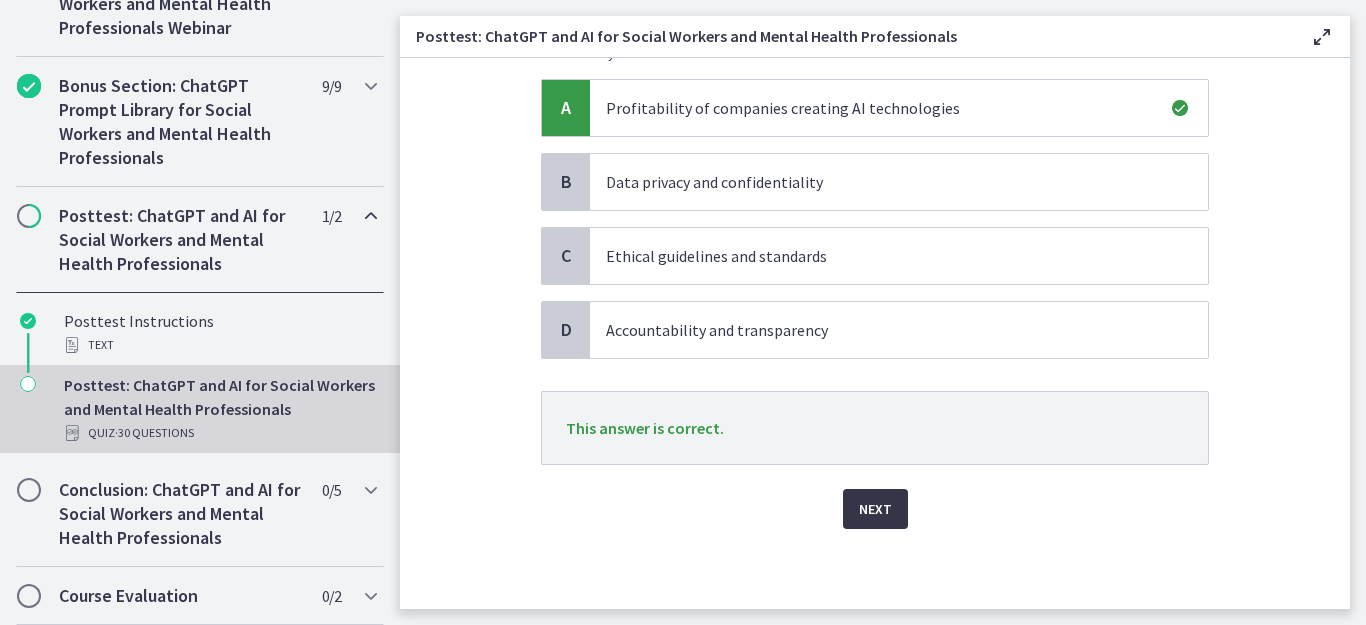 click on "Next" at bounding box center [875, 509] 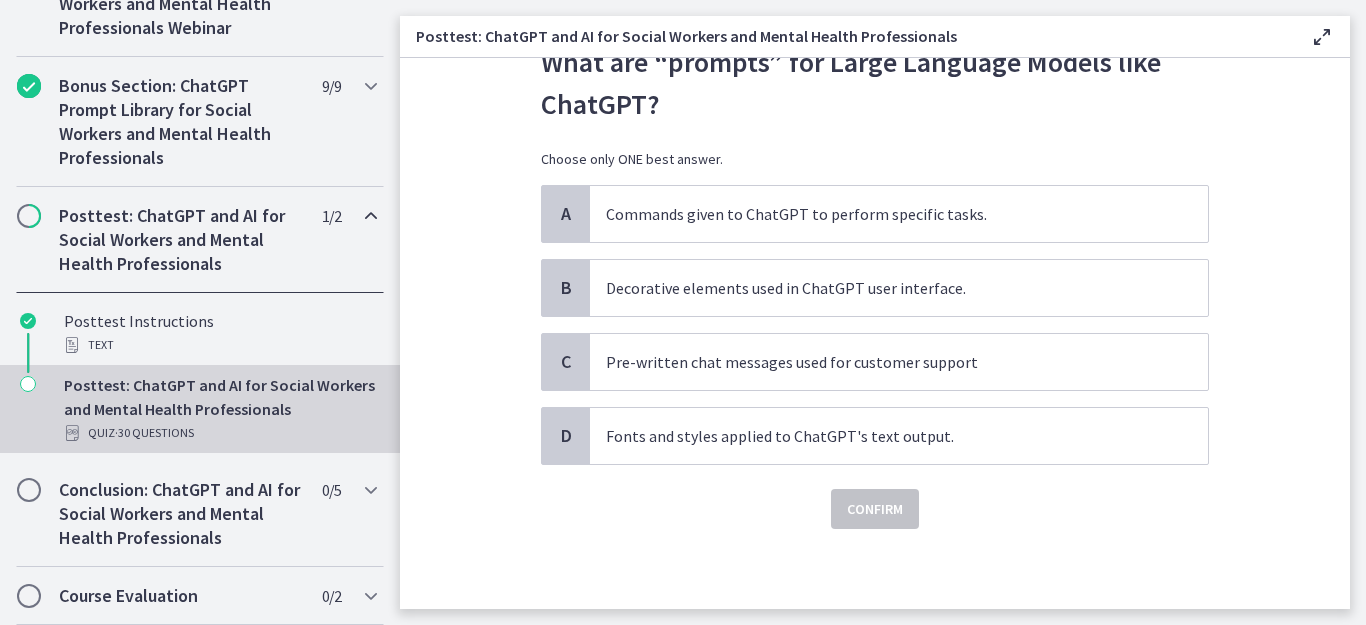 scroll, scrollTop: 0, scrollLeft: 0, axis: both 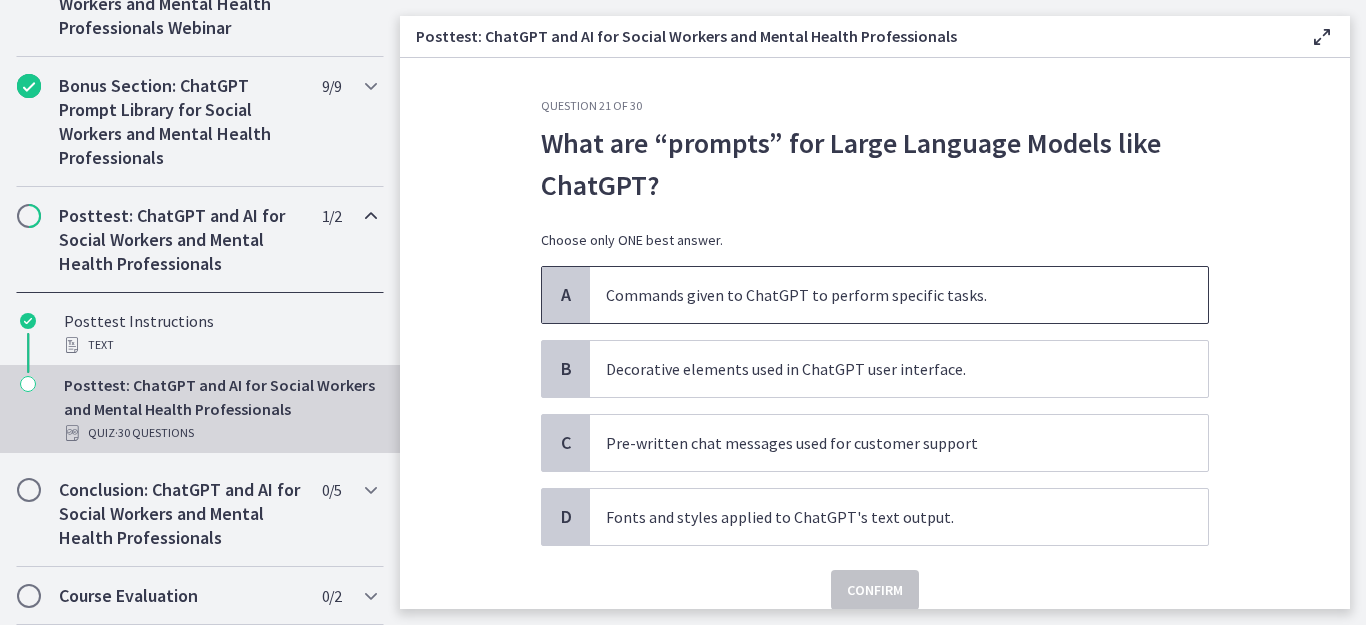 click on "Commands given to ChatGPT to perform specific tasks." at bounding box center [879, 295] 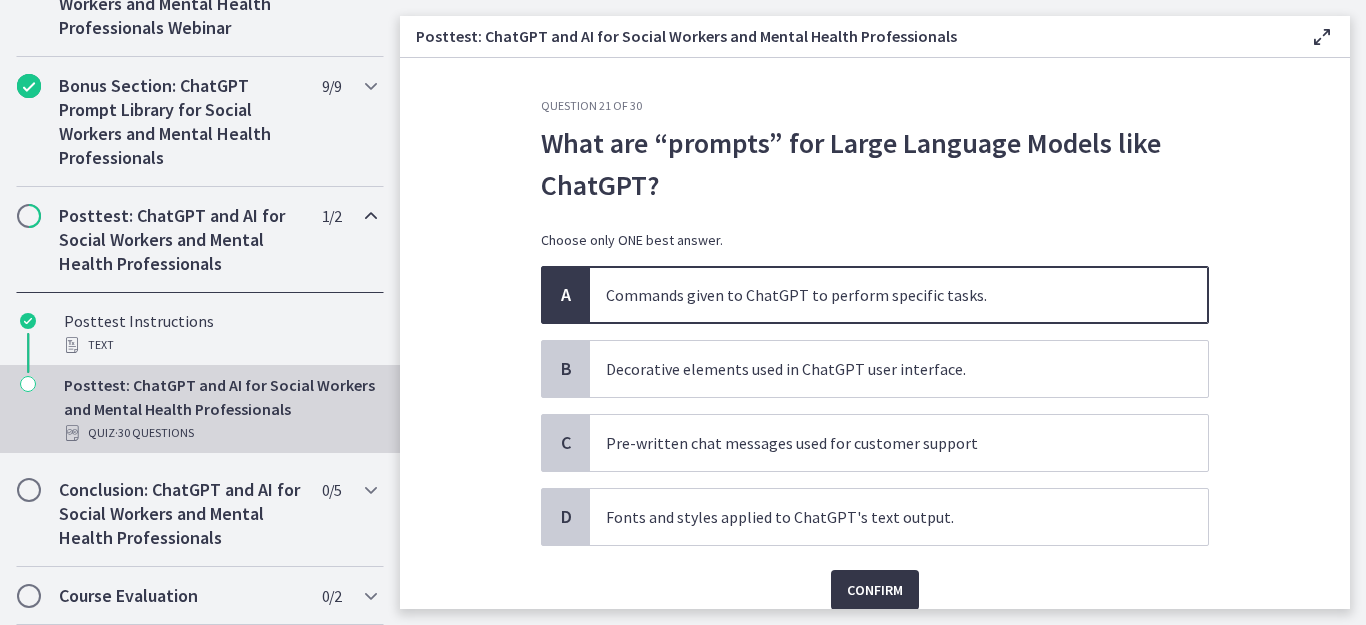 click on "Confirm" at bounding box center (875, 590) 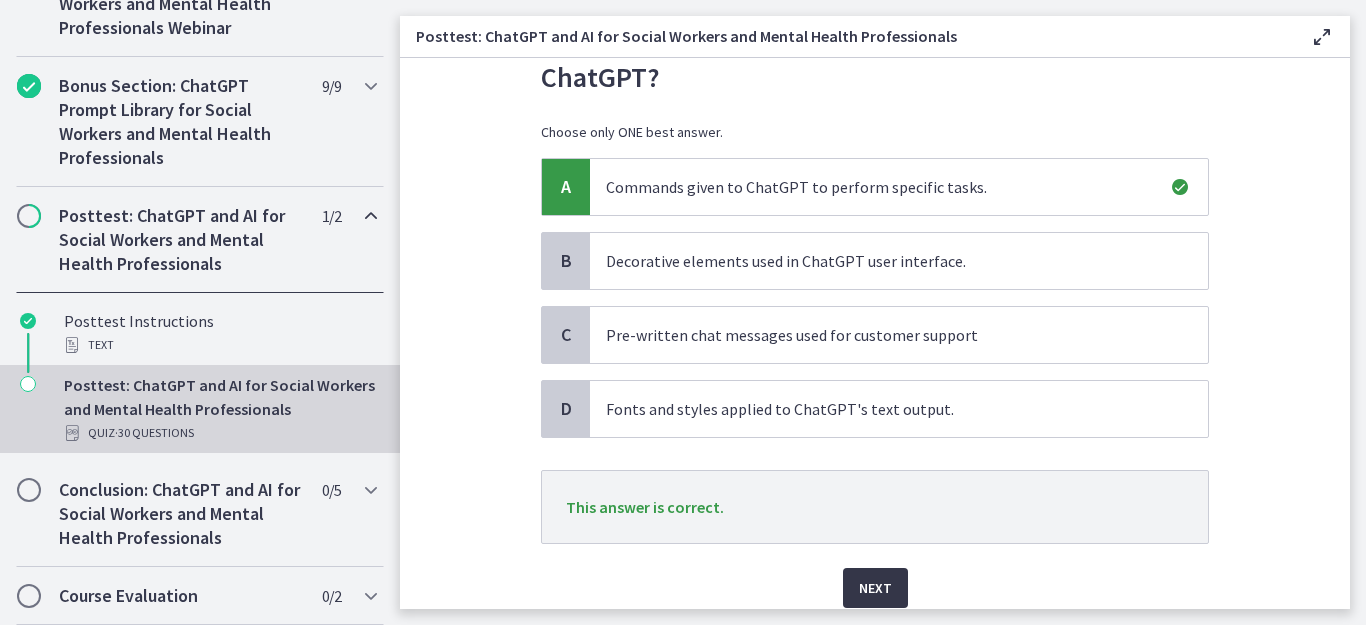 scroll, scrollTop: 187, scrollLeft: 0, axis: vertical 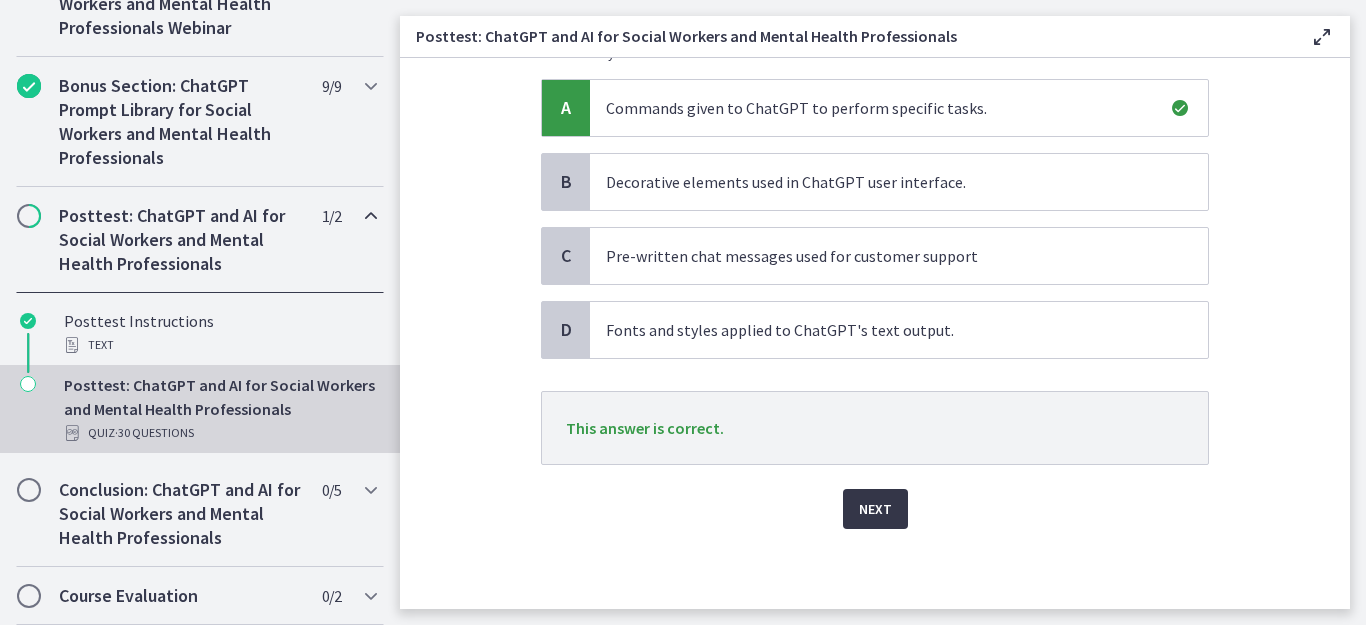 click on "Next" at bounding box center [875, 509] 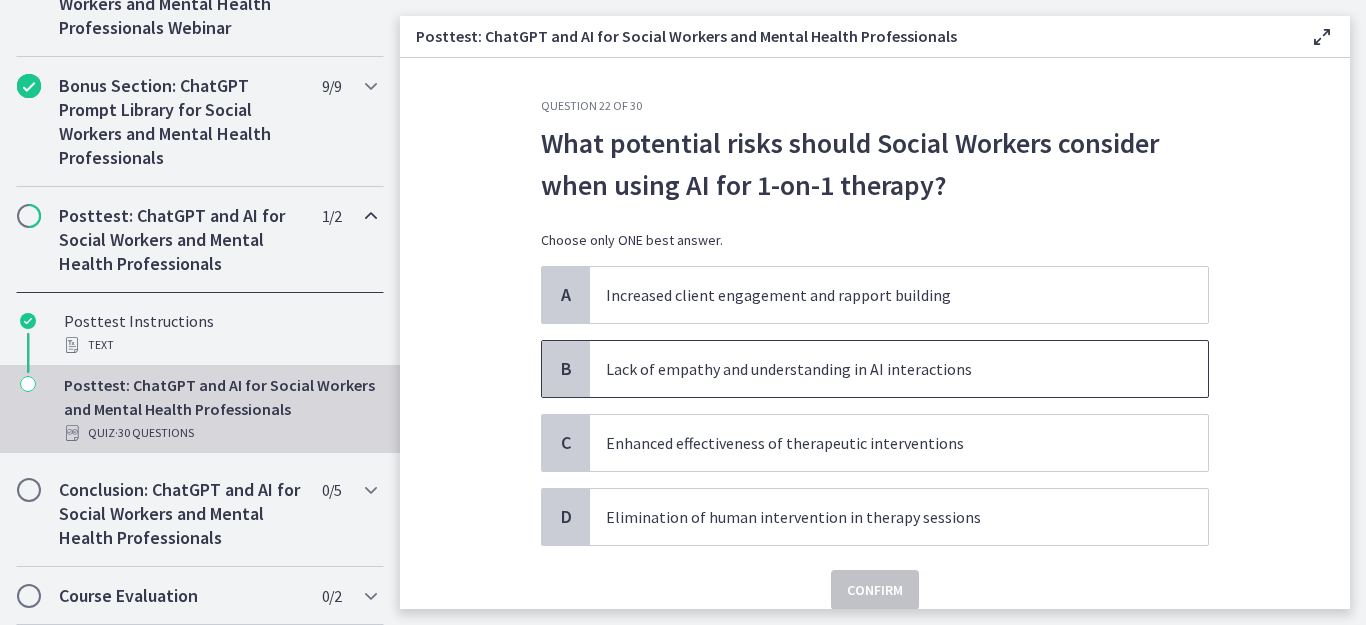 click on "Lack of empathy and understanding in AI interactions" at bounding box center (879, 369) 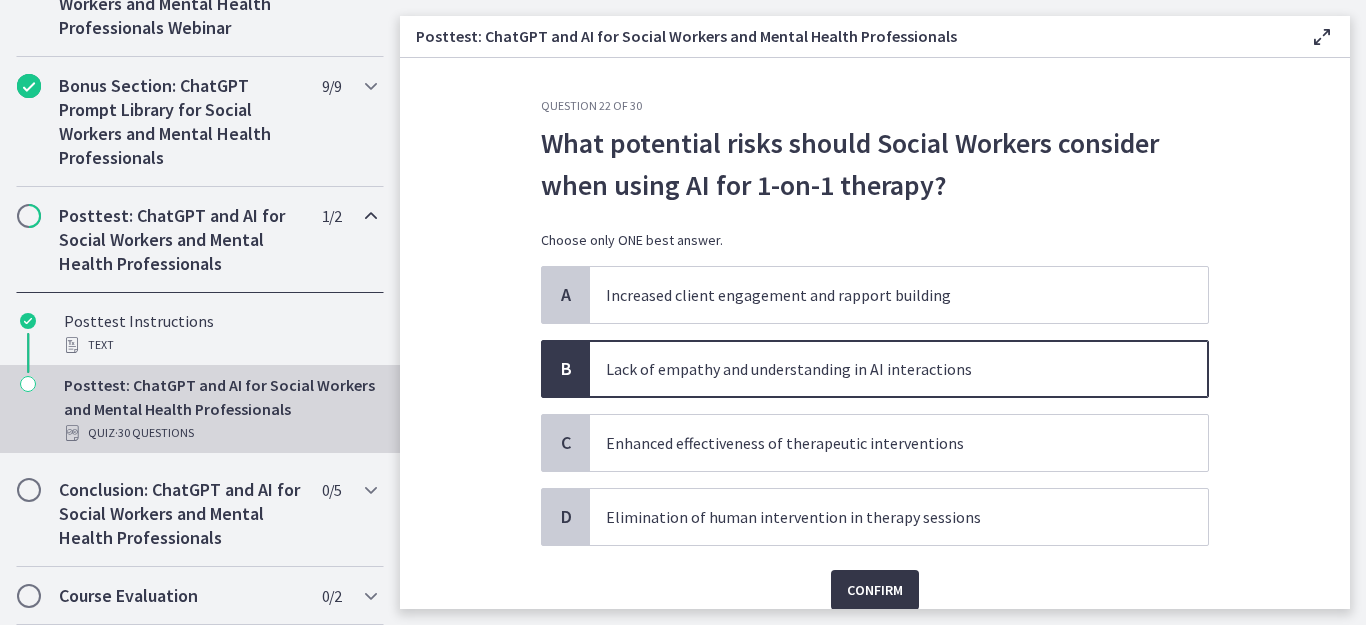 click on "Confirm" at bounding box center (875, 590) 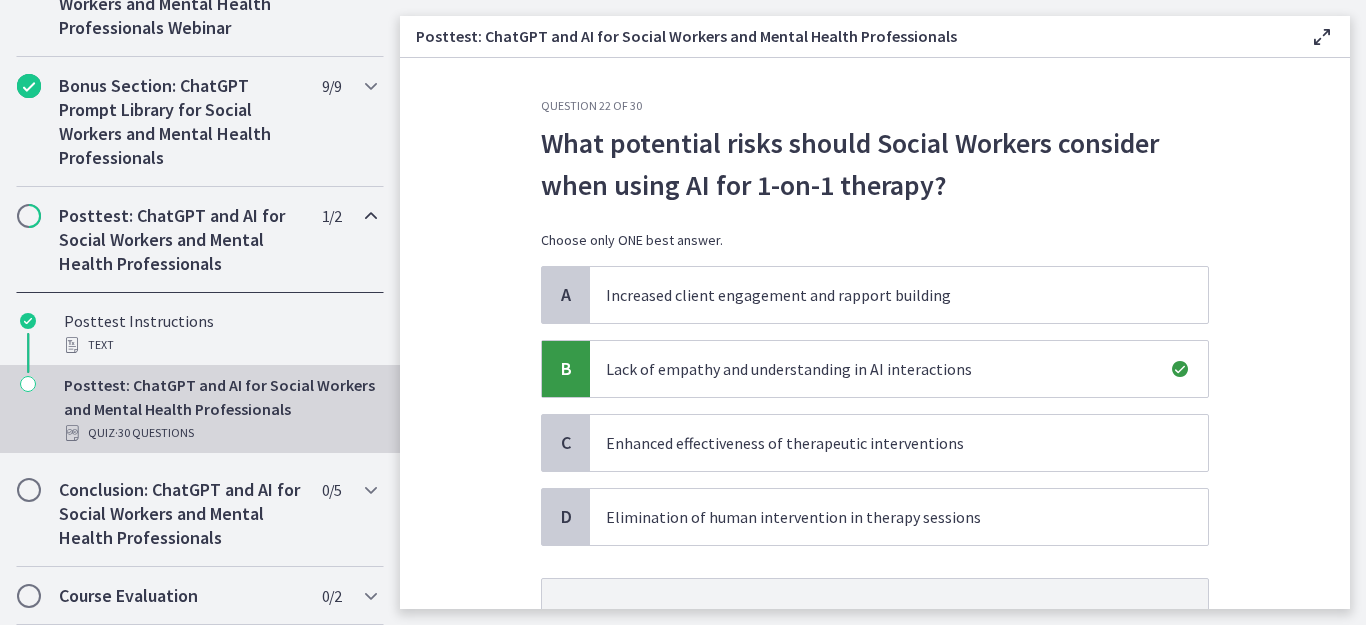 scroll, scrollTop: 187, scrollLeft: 0, axis: vertical 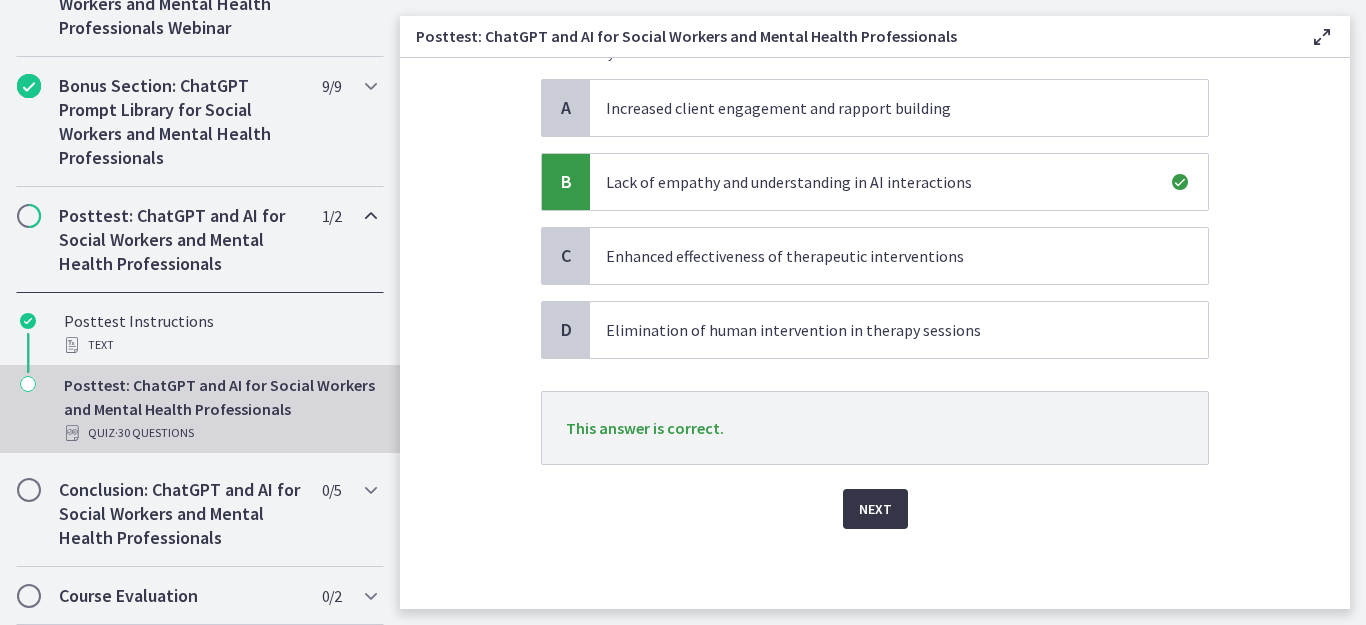 click on "Next" at bounding box center [875, 509] 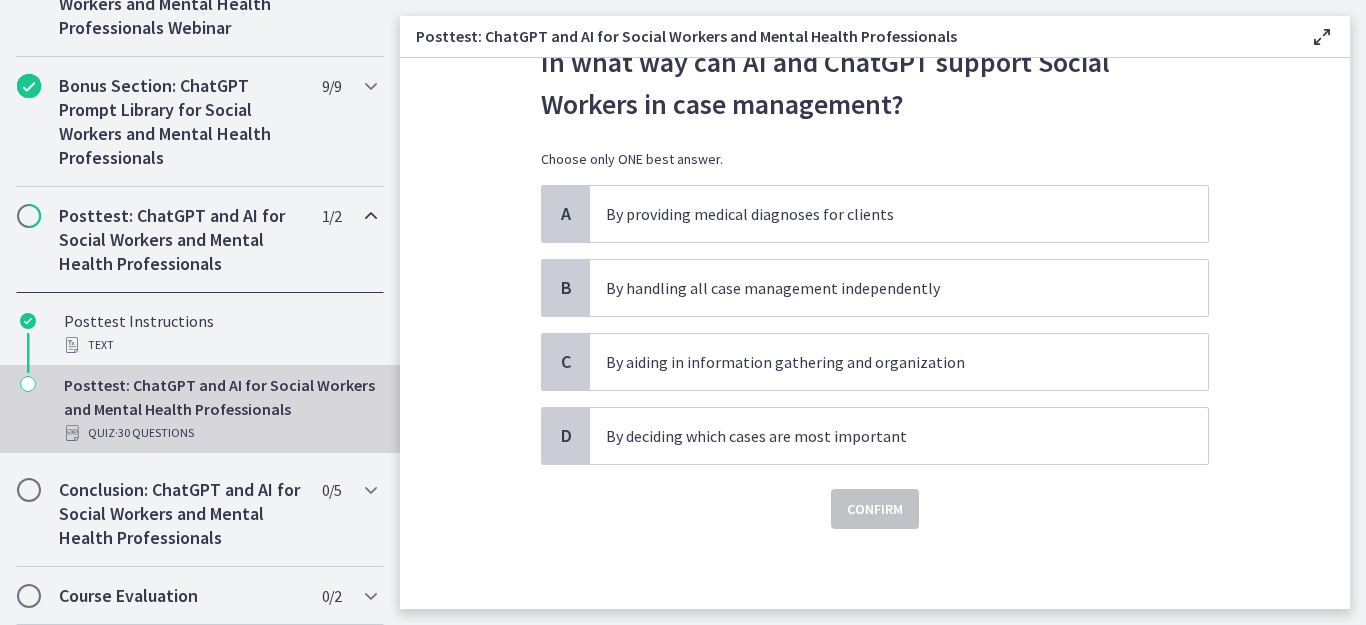scroll, scrollTop: 0, scrollLeft: 0, axis: both 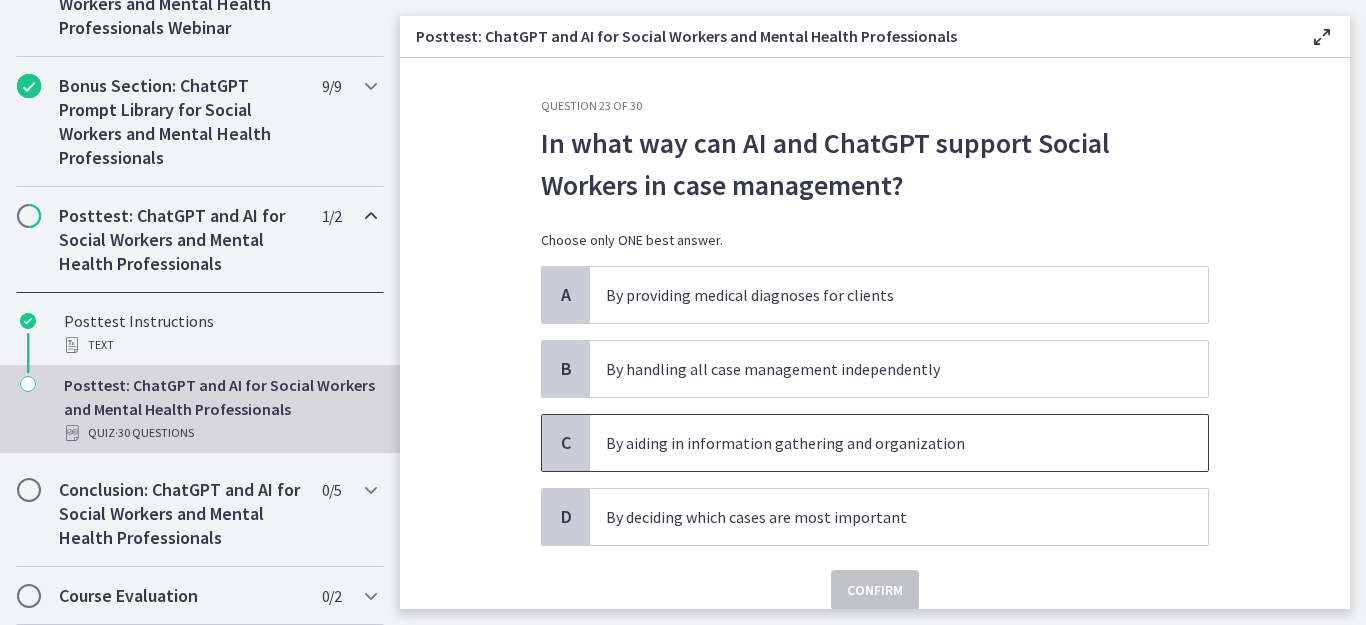 click on "By aiding in information gathering and organization" at bounding box center [879, 443] 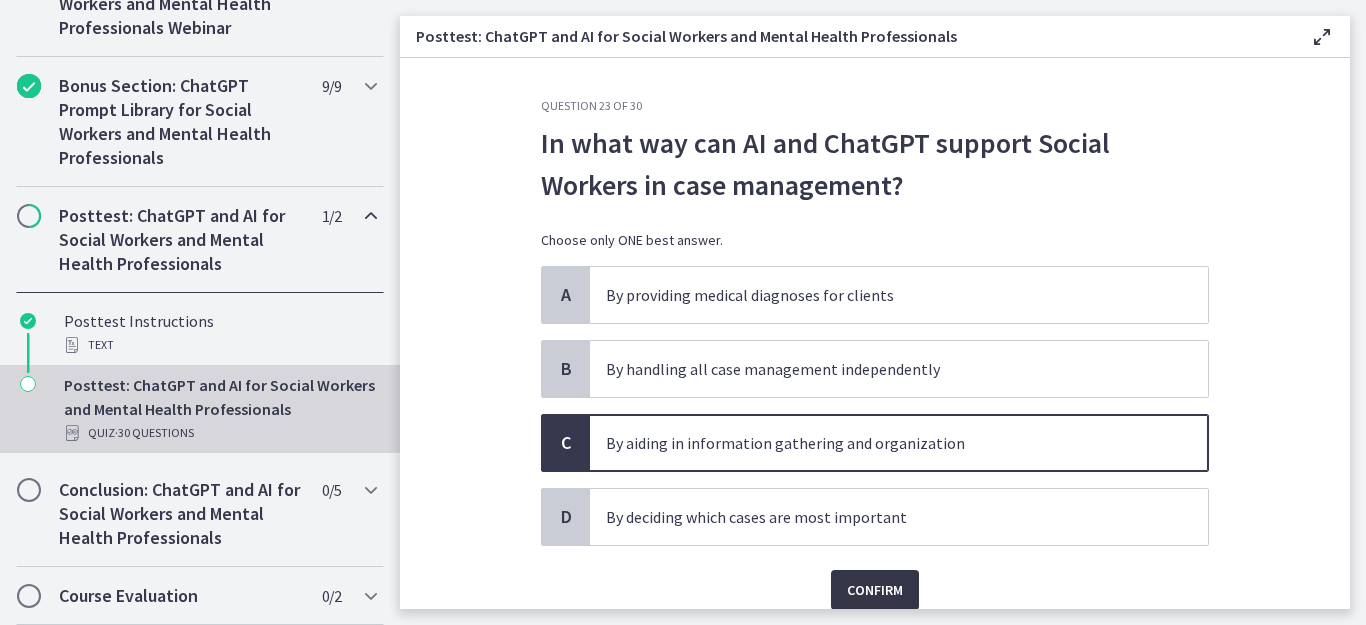 click on "Confirm" at bounding box center [875, 590] 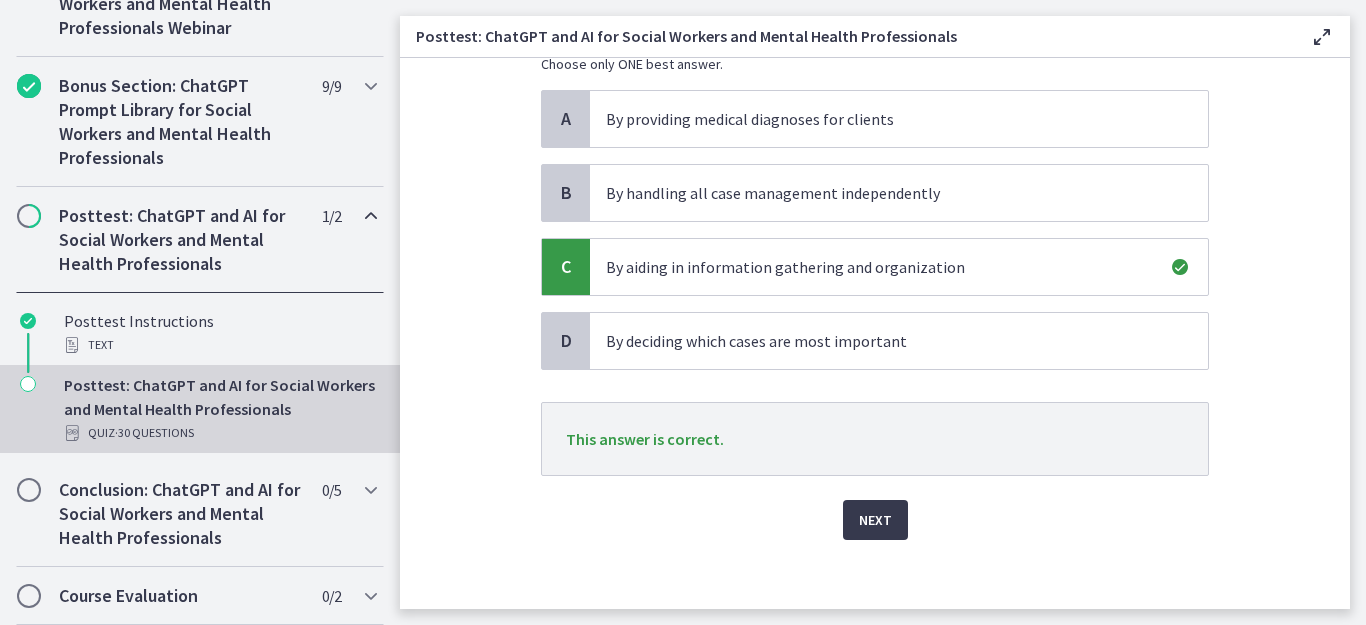 scroll, scrollTop: 187, scrollLeft: 0, axis: vertical 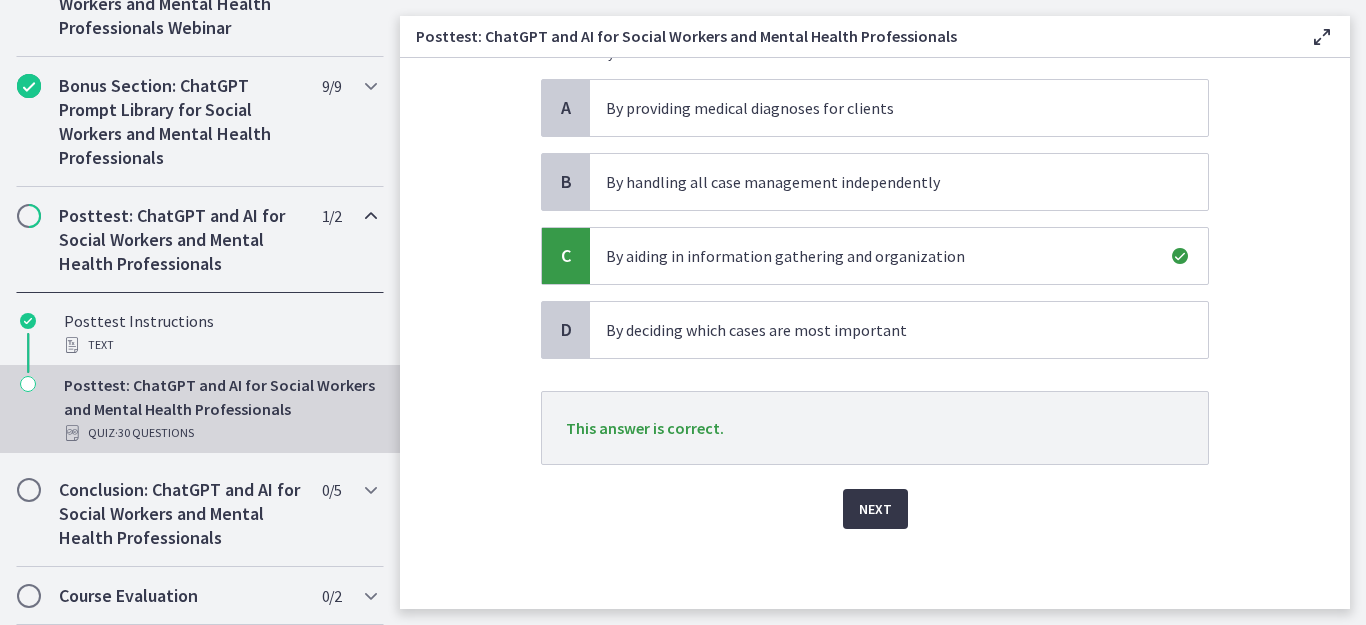 click on "Next" at bounding box center [875, 509] 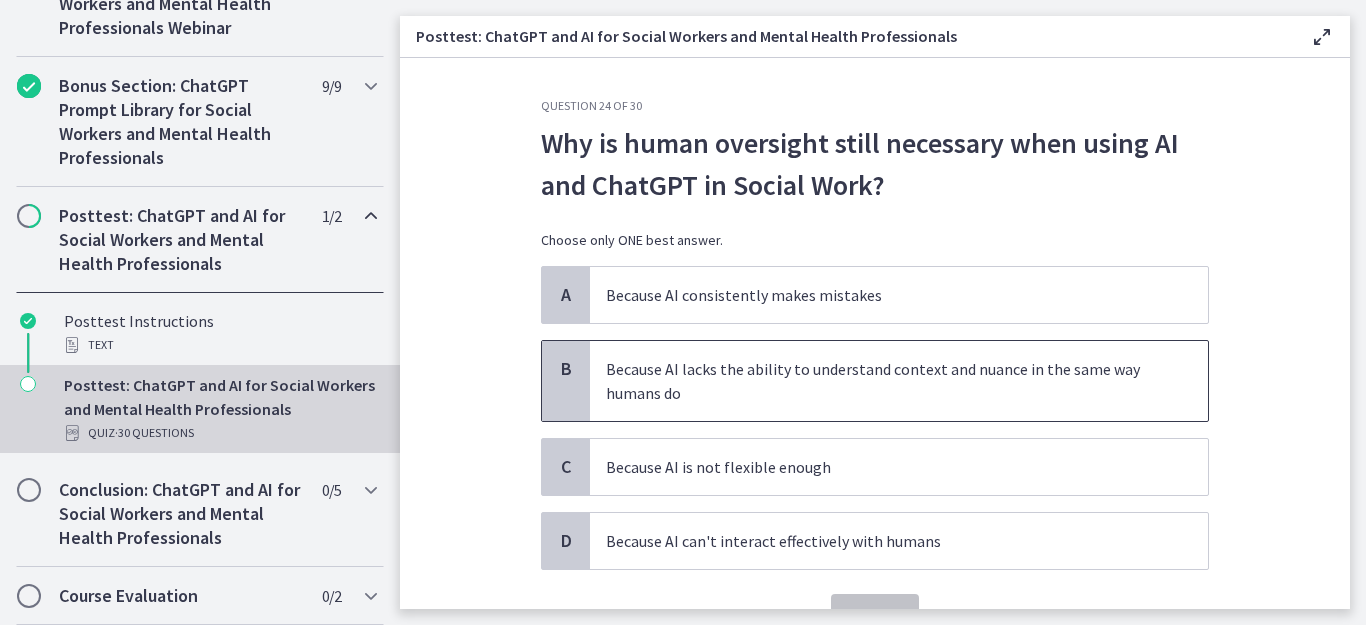 scroll, scrollTop: 105, scrollLeft: 0, axis: vertical 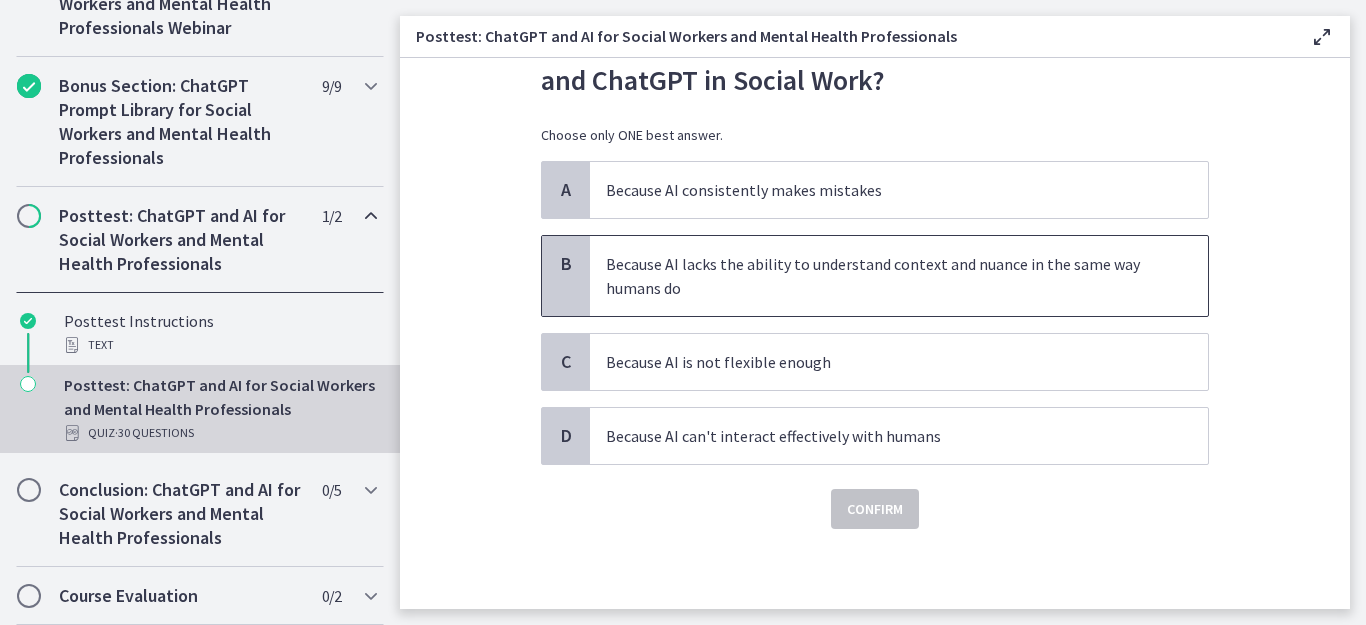 click on "Because AI lacks the ability to understand context and nuance in the same way humans do" at bounding box center (879, 276) 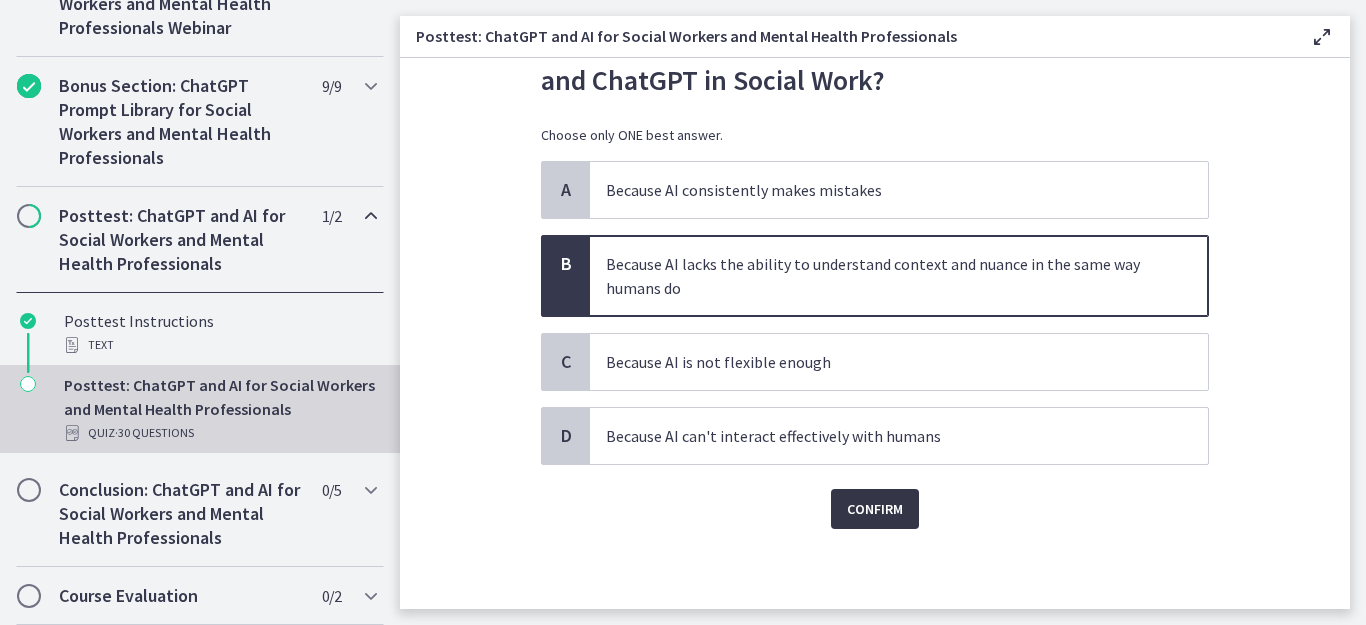 click on "Confirm" at bounding box center (875, 509) 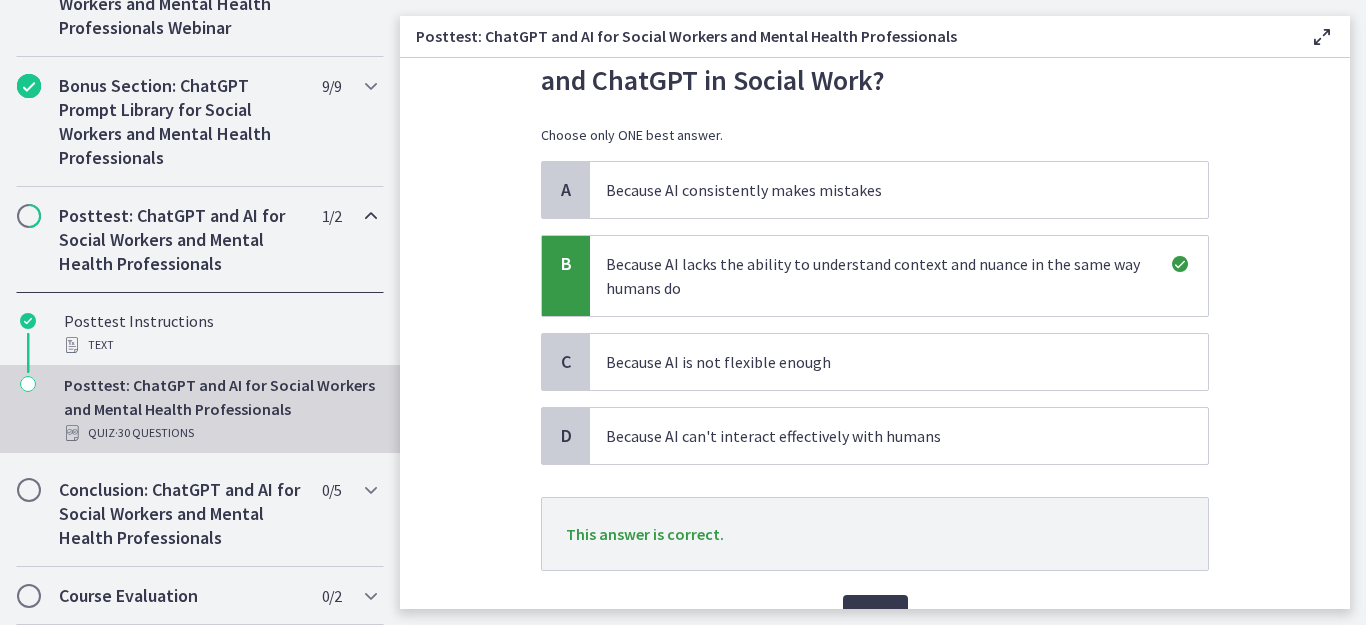 scroll, scrollTop: 211, scrollLeft: 0, axis: vertical 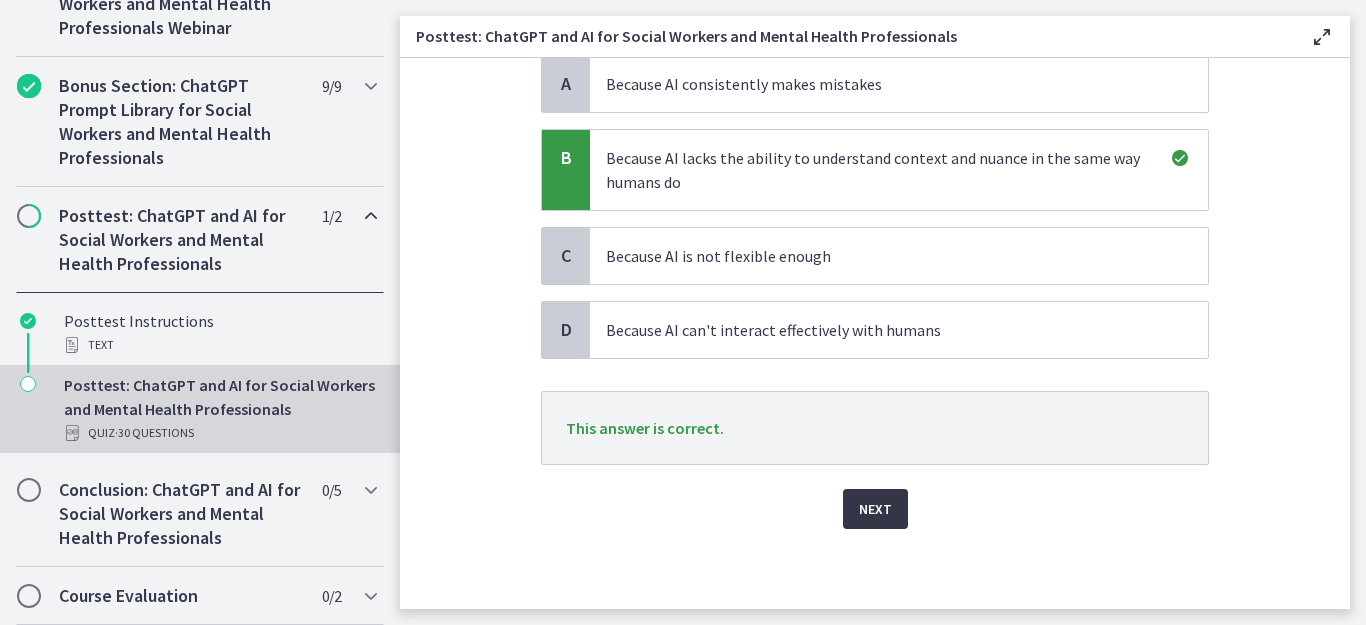 click on "Next" at bounding box center [875, 509] 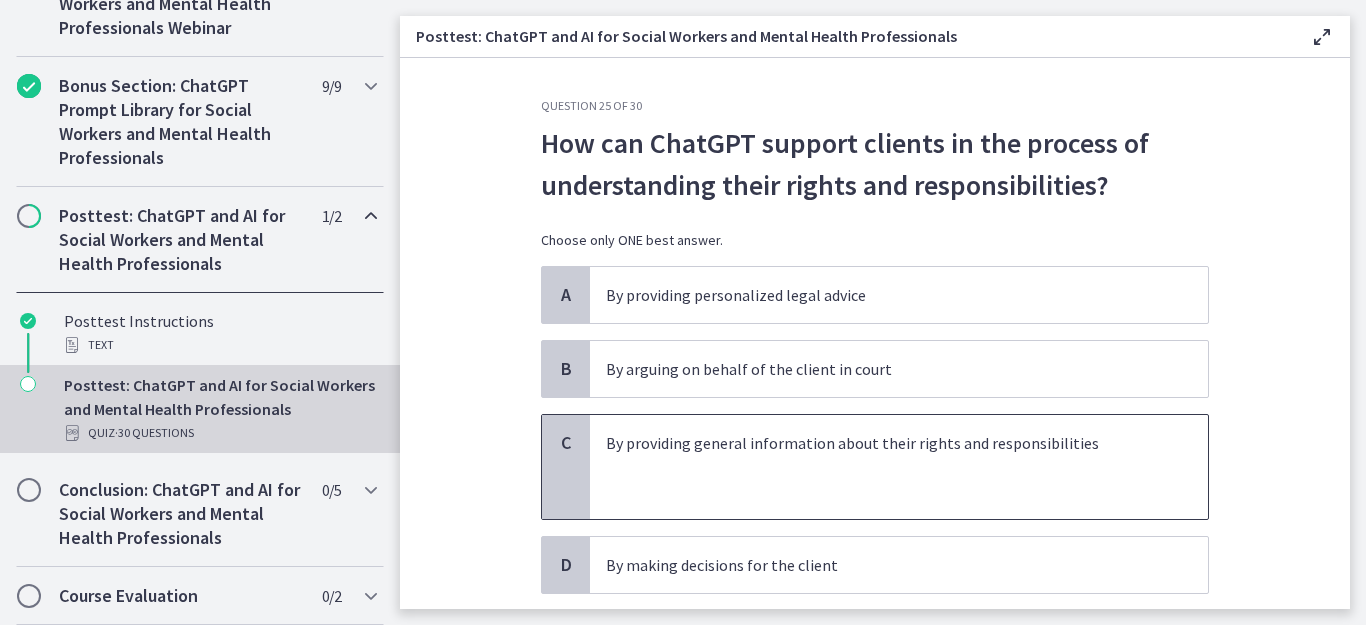click on "By providing general information about their rights and responsibilities" at bounding box center [879, 443] 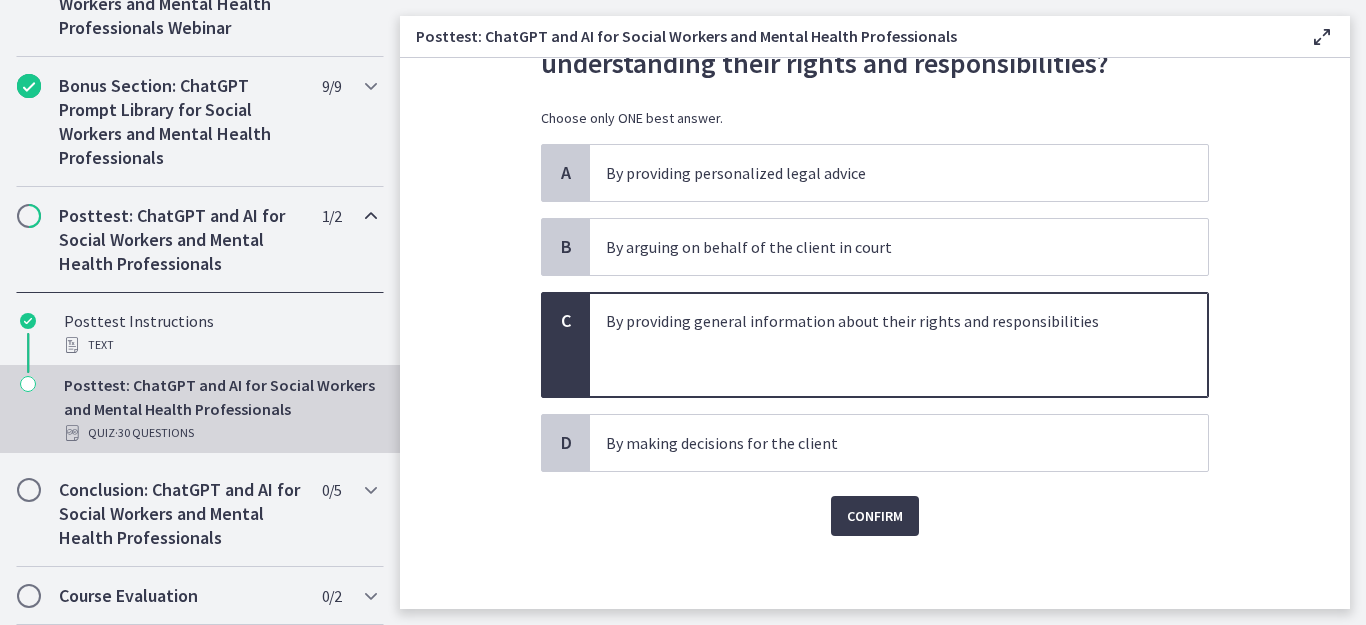 scroll, scrollTop: 129, scrollLeft: 0, axis: vertical 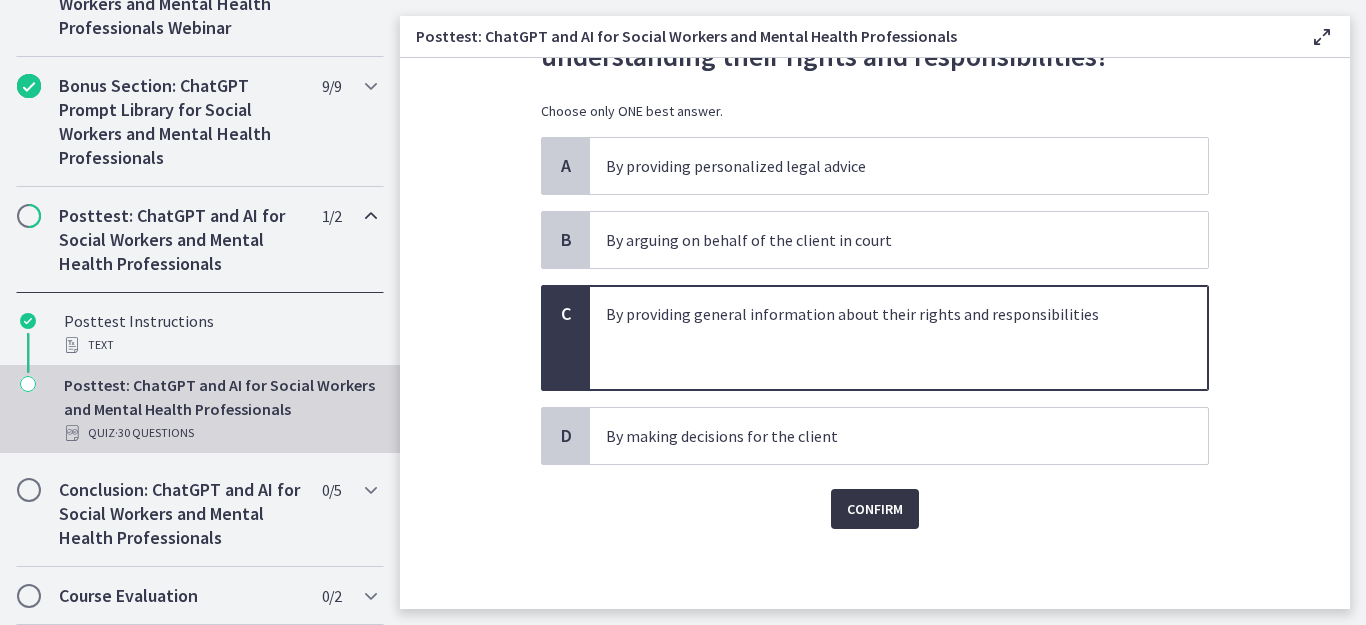 click on "Confirm" at bounding box center [875, 509] 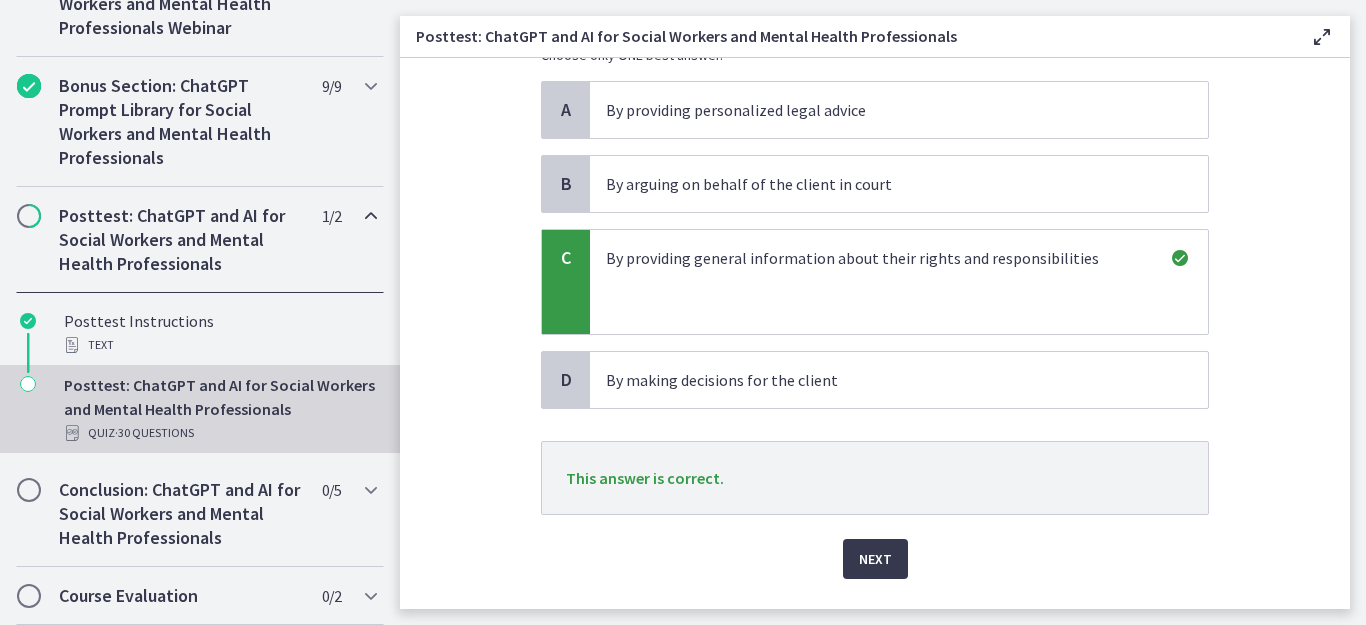 scroll, scrollTop: 235, scrollLeft: 0, axis: vertical 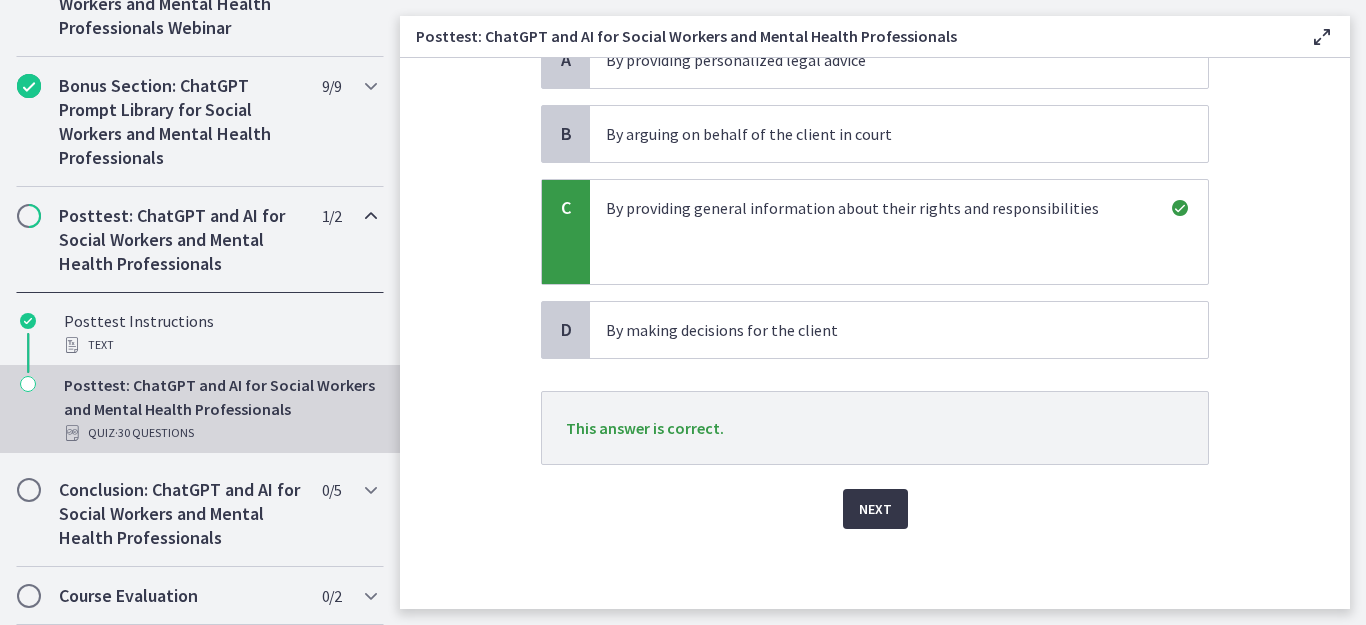 click on "Next" at bounding box center (875, 509) 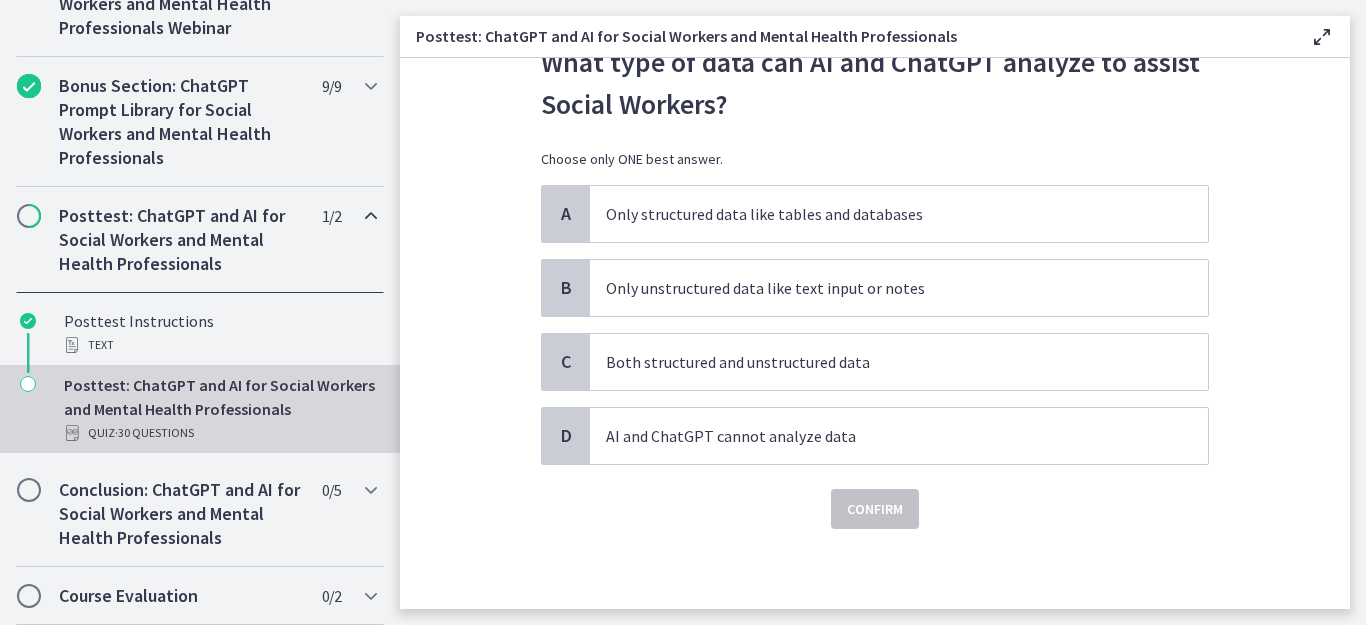 scroll, scrollTop: 0, scrollLeft: 0, axis: both 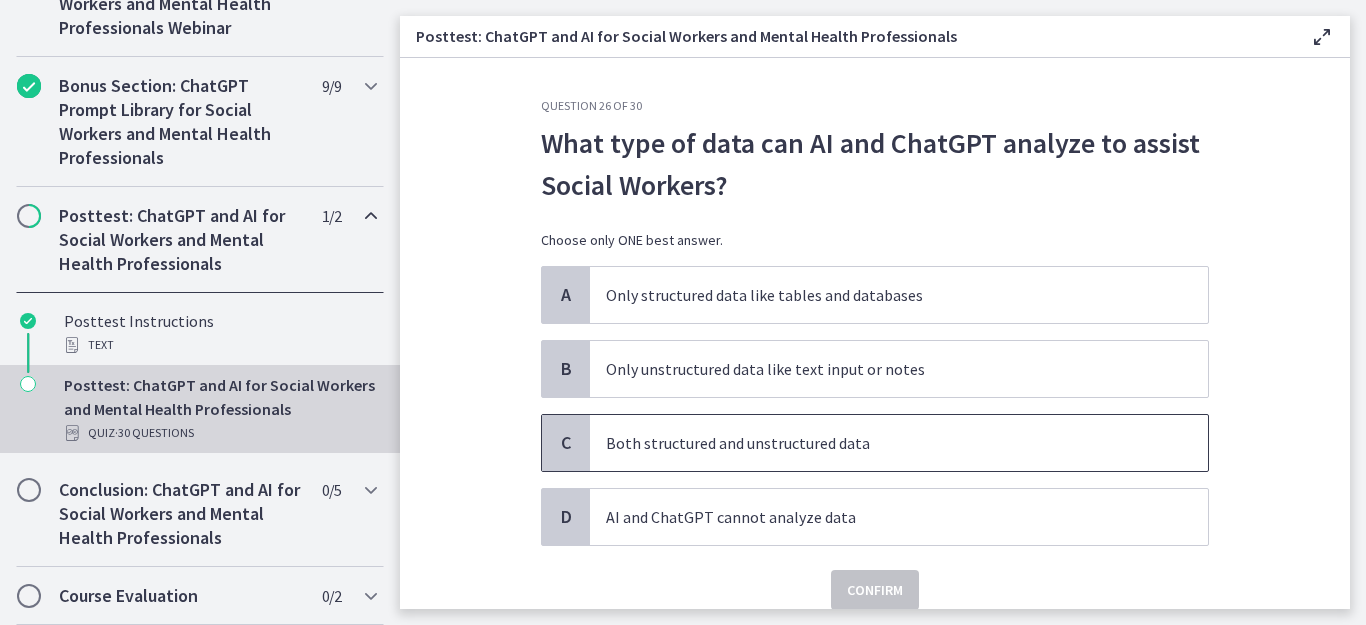 click on "Both structured and unstructured data" at bounding box center [879, 443] 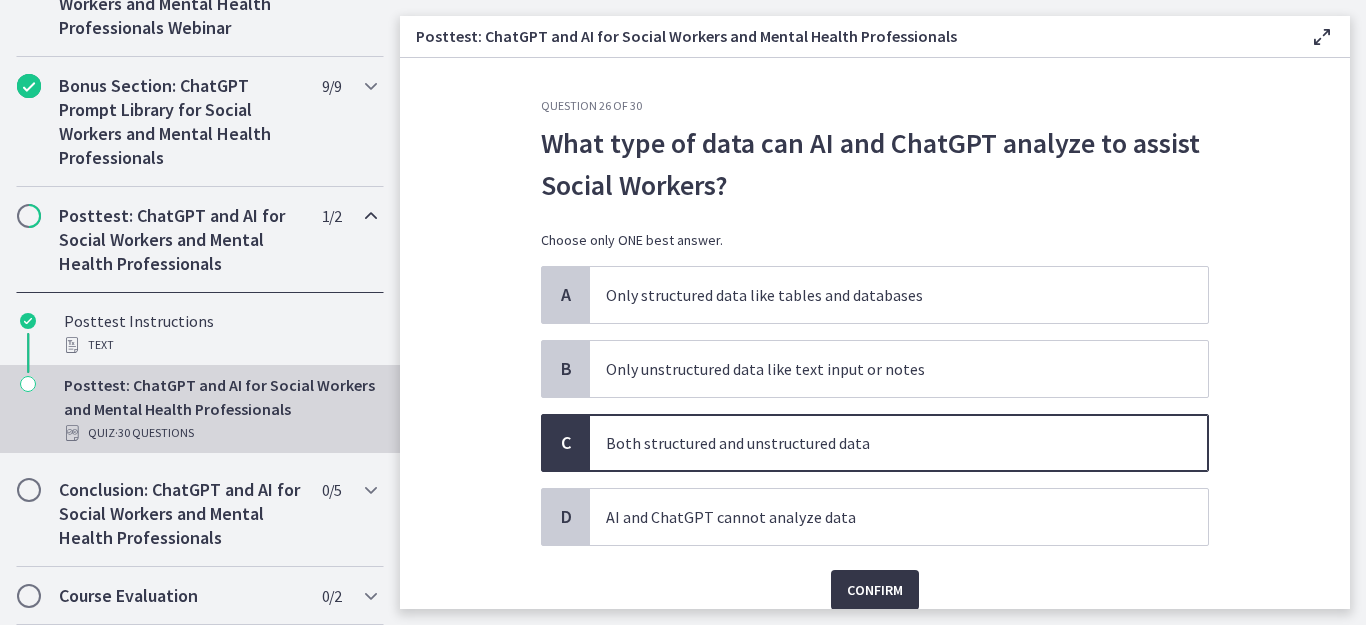 click on "Confirm" at bounding box center (875, 590) 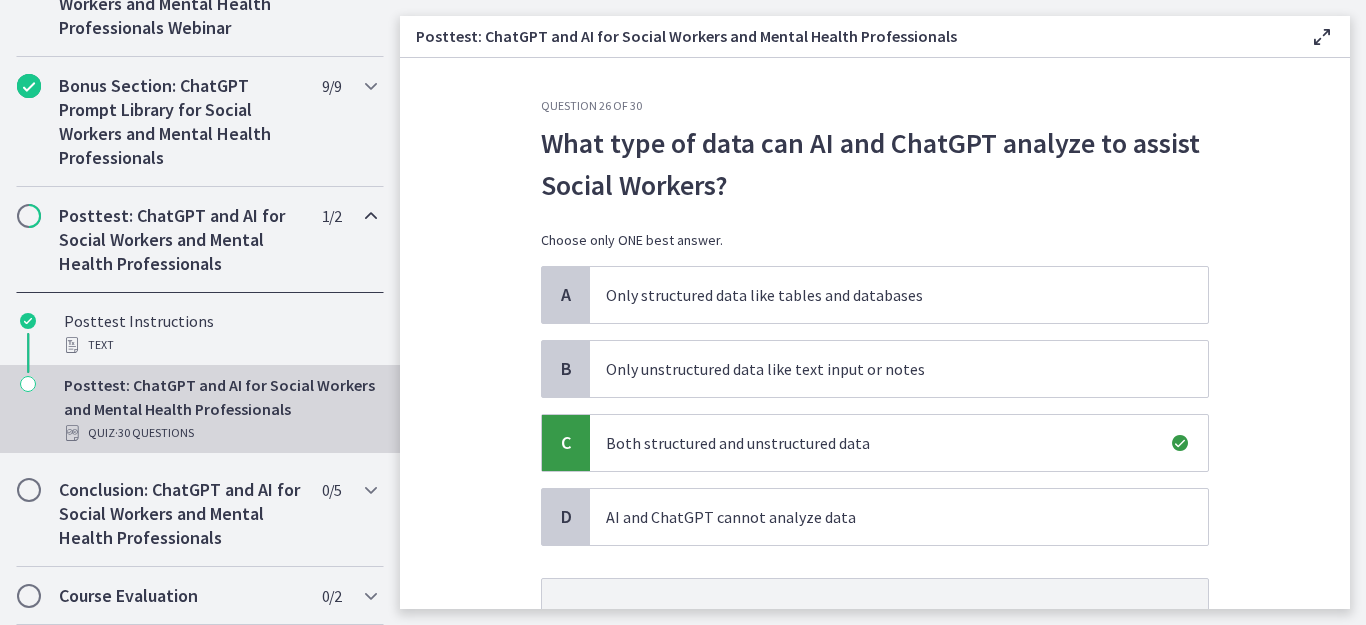 scroll, scrollTop: 187, scrollLeft: 0, axis: vertical 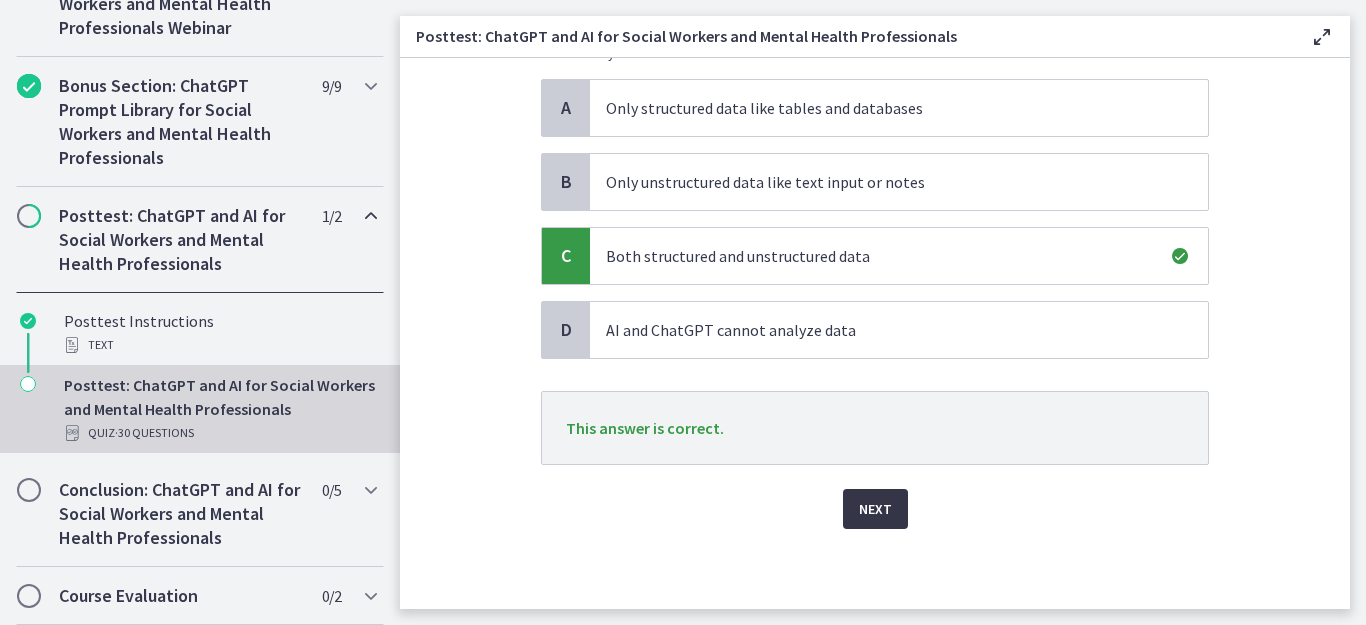 click on "Next" at bounding box center (875, 509) 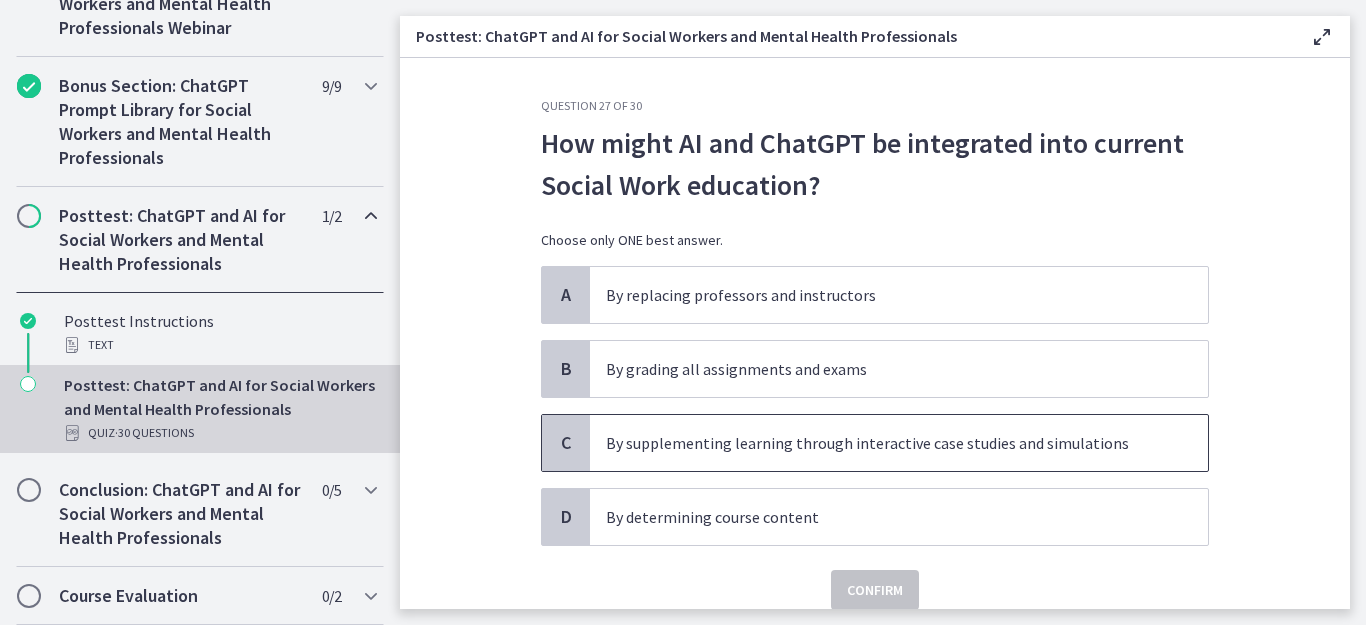 click on "By supplementing learning through interactive case studies and simulations" at bounding box center [879, 443] 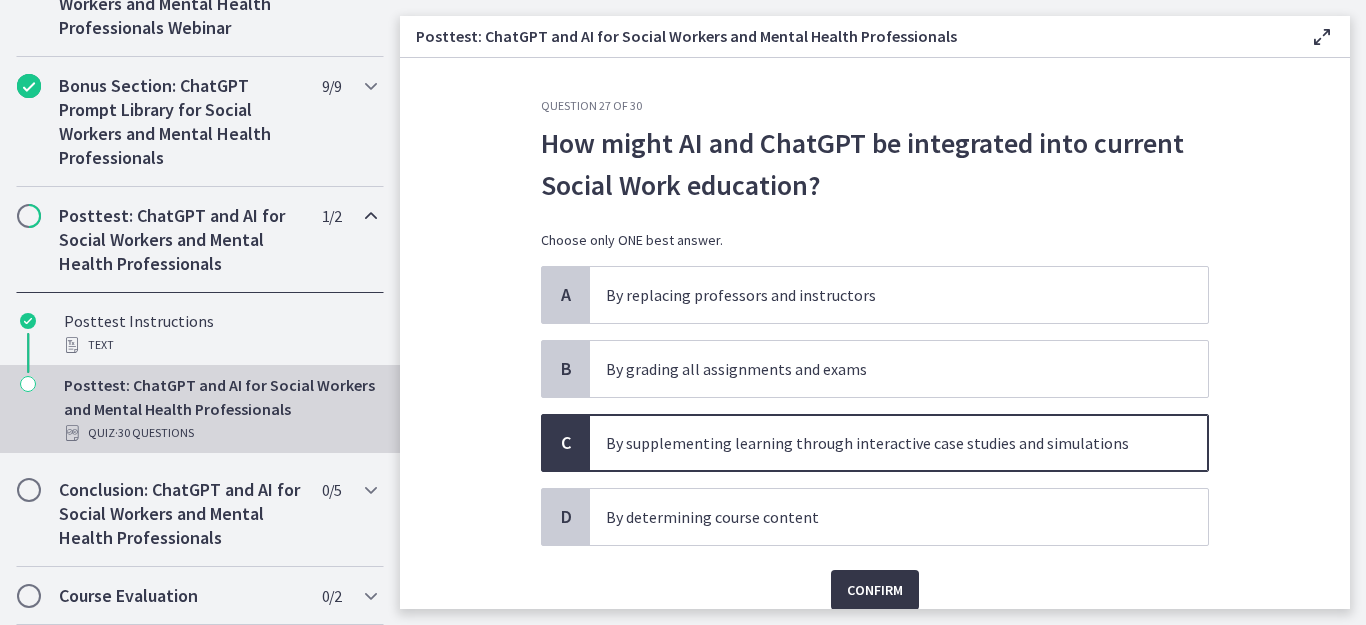 click on "Confirm" at bounding box center (875, 590) 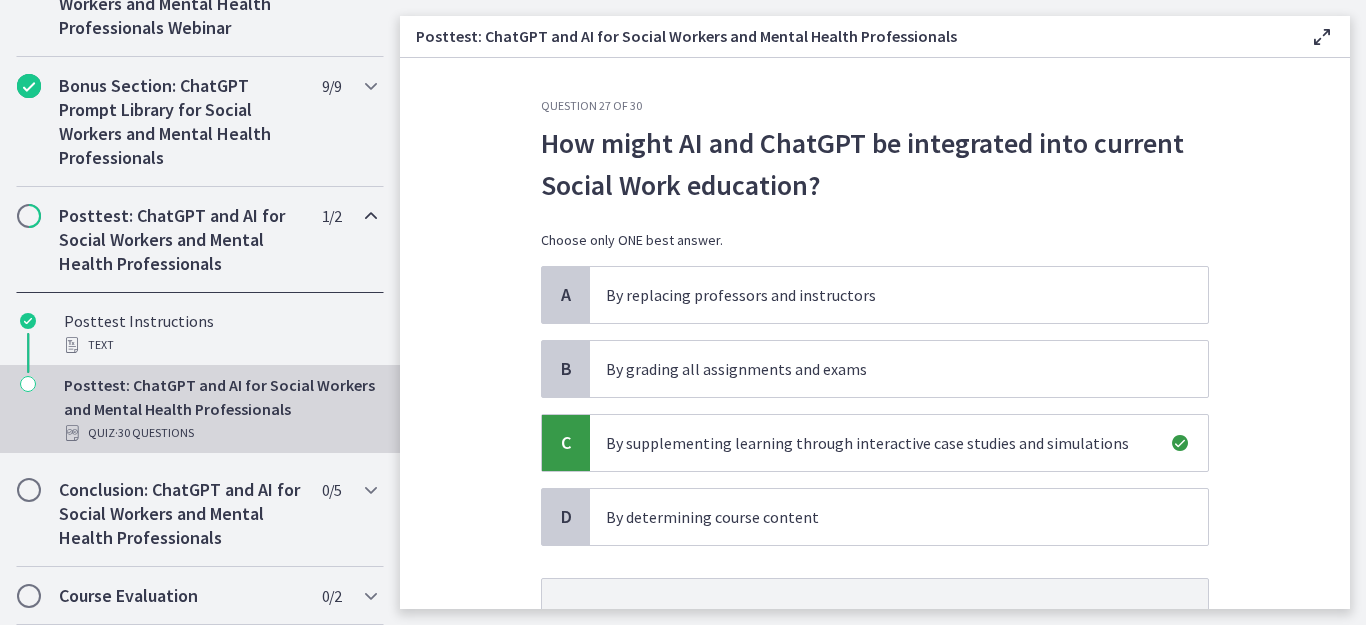 scroll, scrollTop: 187, scrollLeft: 0, axis: vertical 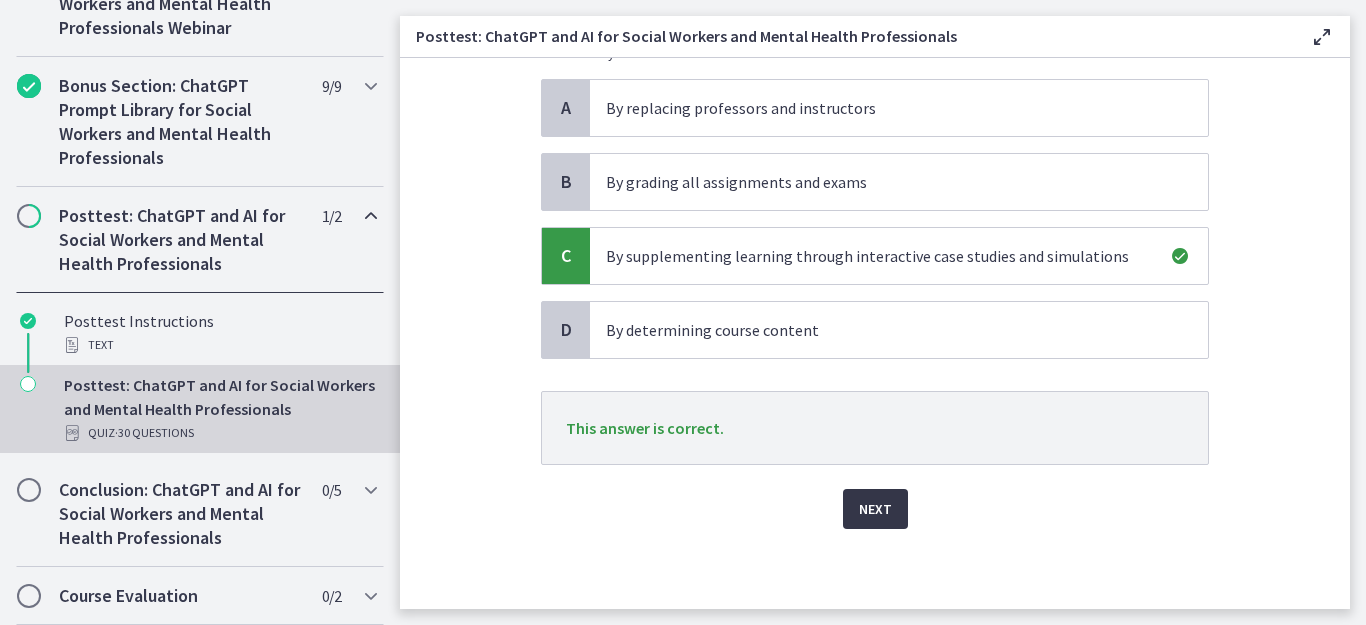 click on "Next" at bounding box center (875, 509) 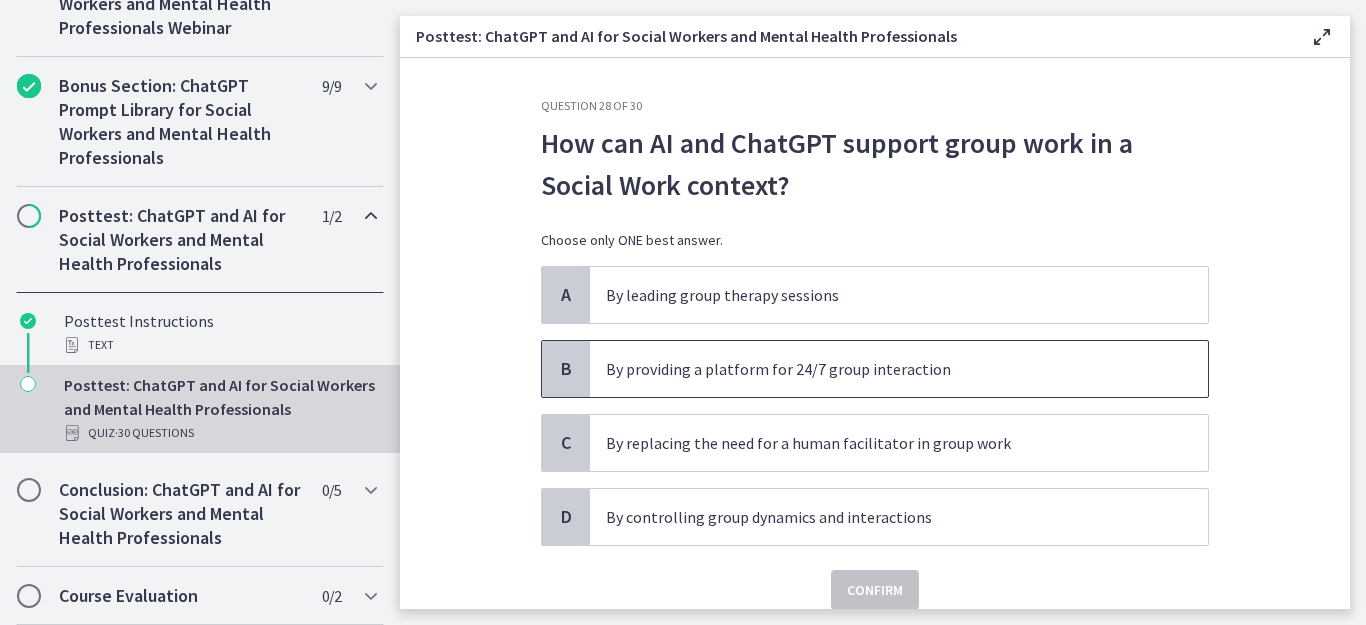 click on "By providing a platform for 24/7 group interaction" at bounding box center (879, 369) 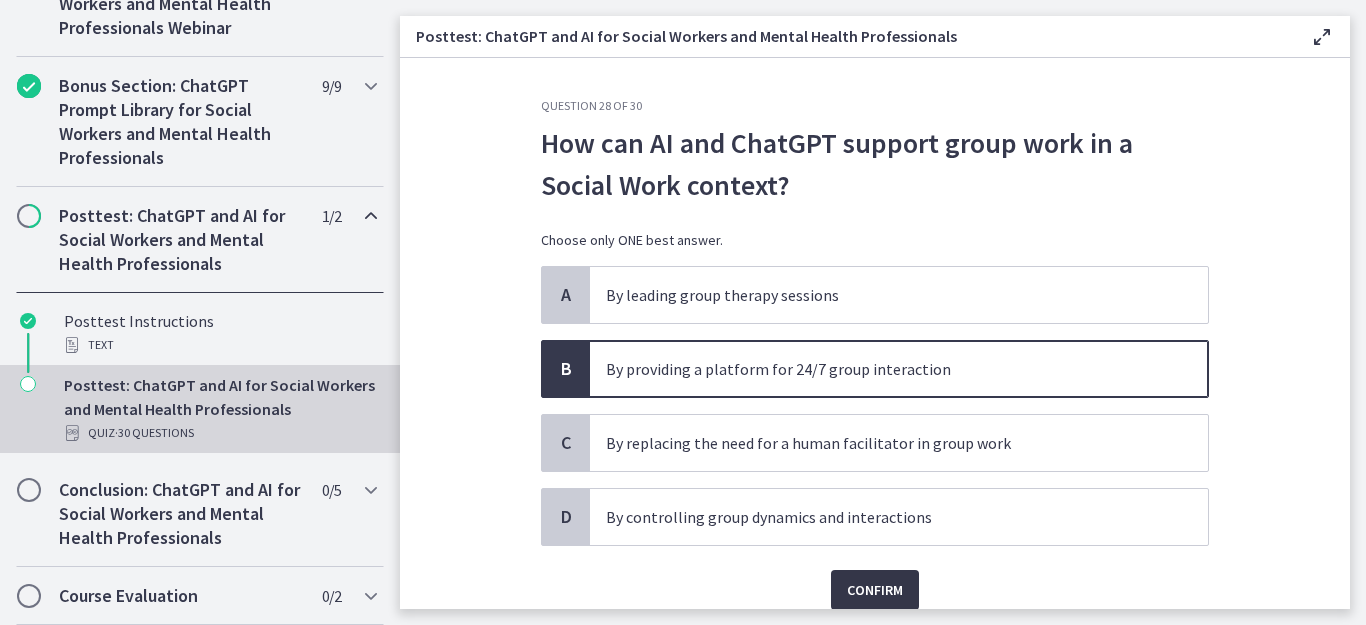 click on "Confirm" at bounding box center (875, 590) 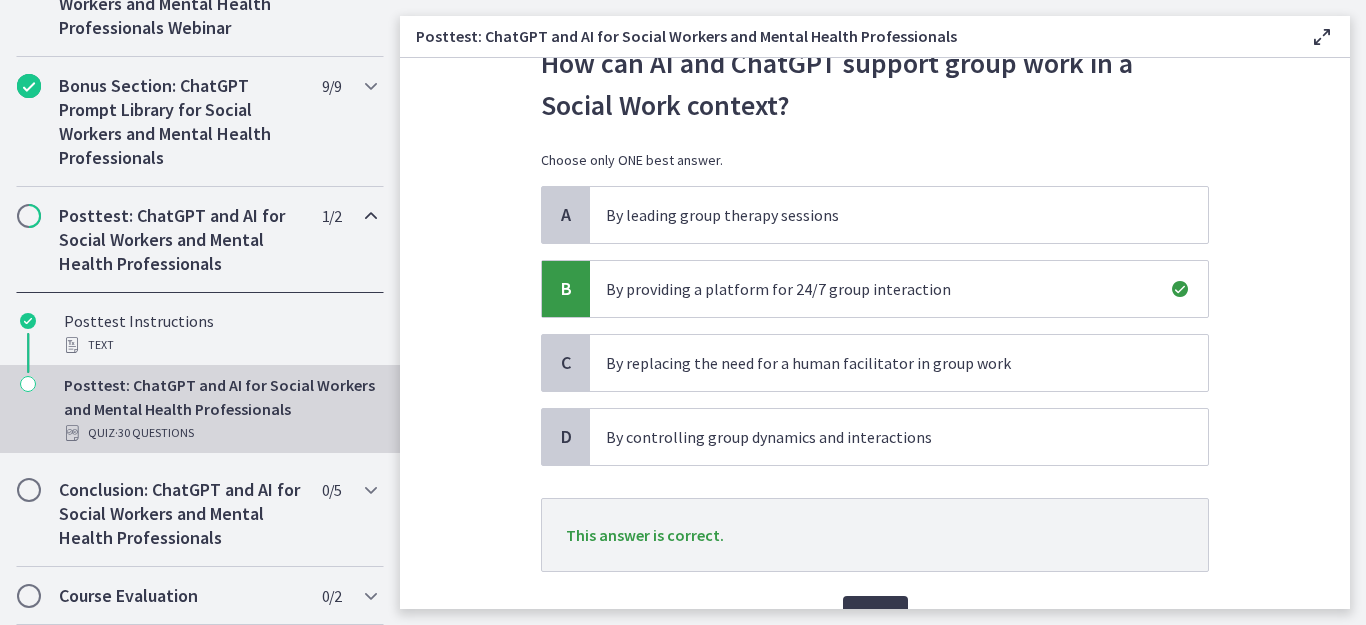 scroll, scrollTop: 187, scrollLeft: 0, axis: vertical 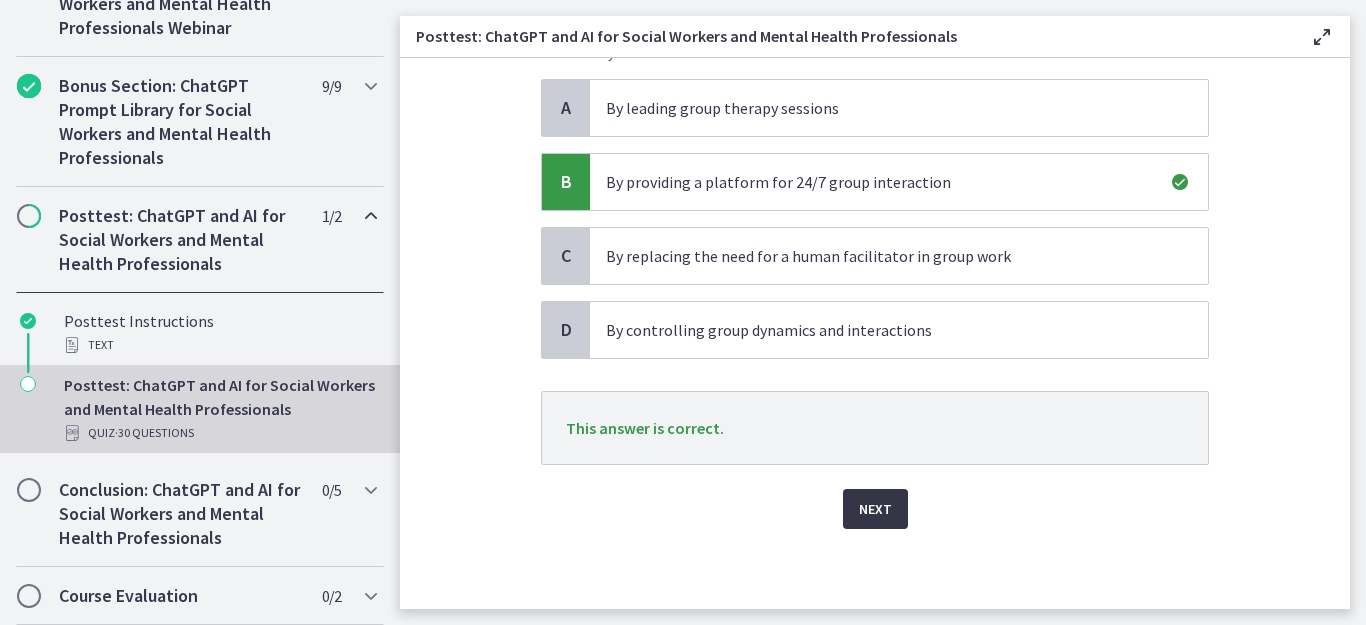 click on "Next" at bounding box center (875, 509) 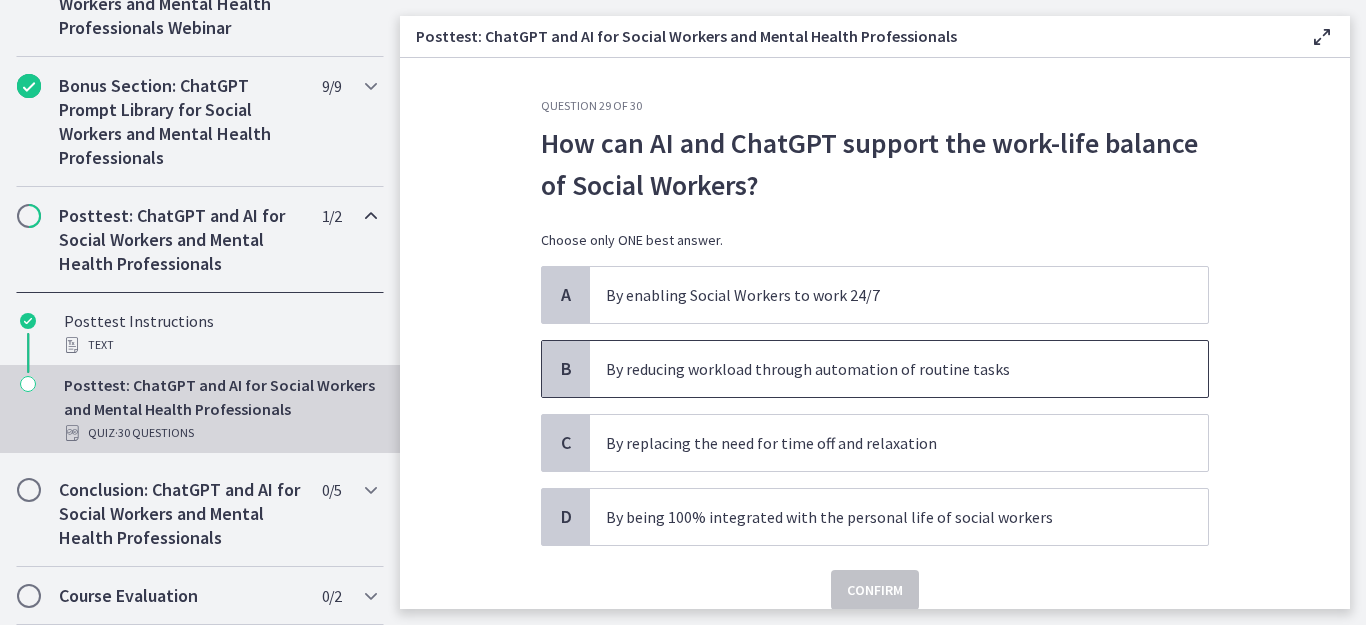 click on "By reducing workload through automation of routine tasks" at bounding box center [879, 369] 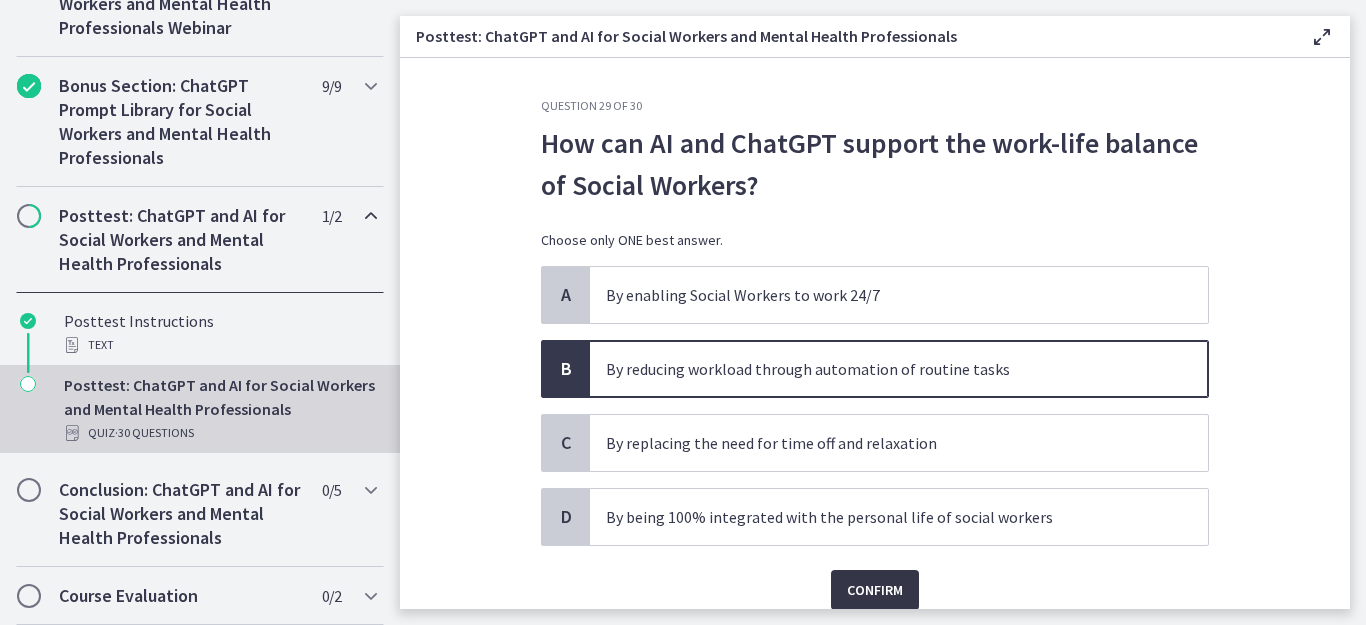 click on "Confirm" at bounding box center [875, 590] 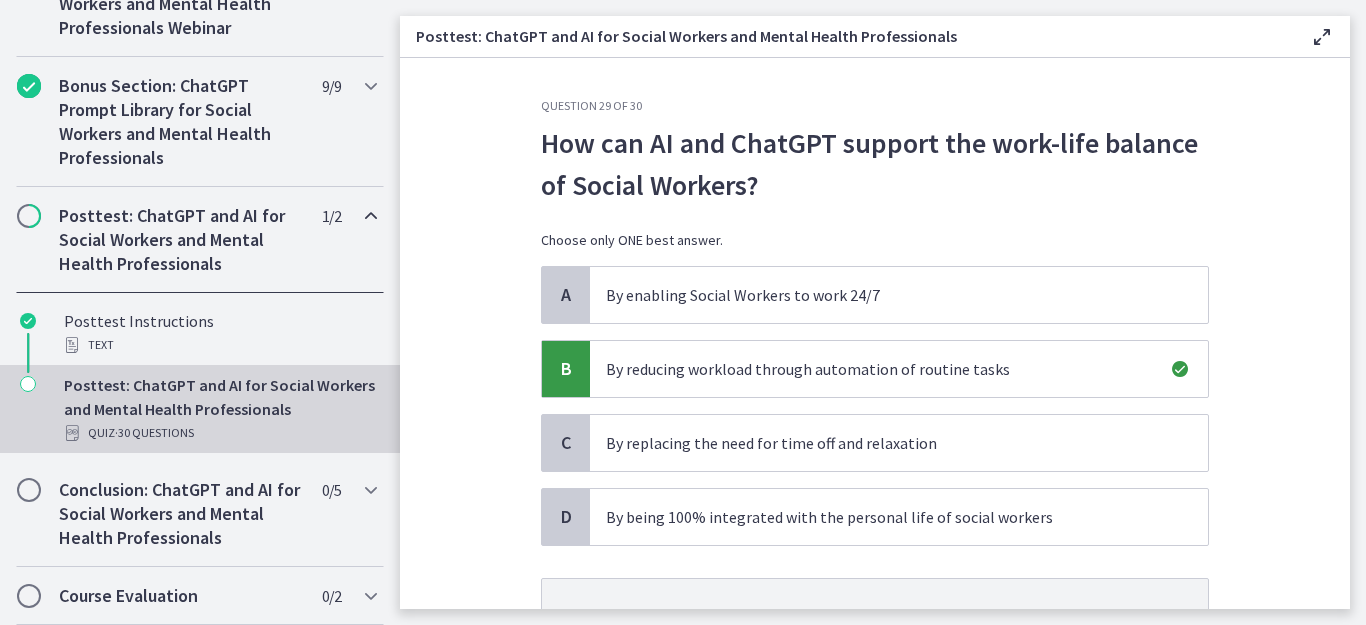 scroll, scrollTop: 187, scrollLeft: 0, axis: vertical 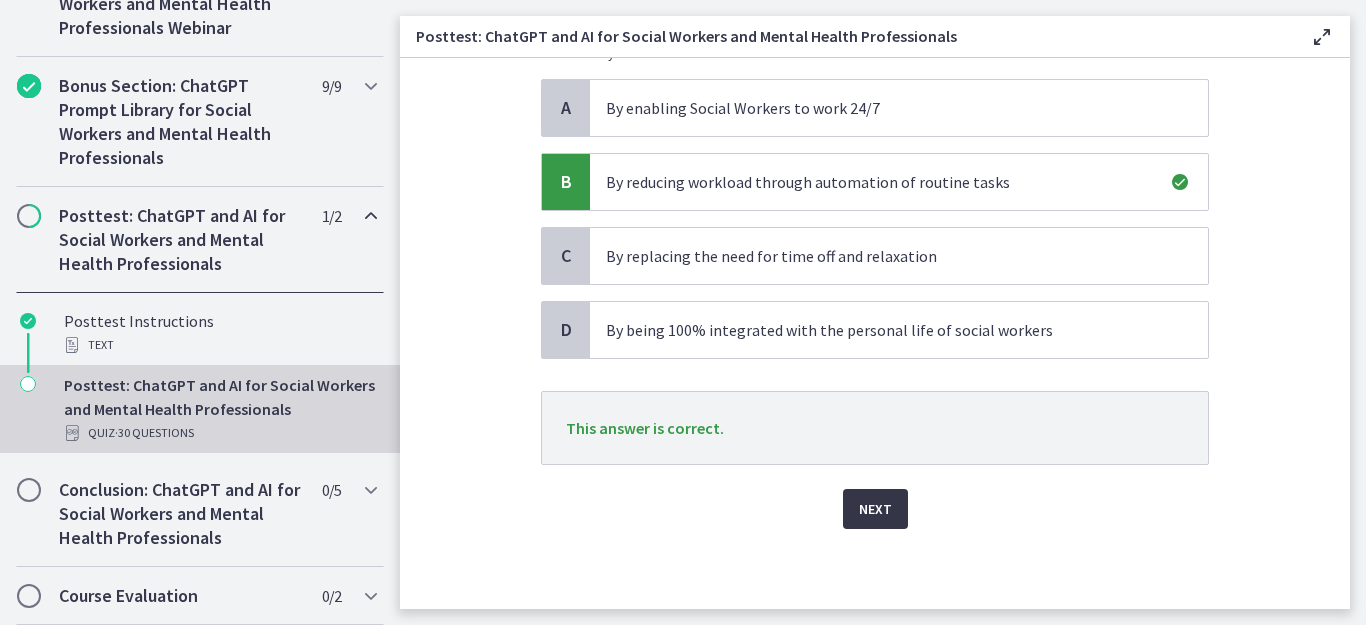 click on "Next" at bounding box center (875, 509) 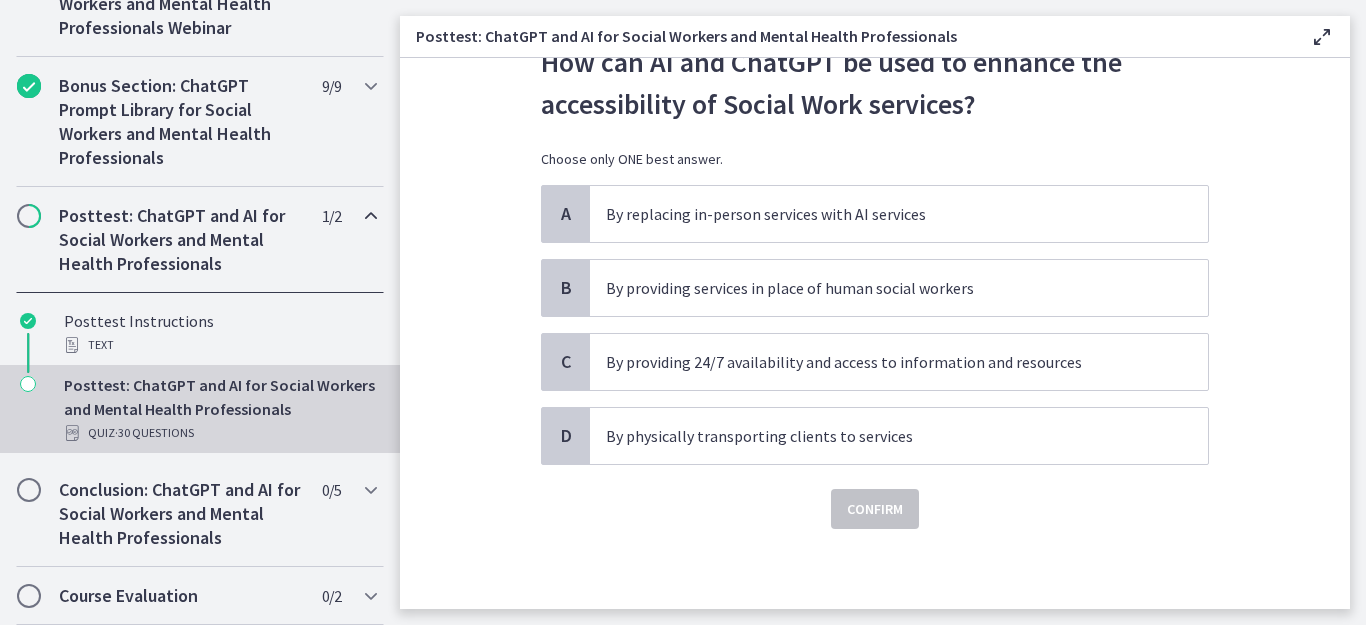 scroll, scrollTop: 0, scrollLeft: 0, axis: both 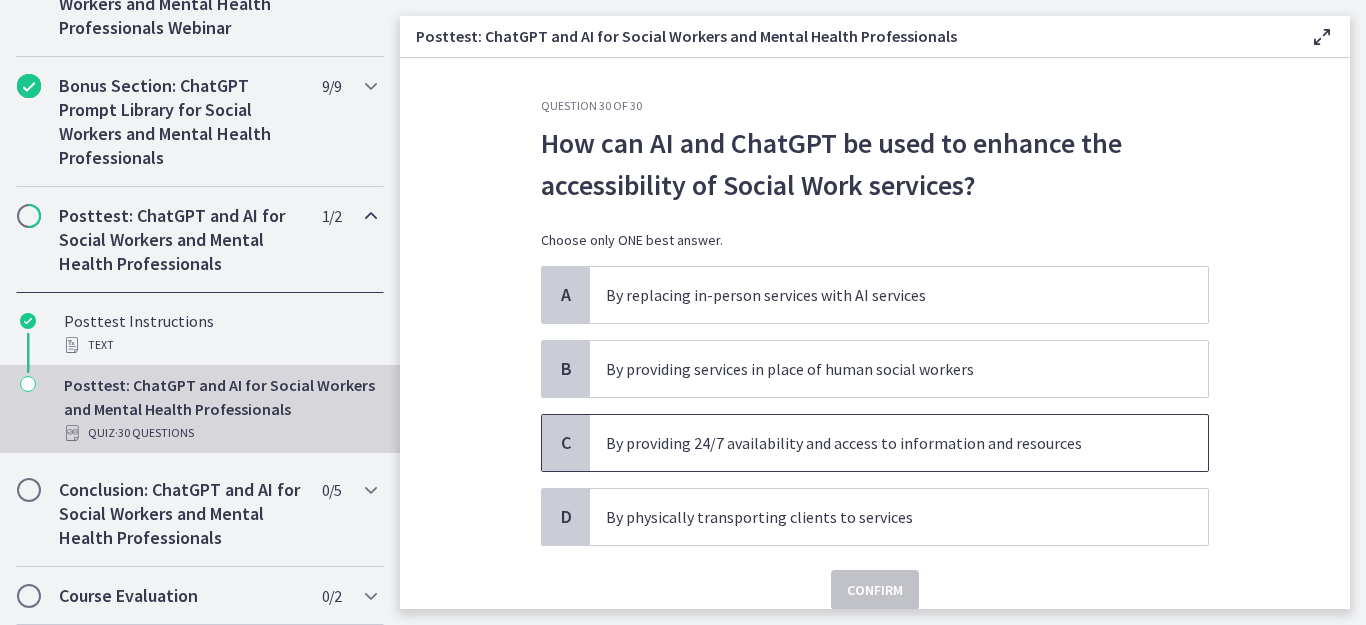 click on "By providing 24/7 availability and access to information and resources" at bounding box center [879, 443] 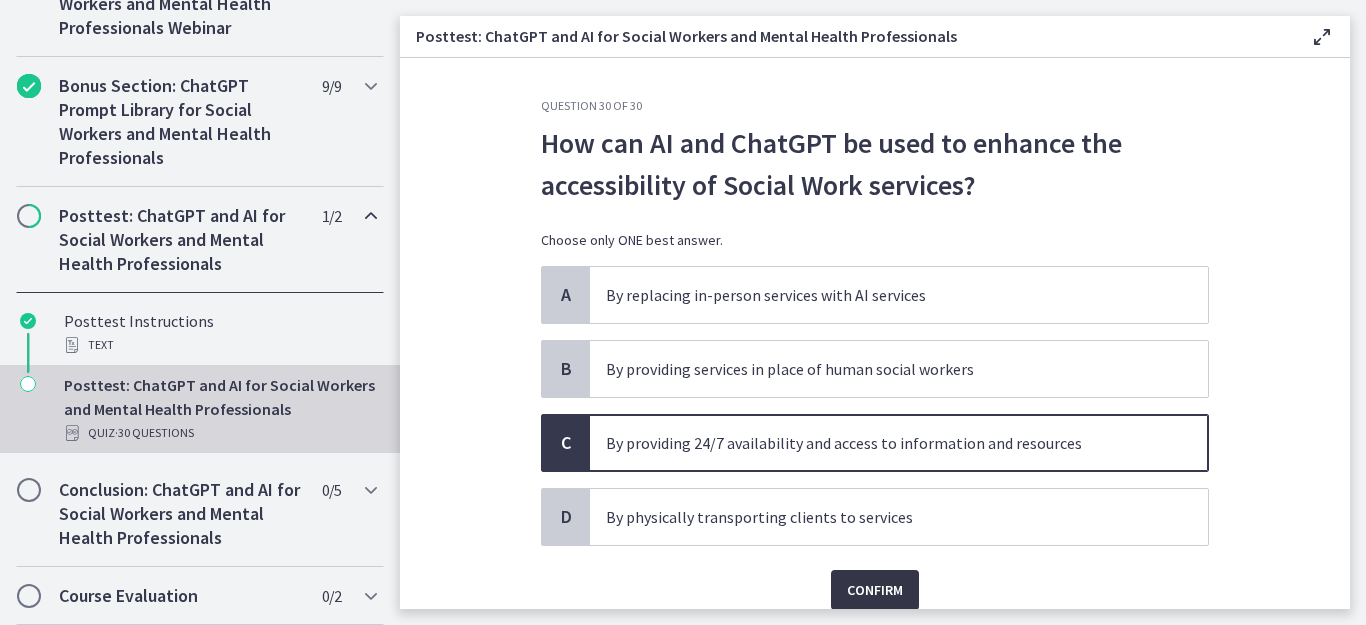 click on "Confirm" at bounding box center [875, 590] 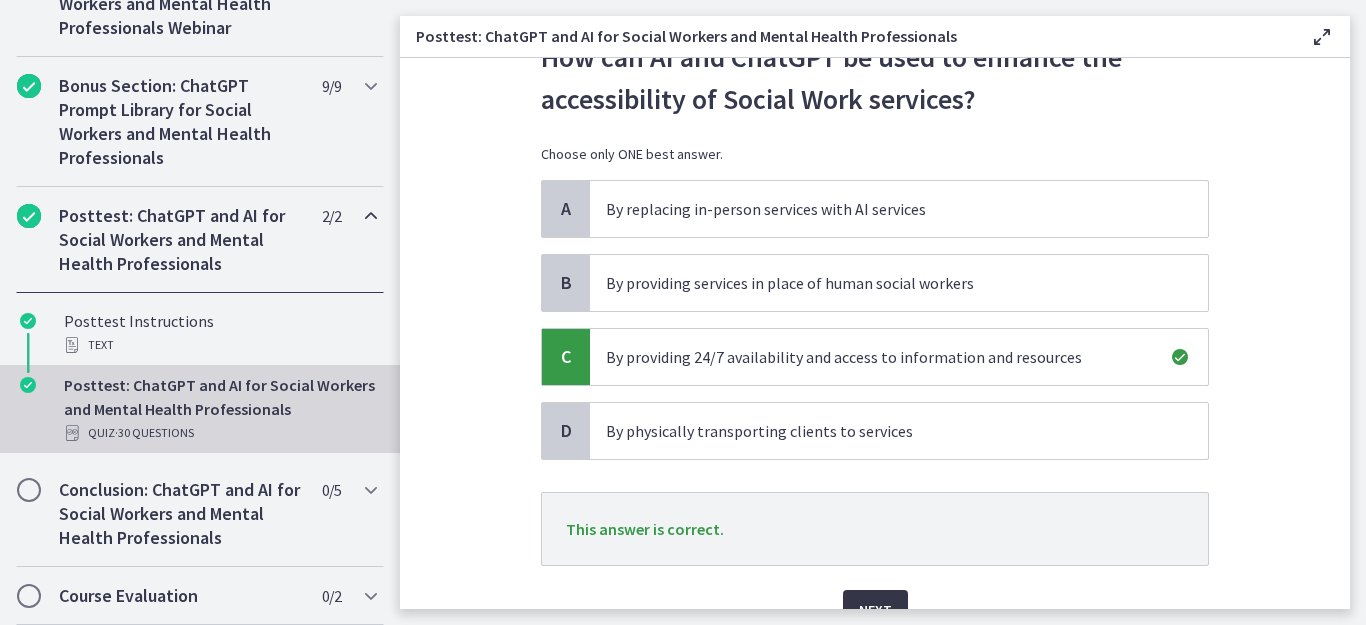 scroll, scrollTop: 120, scrollLeft: 0, axis: vertical 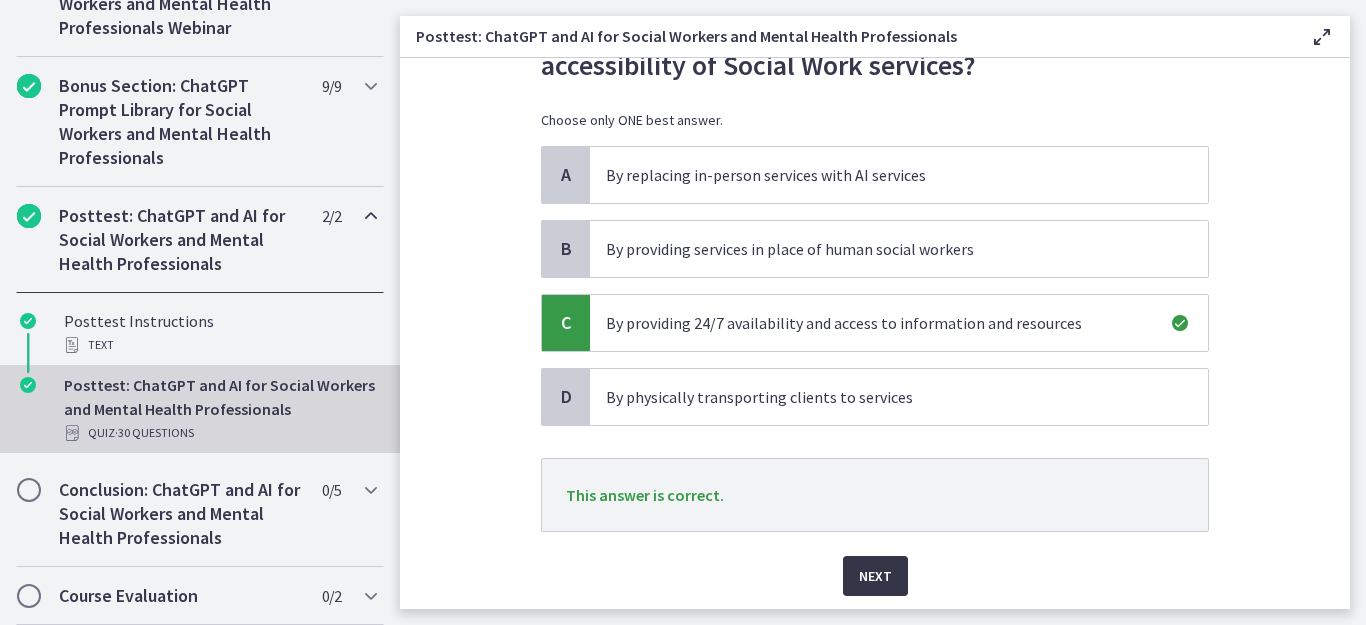 click on "Next" at bounding box center [875, 576] 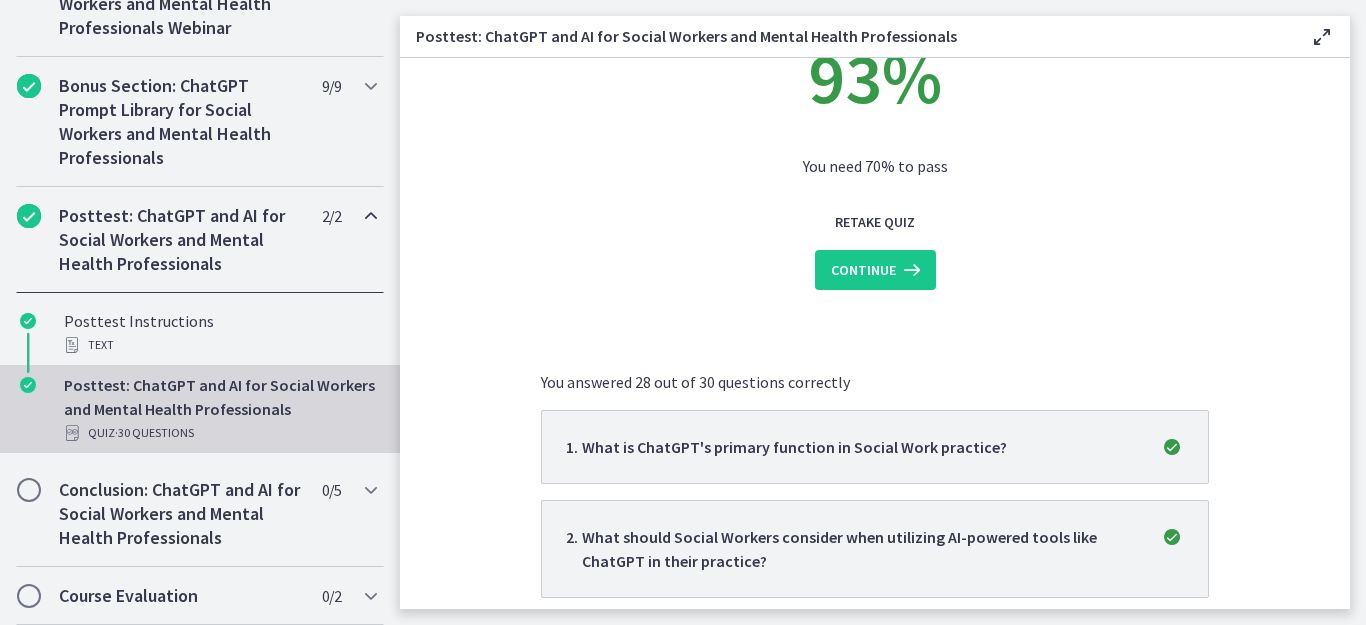 scroll, scrollTop: 0, scrollLeft: 0, axis: both 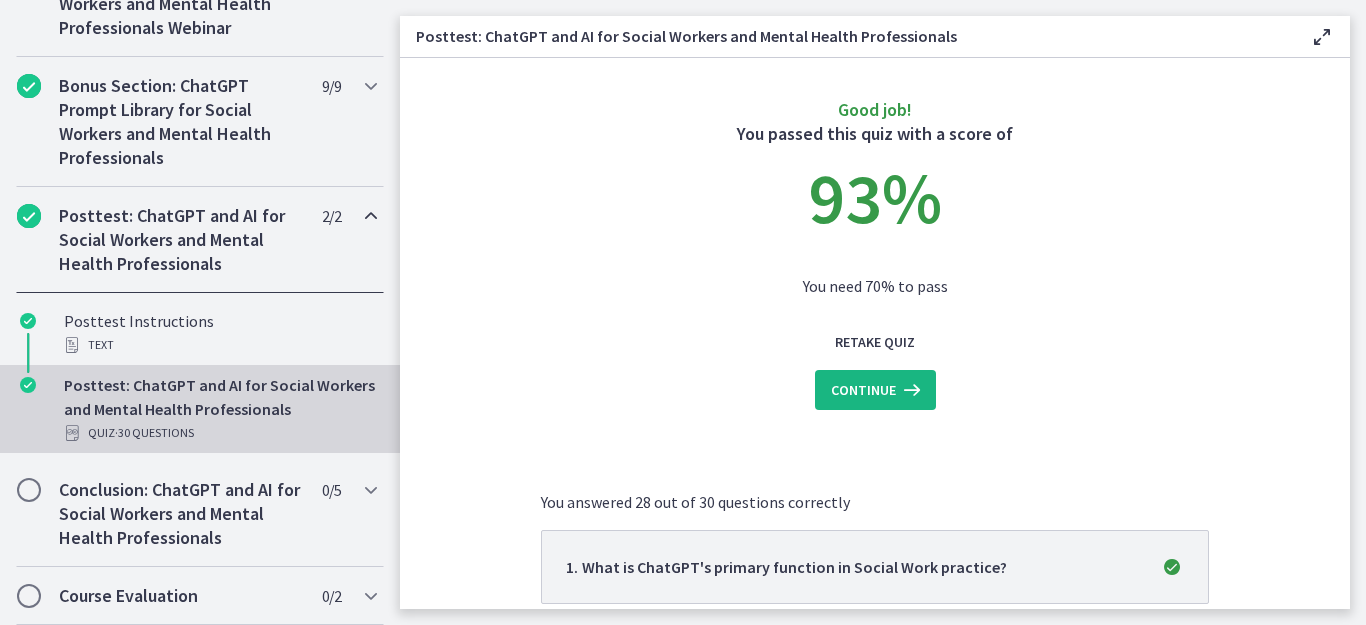 click on "Continue" at bounding box center (863, 390) 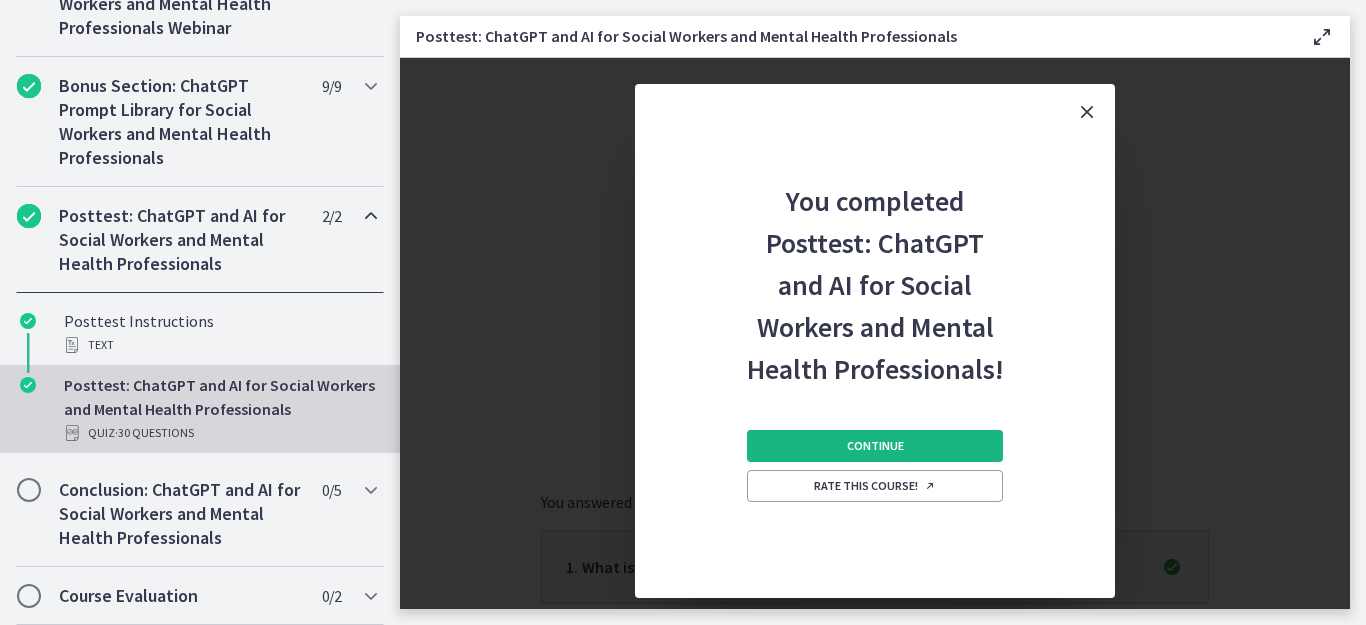 click on "Continue" at bounding box center (875, 446) 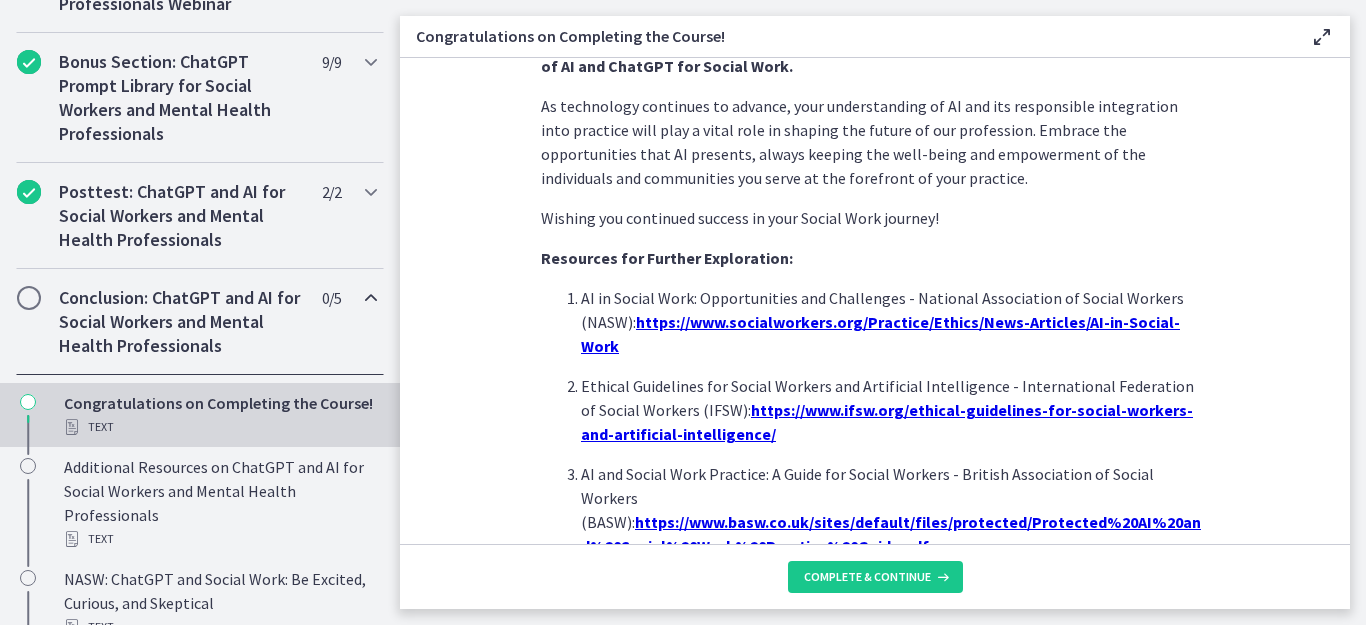 scroll, scrollTop: 1822, scrollLeft: 0, axis: vertical 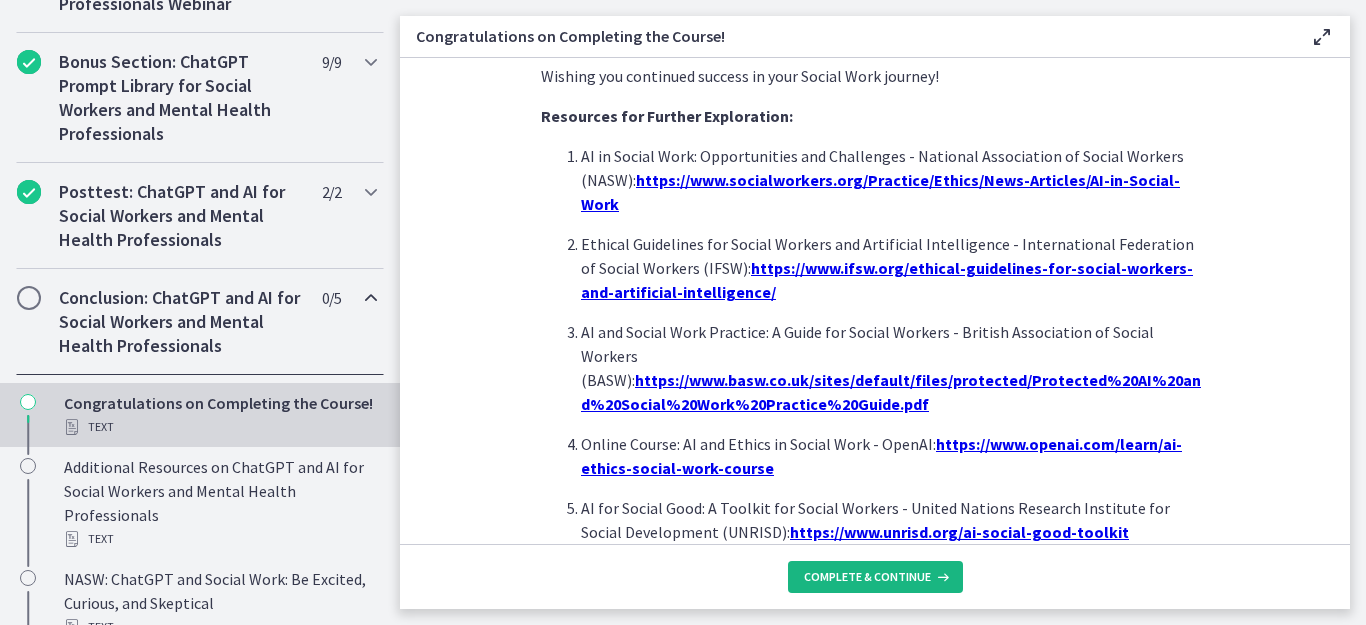 click on "Complete & continue" at bounding box center (867, 577) 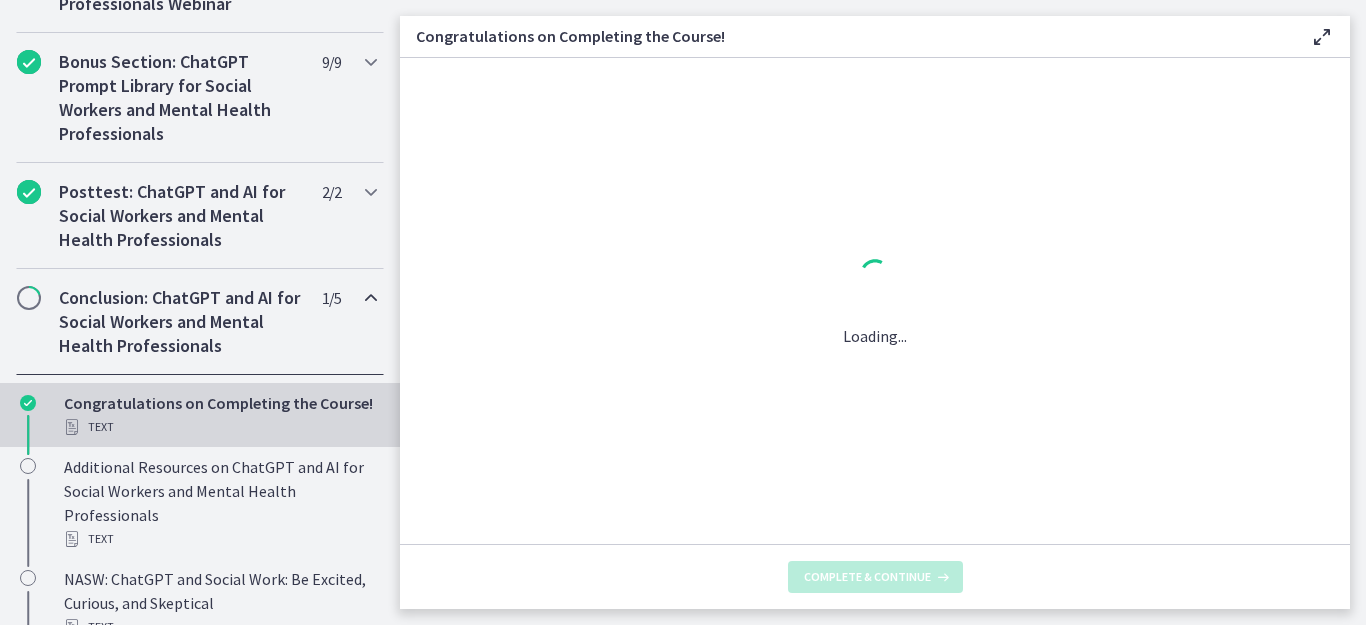 scroll, scrollTop: 0, scrollLeft: 0, axis: both 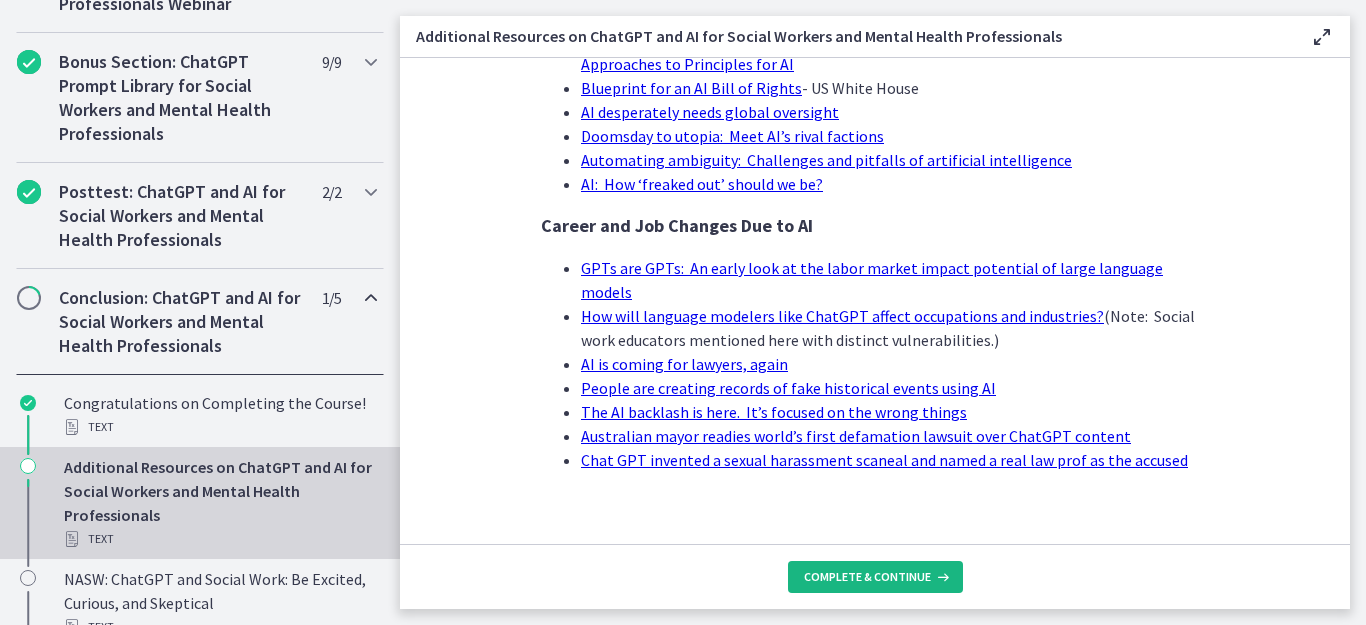 click on "Complete & continue" at bounding box center (867, 577) 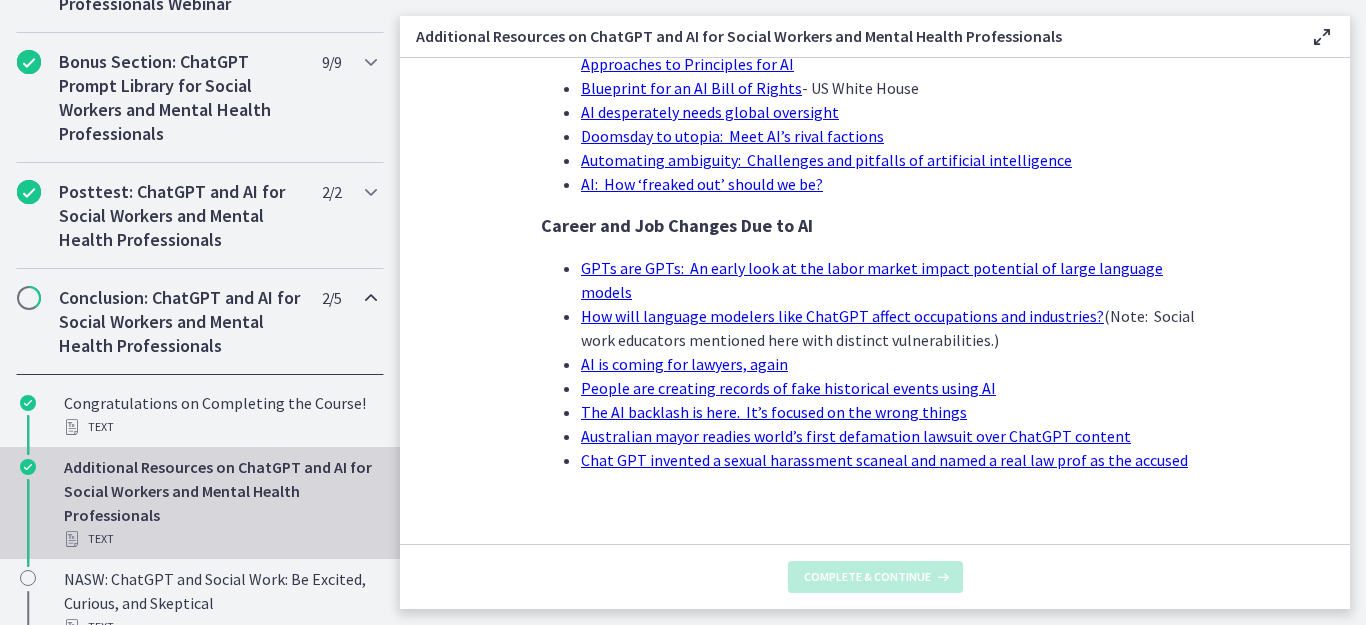 scroll, scrollTop: 0, scrollLeft: 0, axis: both 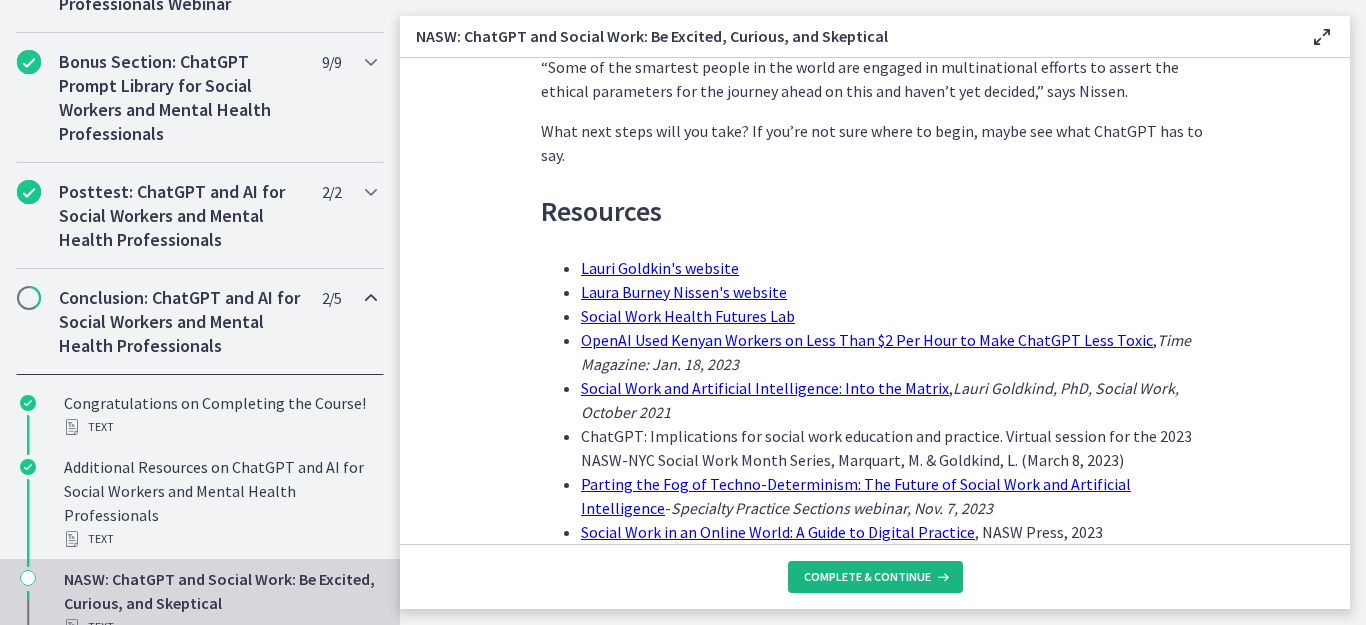 click on "Complete & continue" at bounding box center [867, 577] 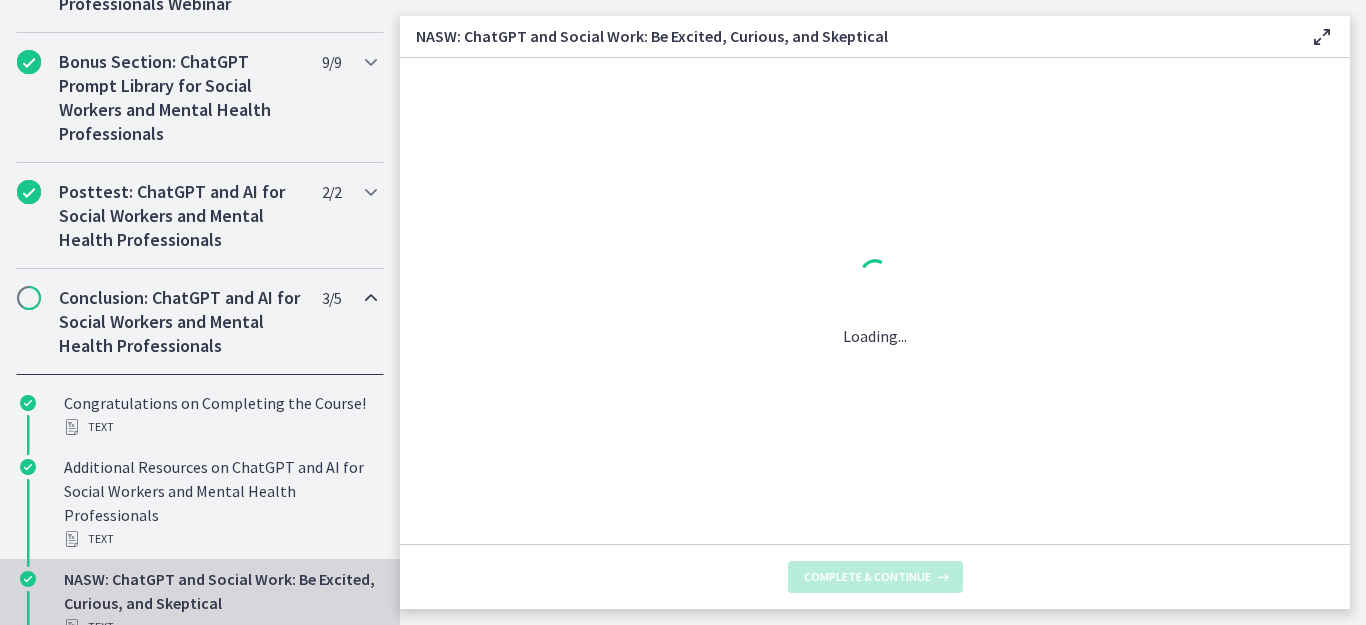 scroll, scrollTop: 0, scrollLeft: 0, axis: both 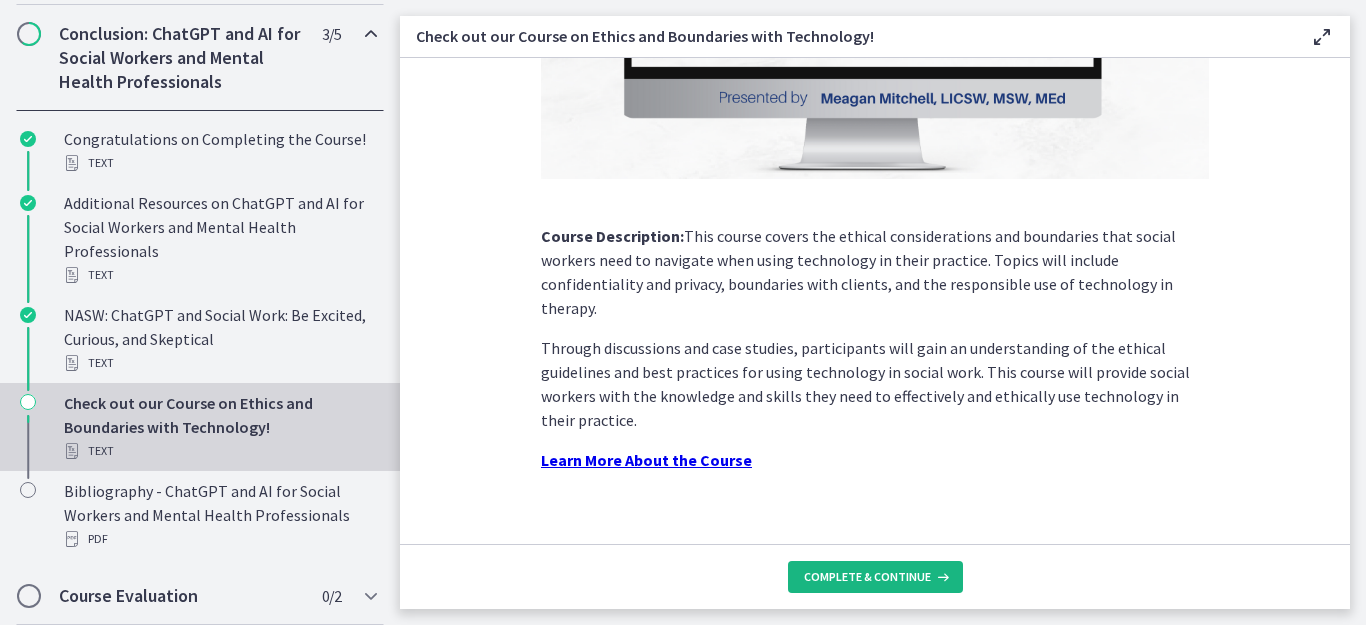 click on "Complete & continue" at bounding box center [867, 577] 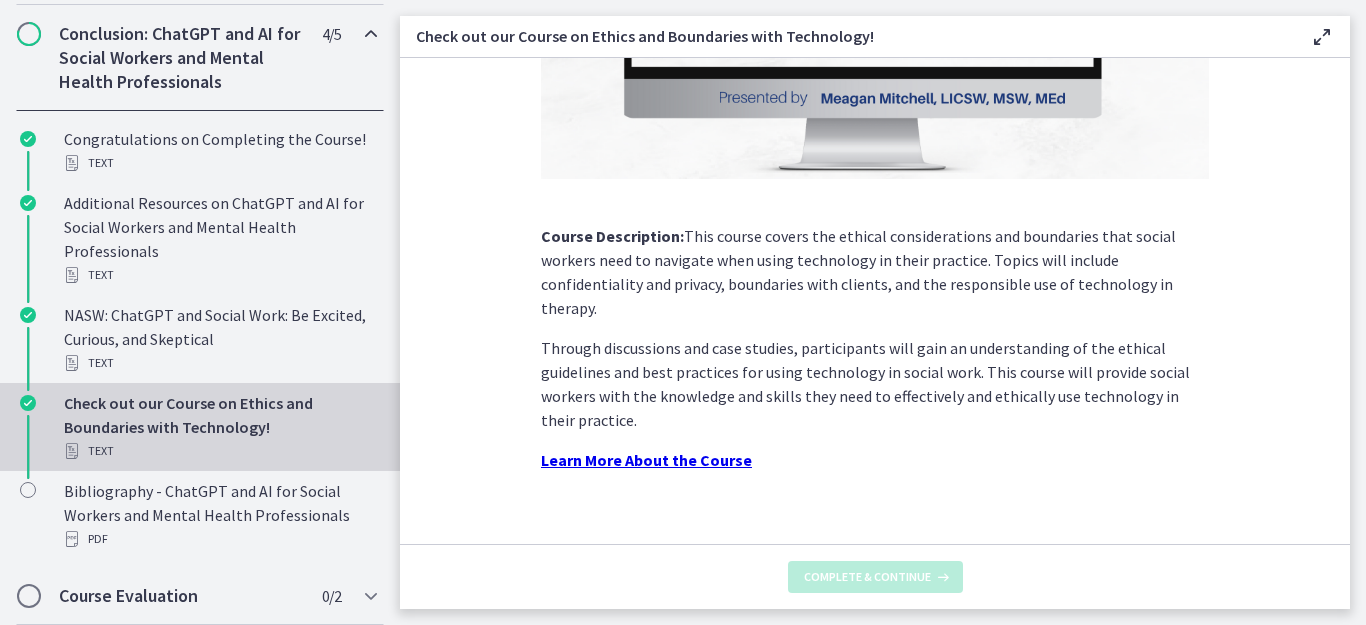 scroll, scrollTop: 0, scrollLeft: 0, axis: both 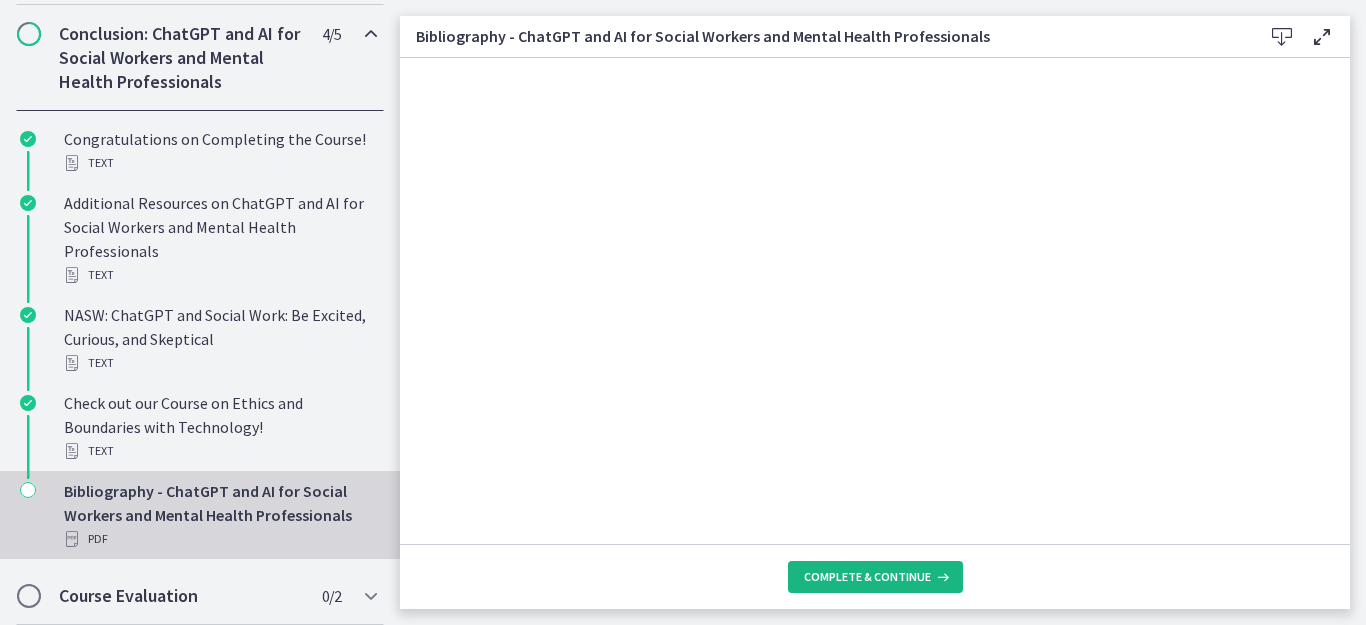 click on "Complete & continue" at bounding box center (867, 577) 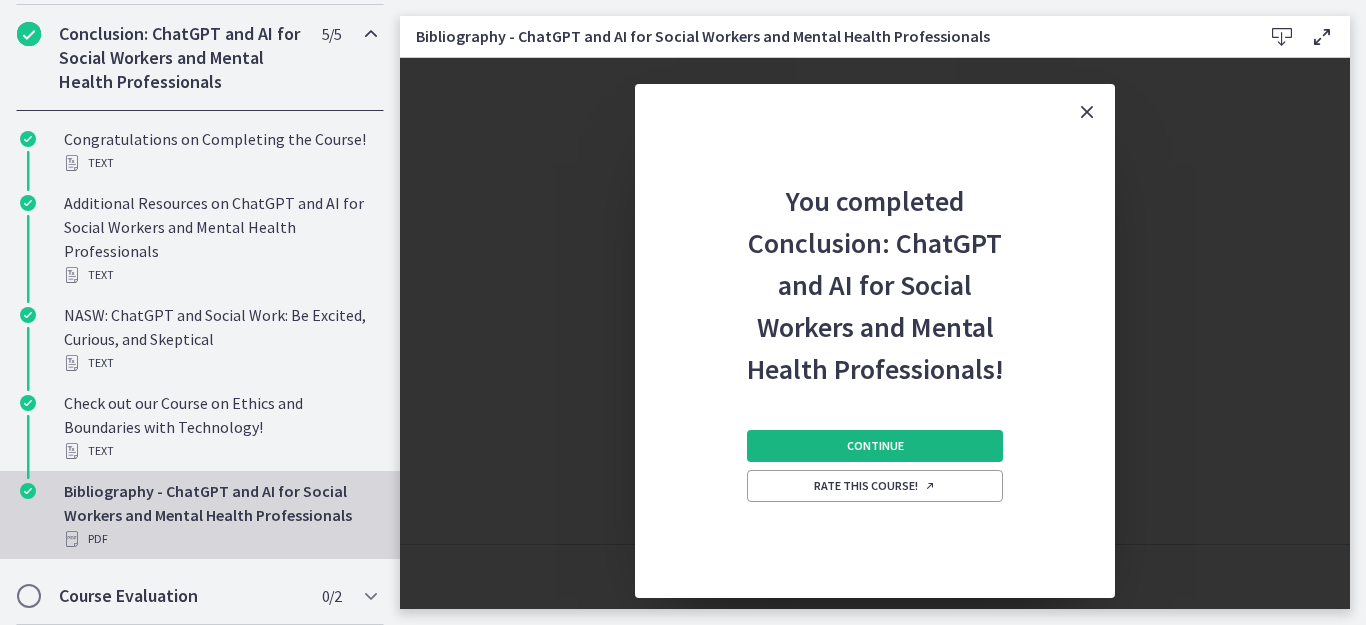 click on "Continue" at bounding box center (875, 446) 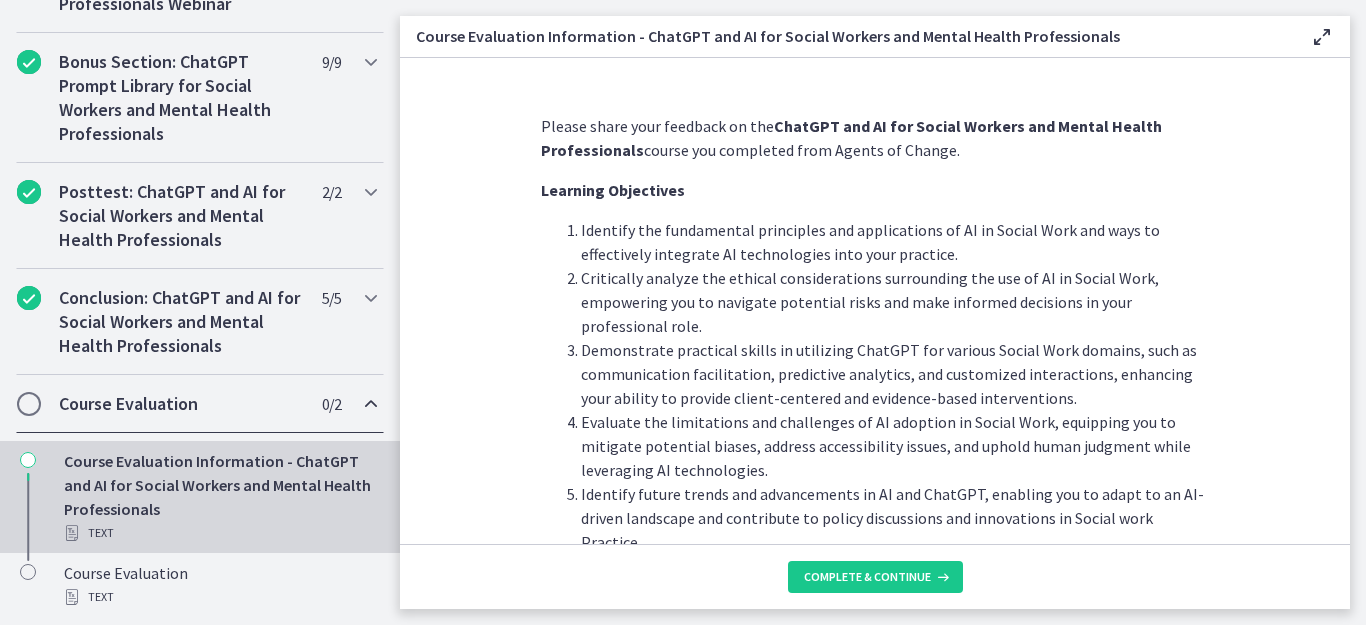 scroll, scrollTop: 1107, scrollLeft: 0, axis: vertical 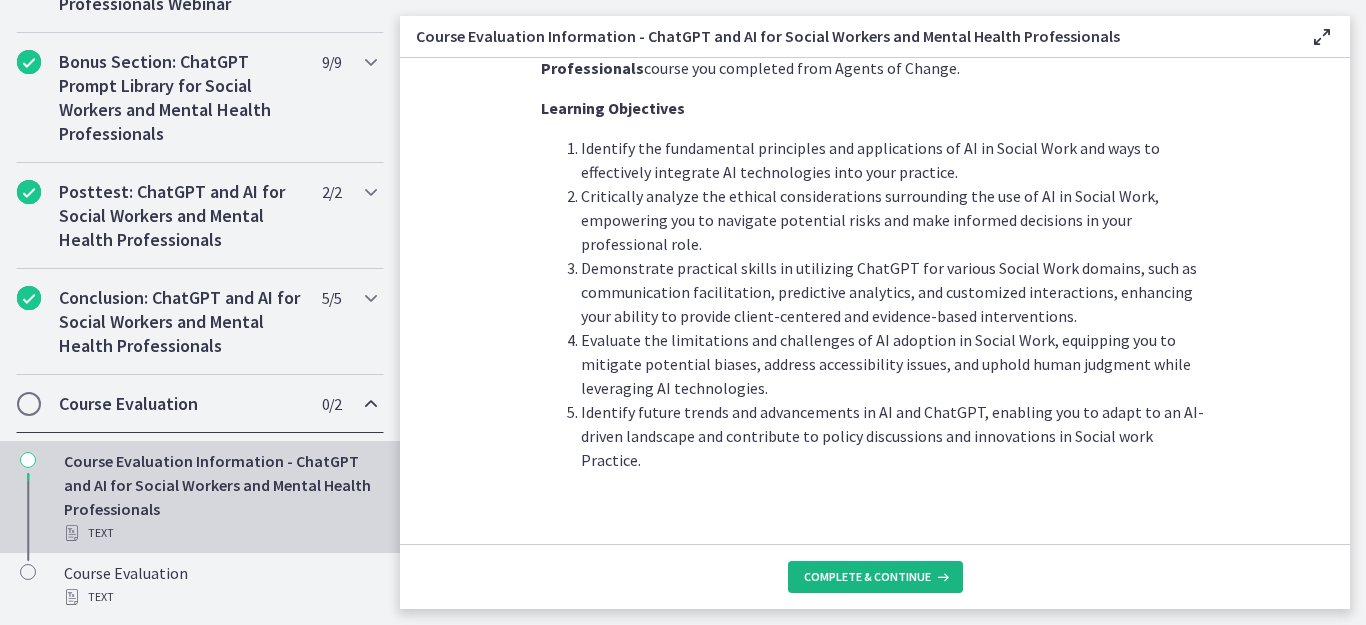 click on "Complete & continue" at bounding box center (867, 577) 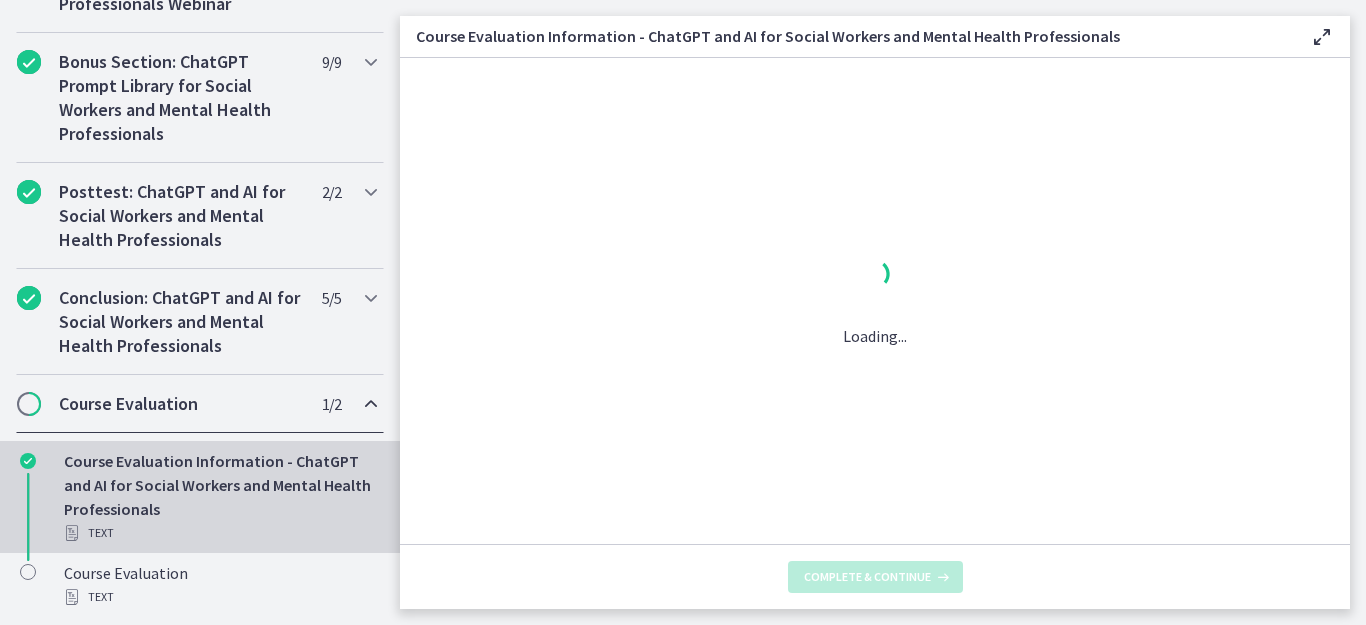 scroll, scrollTop: 0, scrollLeft: 0, axis: both 